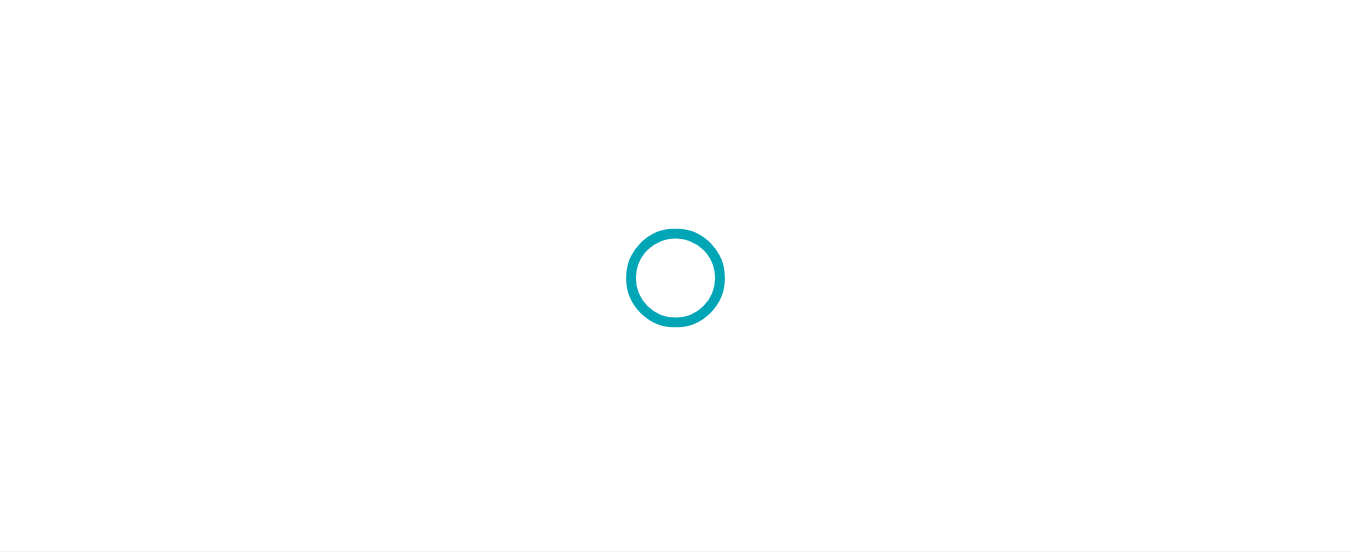 scroll, scrollTop: 0, scrollLeft: 0, axis: both 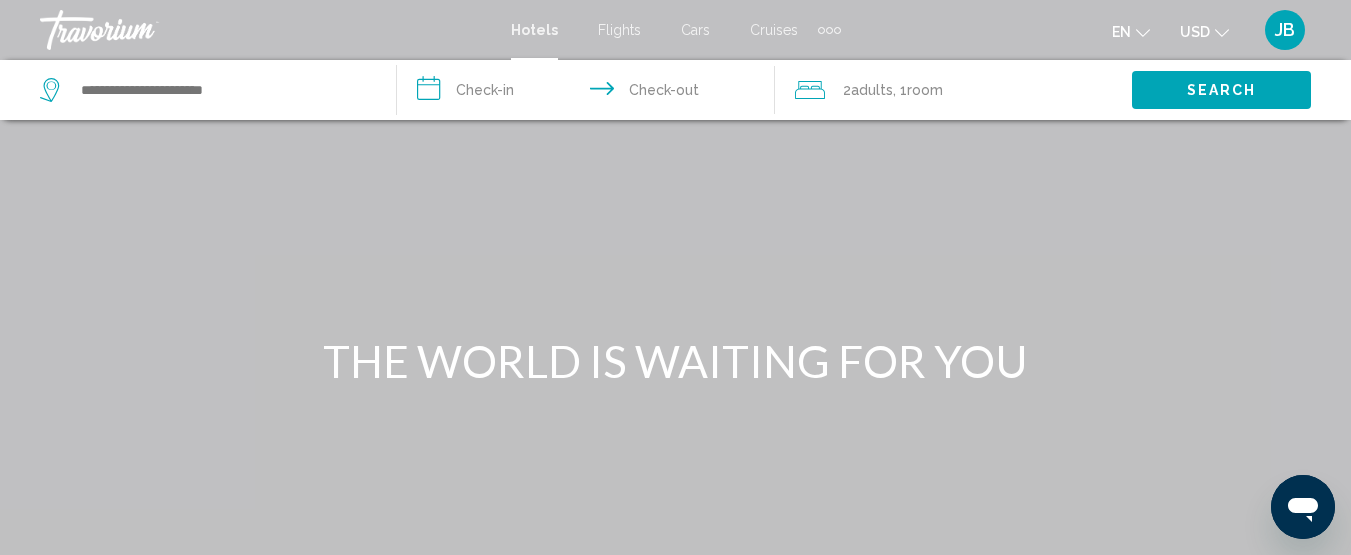 click on "**********" at bounding box center [589, 93] 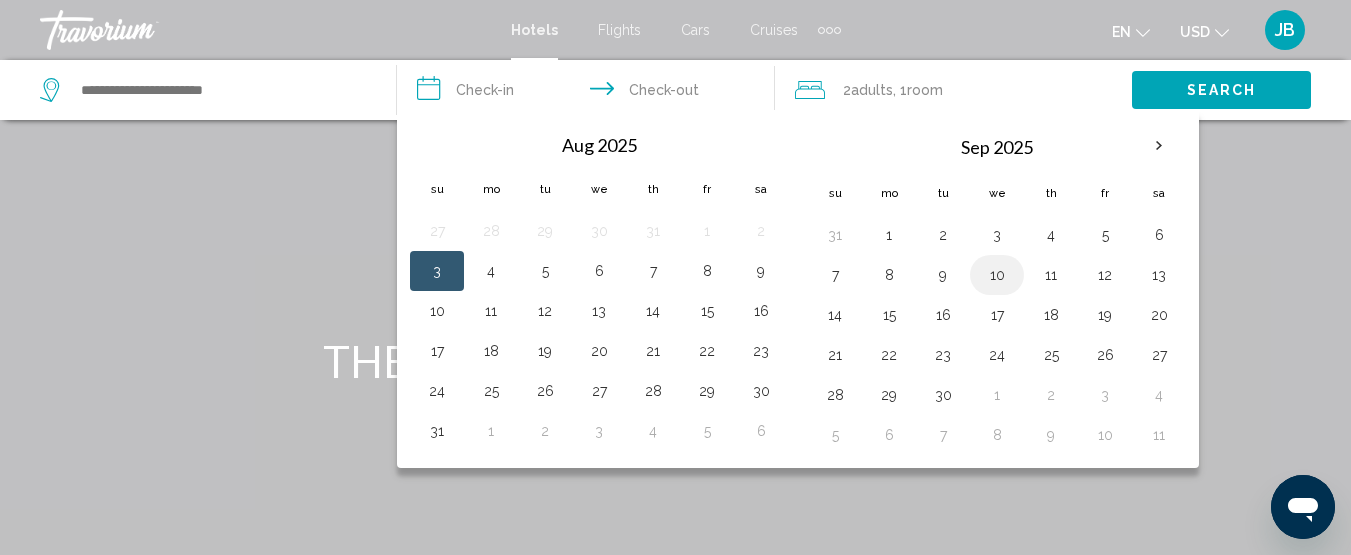 click on "10" at bounding box center (997, 275) 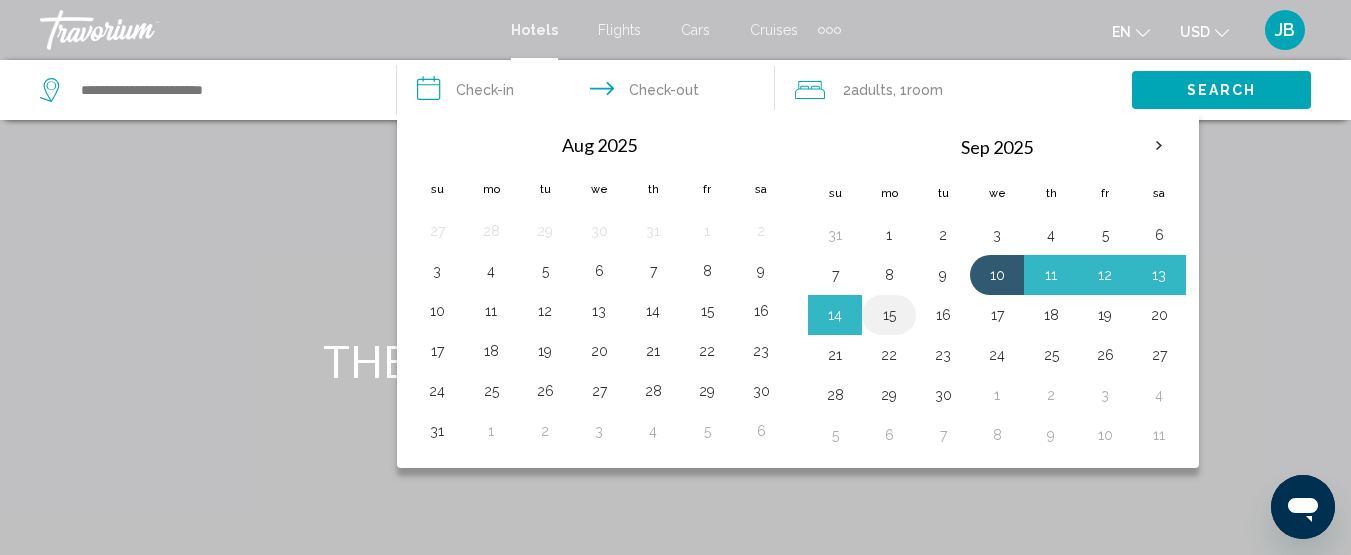 click on "15" at bounding box center (889, 315) 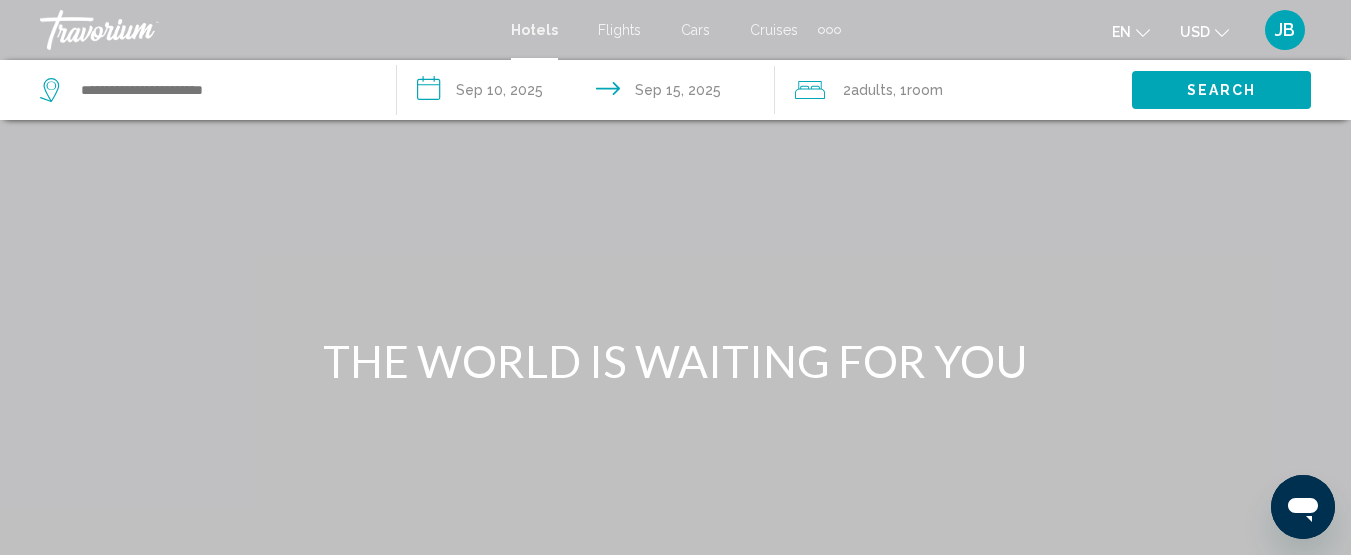 click on "Search" at bounding box center [1222, 91] 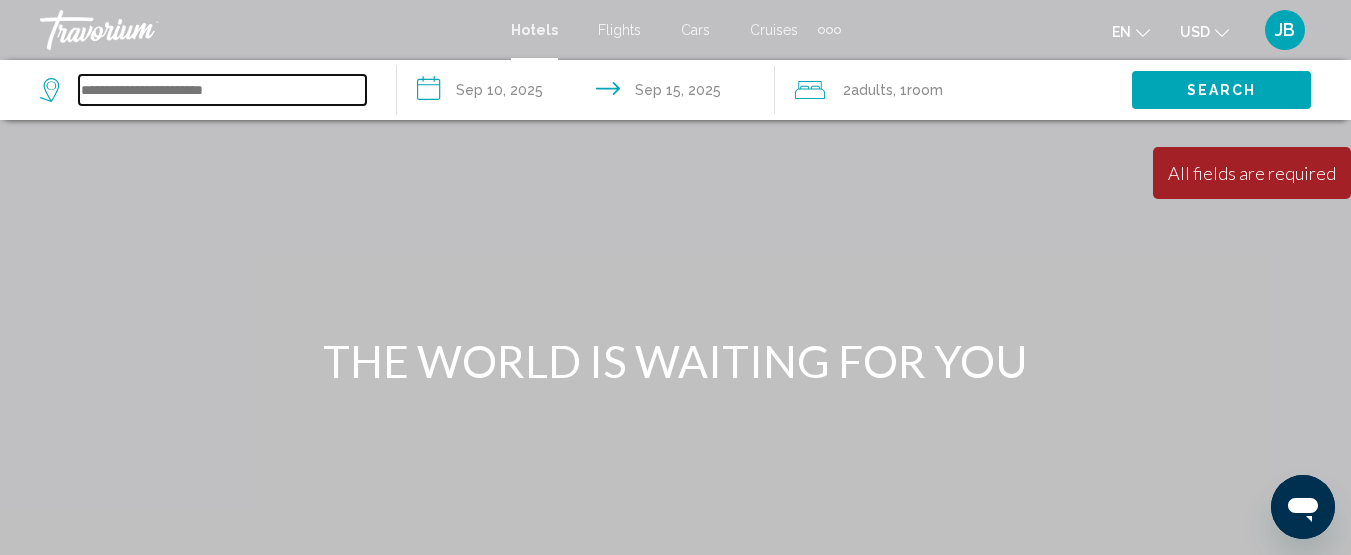 click at bounding box center [222, 90] 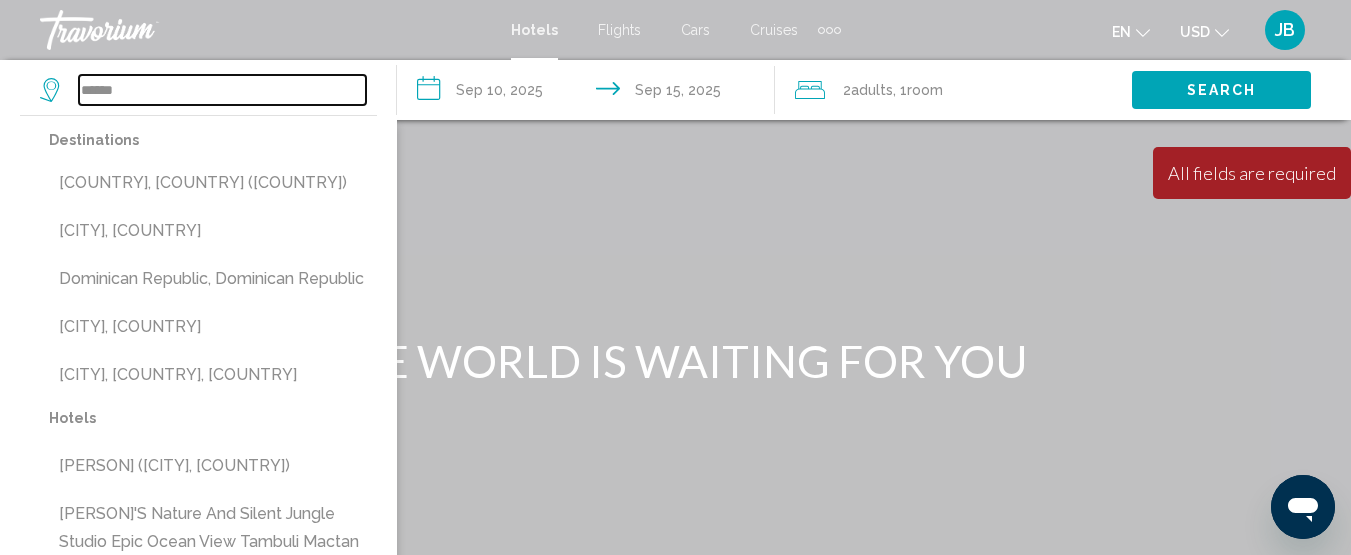 click on "******" at bounding box center (222, 90) 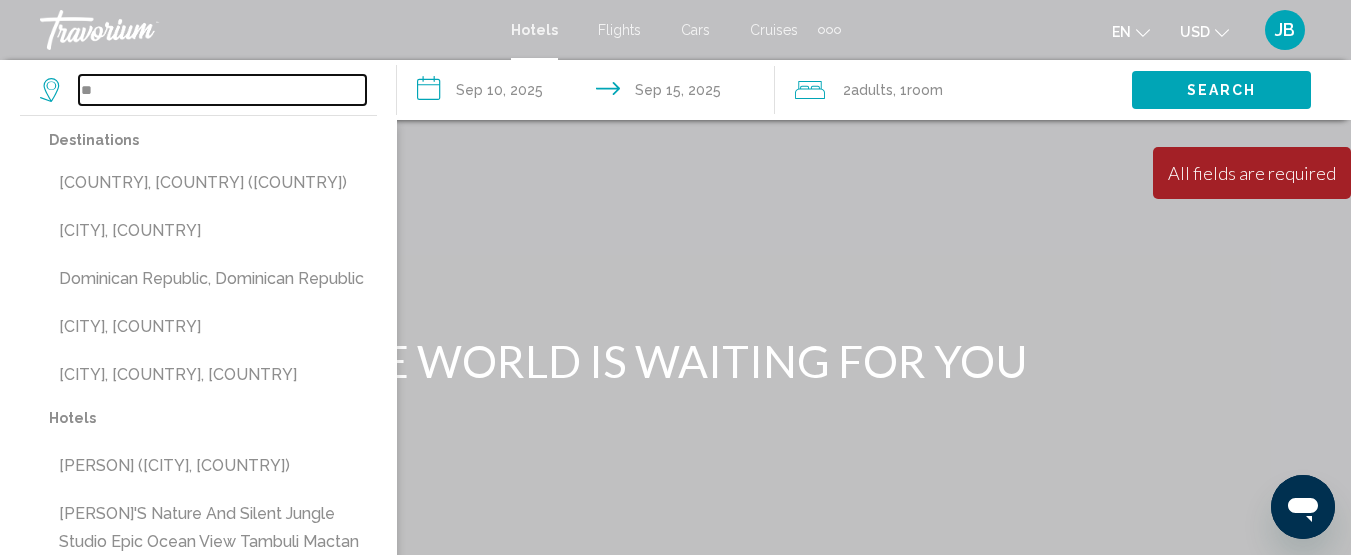 type on "*" 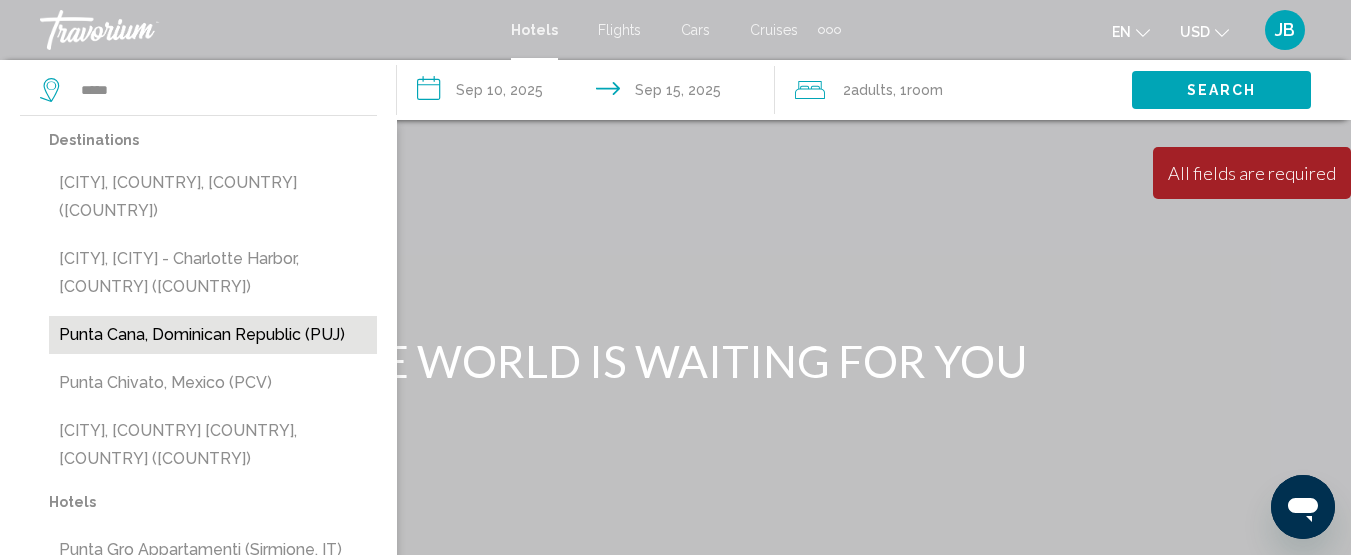 click on "Punta Cana, Dominican Republic (PUJ)" at bounding box center [213, 335] 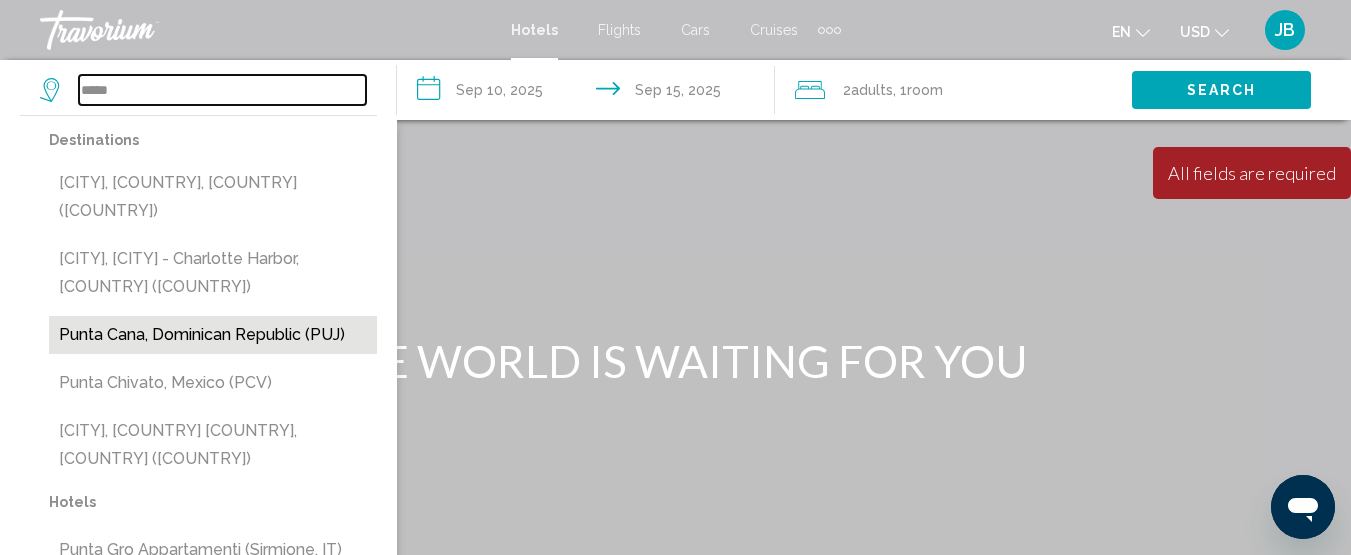 type on "**********" 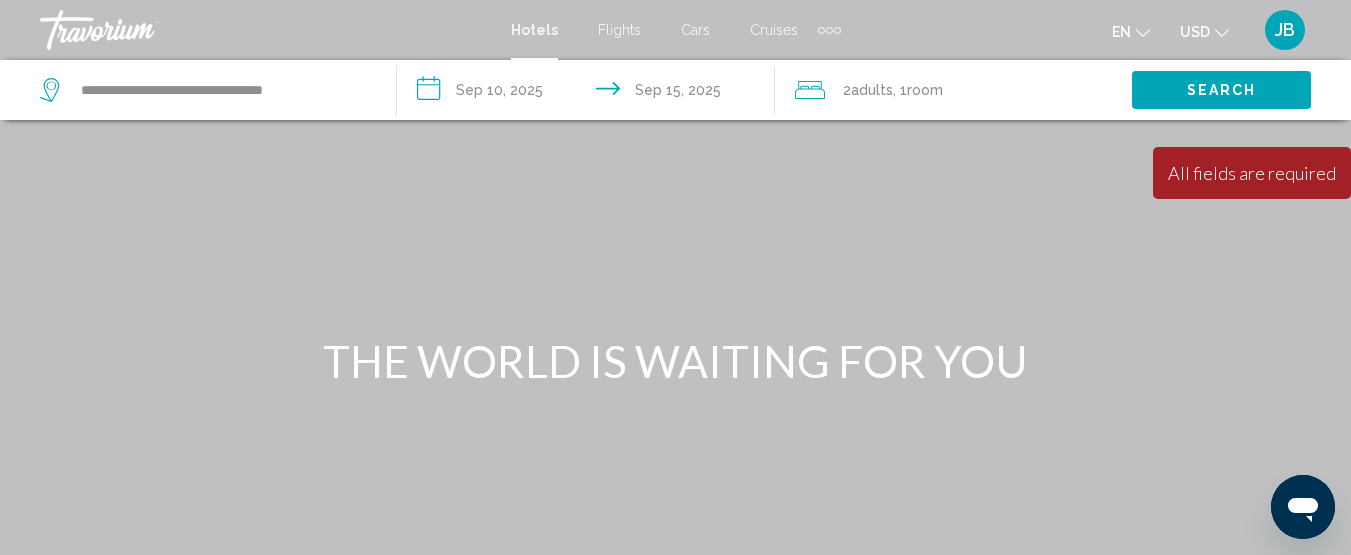 click on "Search" at bounding box center (1221, 89) 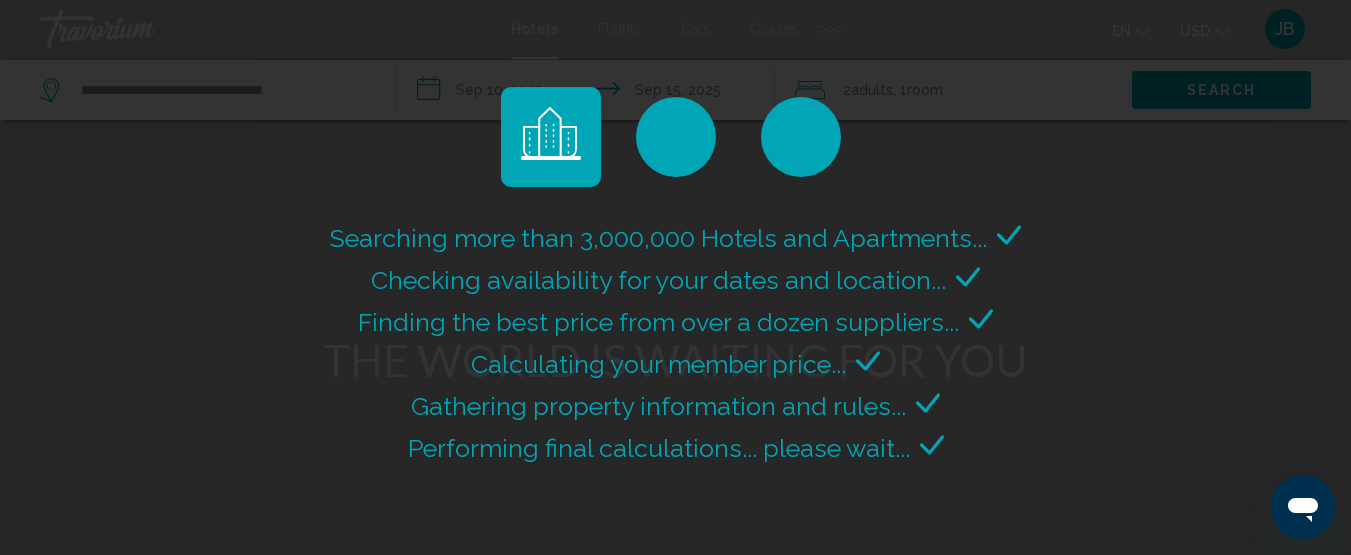 scroll, scrollTop: 0, scrollLeft: 0, axis: both 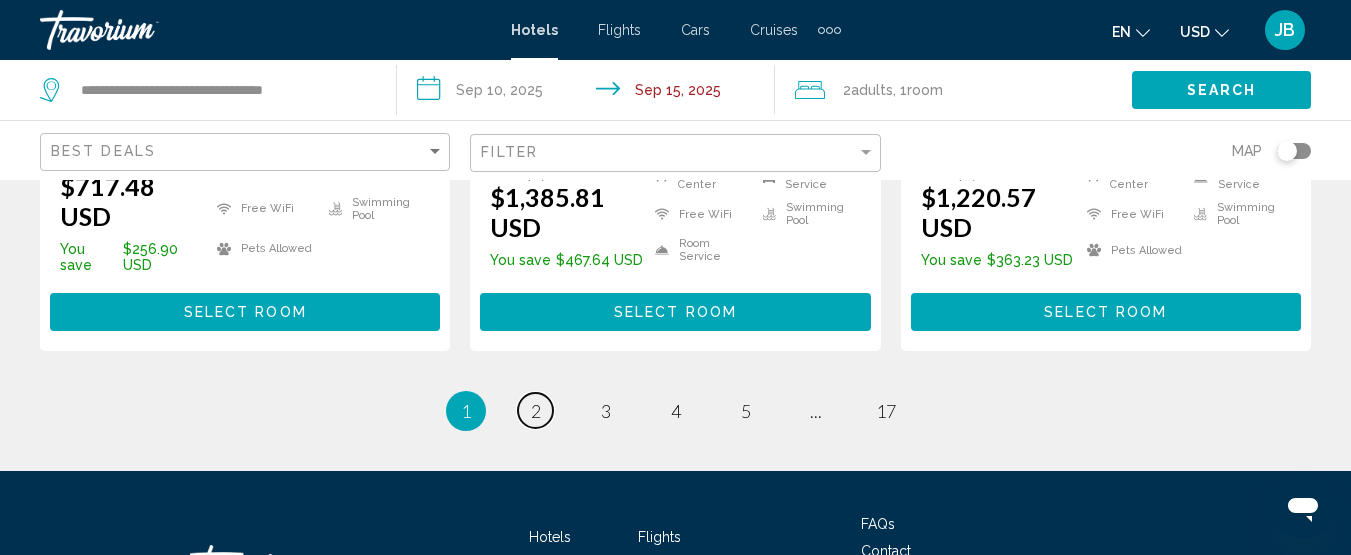 click on "2" at bounding box center [536, 411] 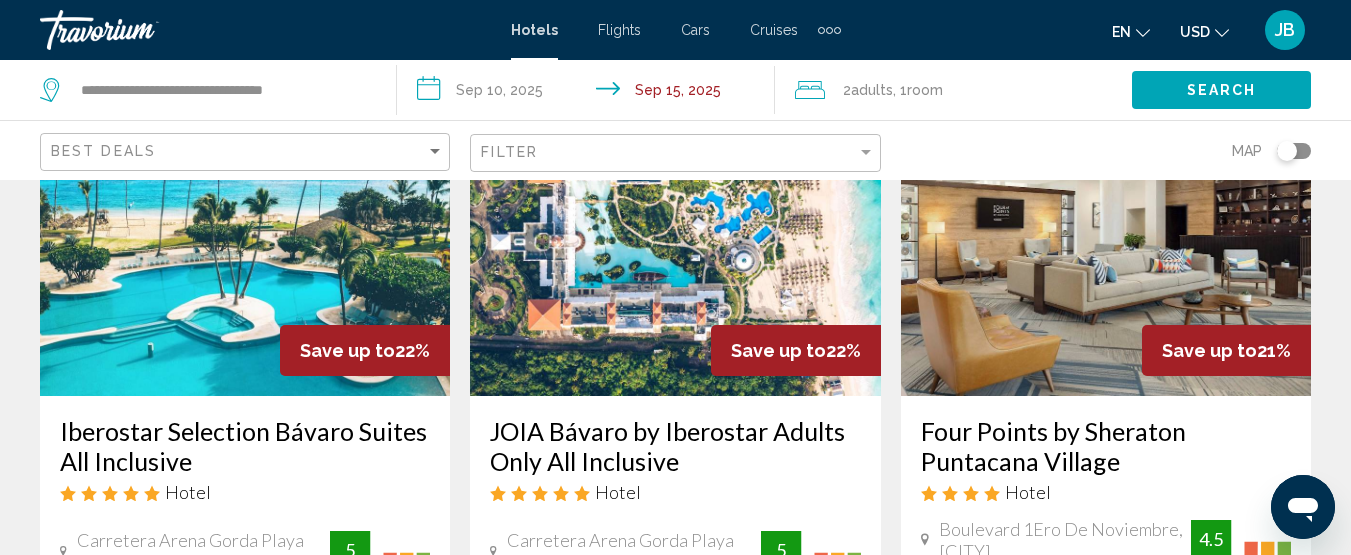 scroll, scrollTop: 200, scrollLeft: 0, axis: vertical 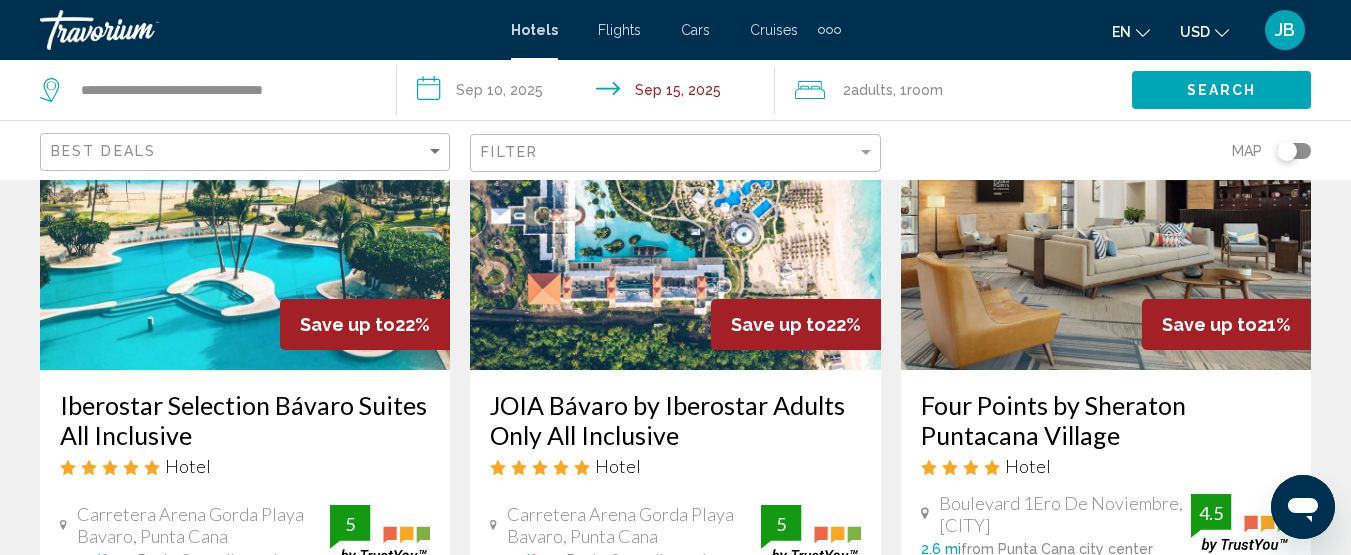click on "Iberostar Selection Bávaro Suites All Inclusive" at bounding box center (245, 420) 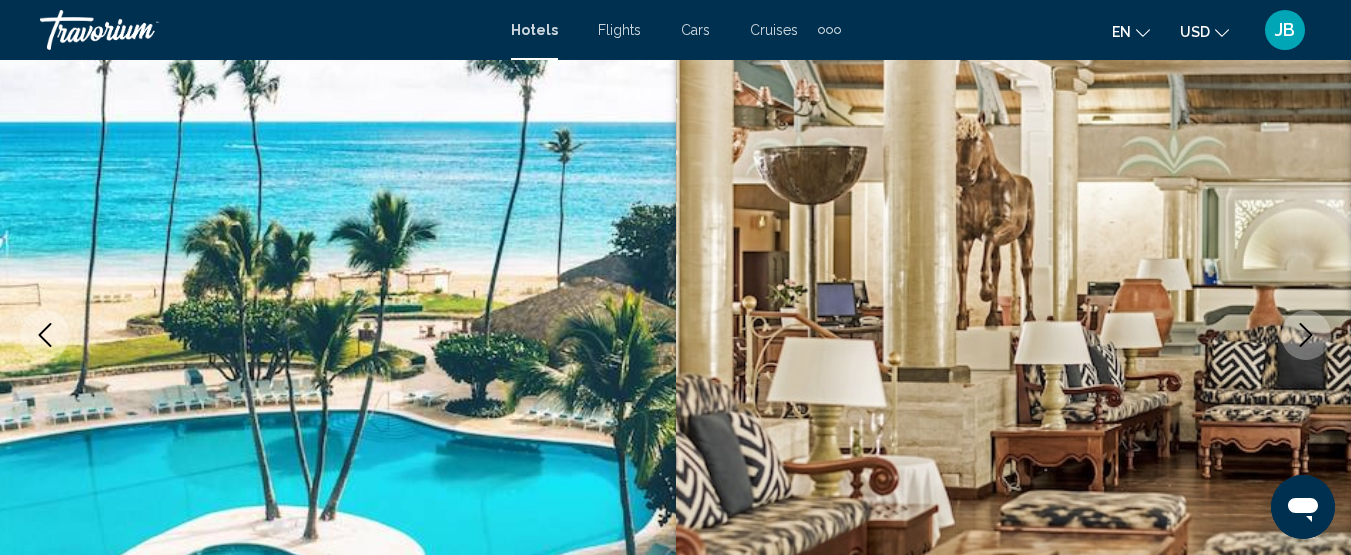 scroll, scrollTop: 258, scrollLeft: 0, axis: vertical 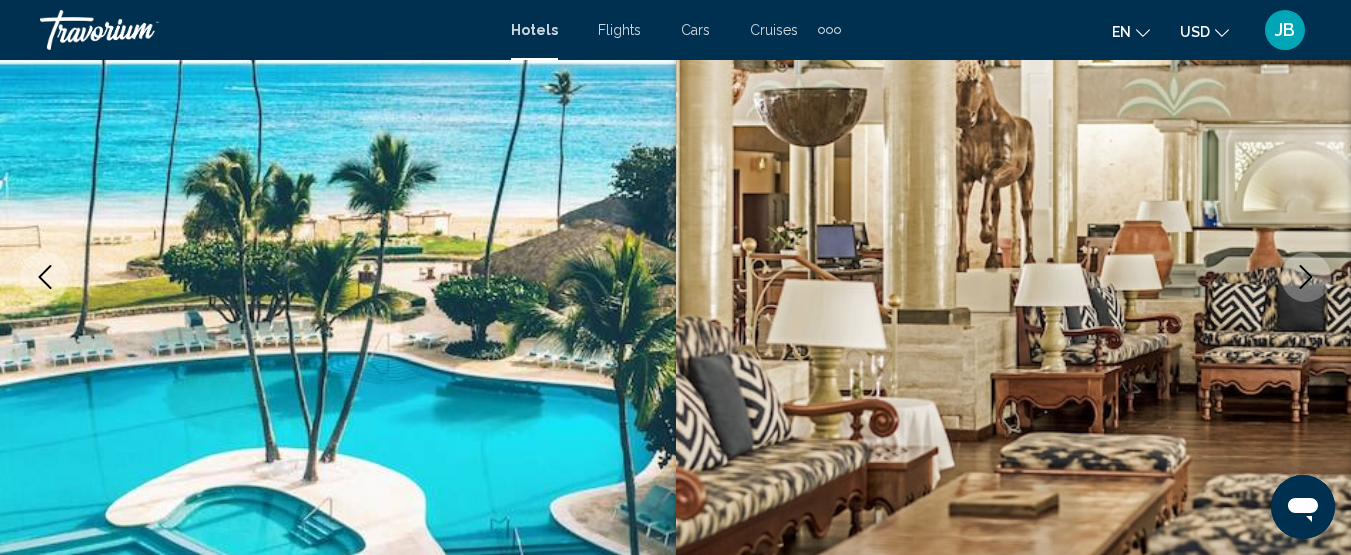 click 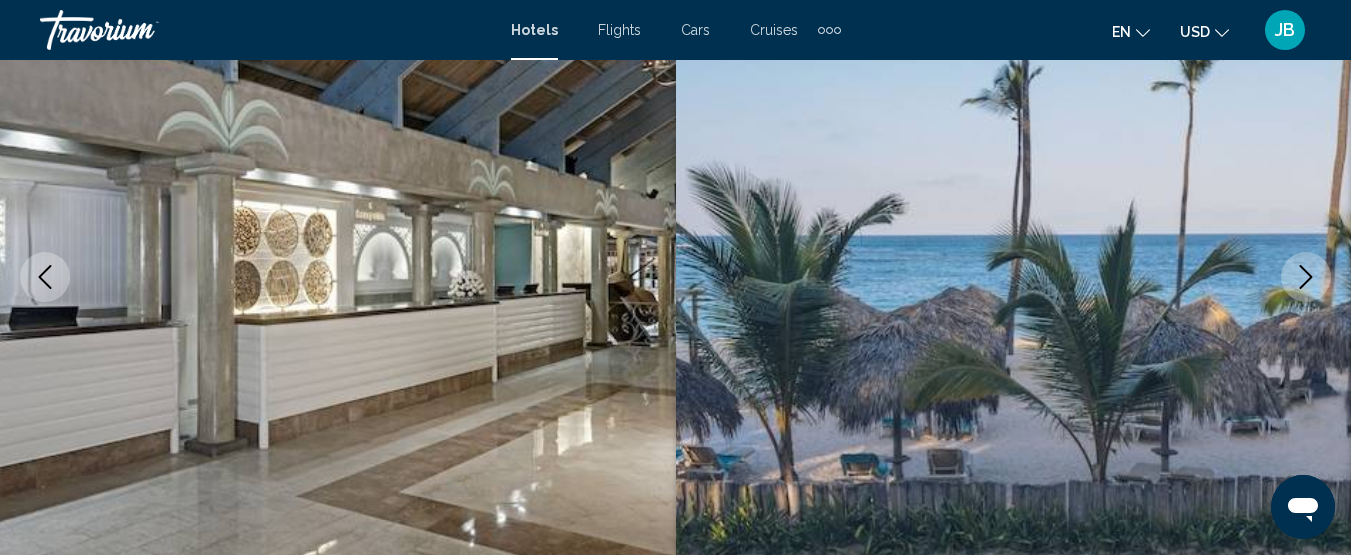 click 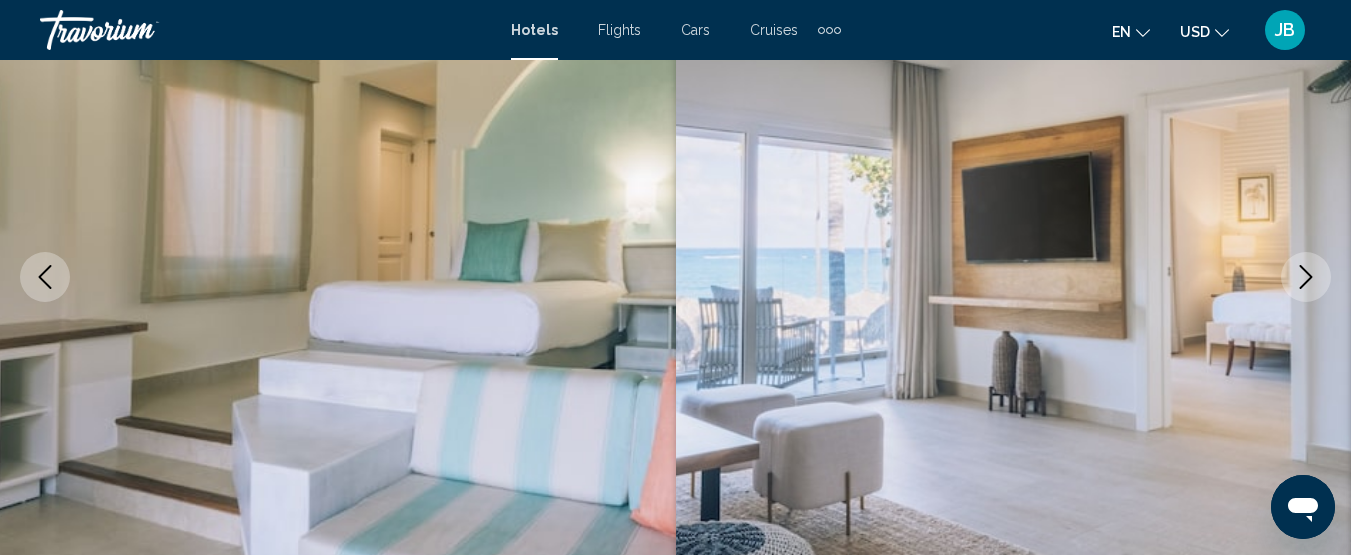 click 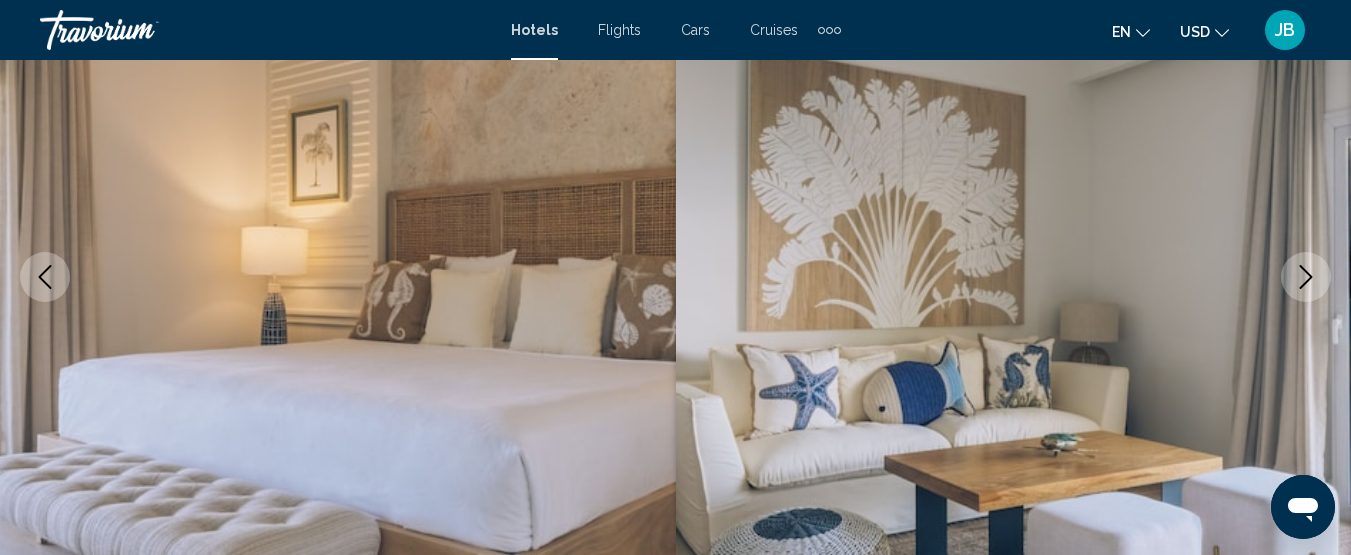 click 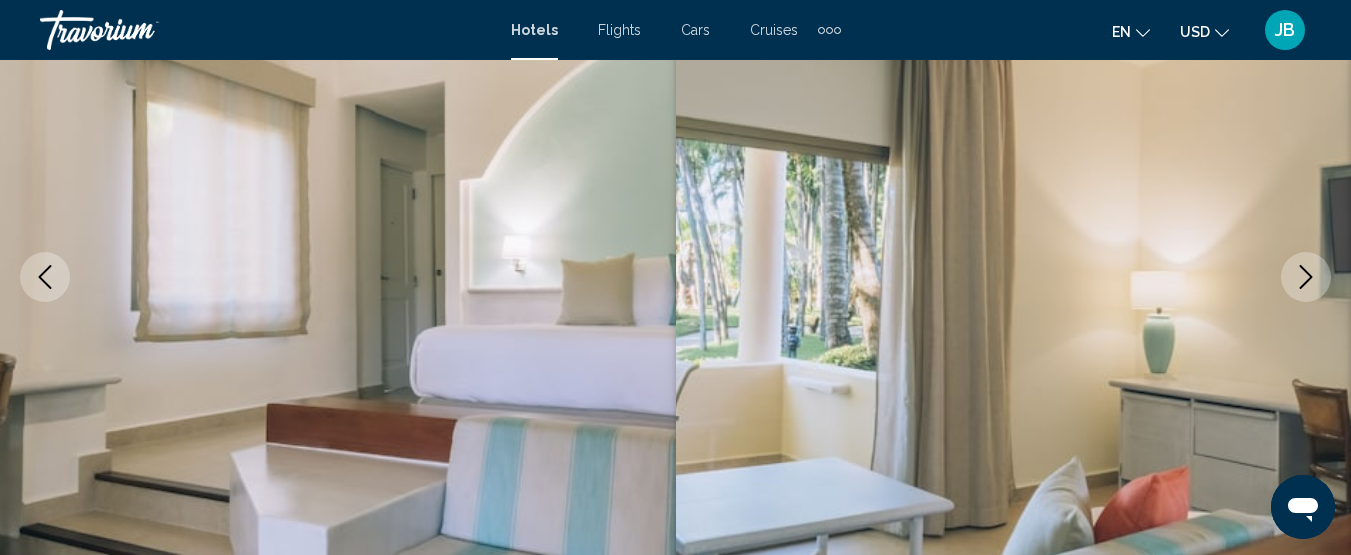 click 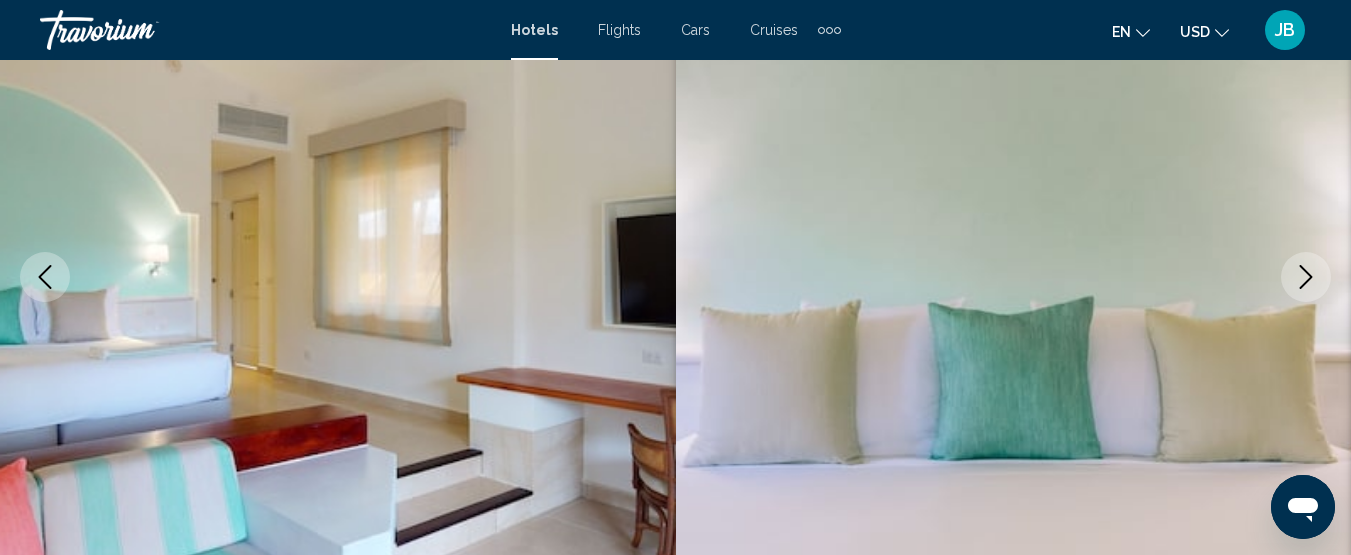 click 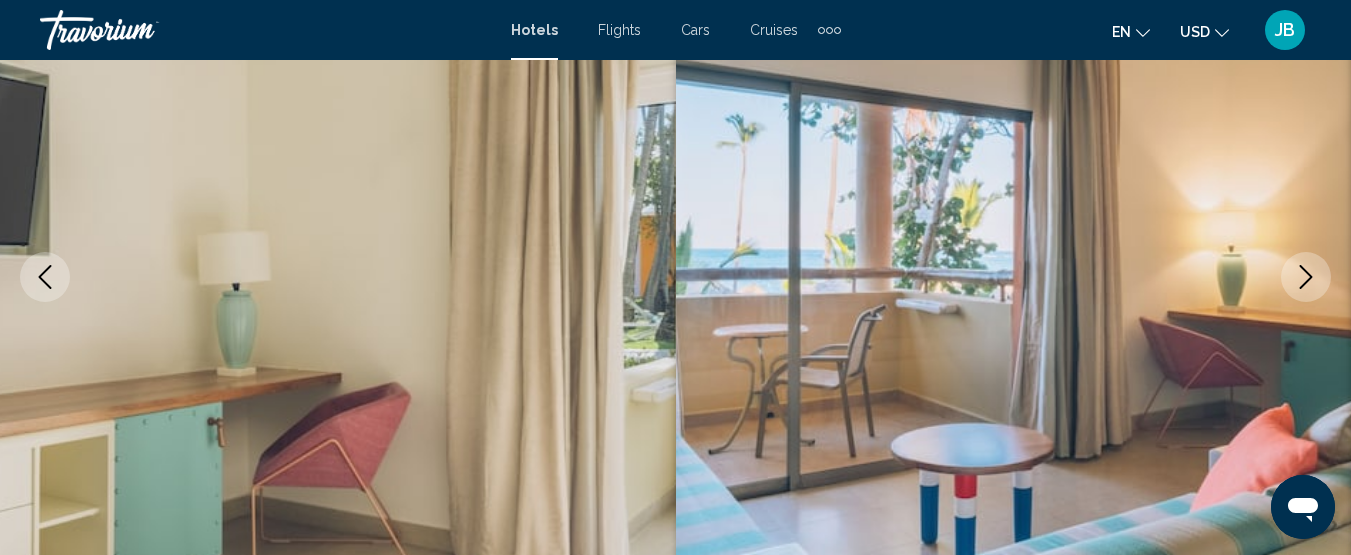 click 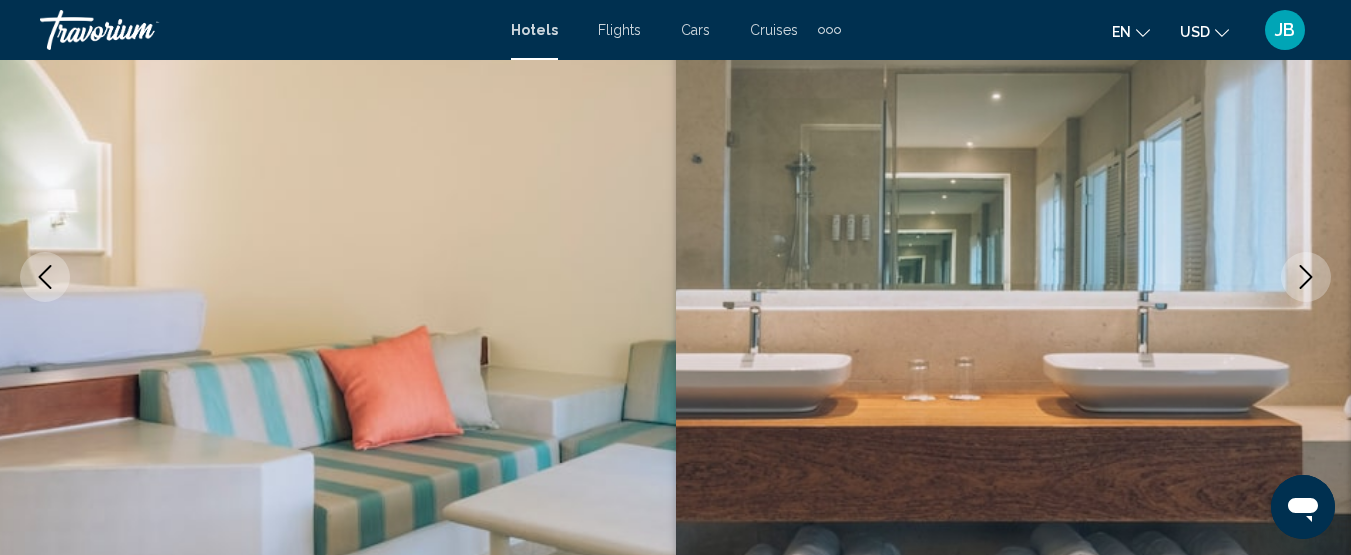 click 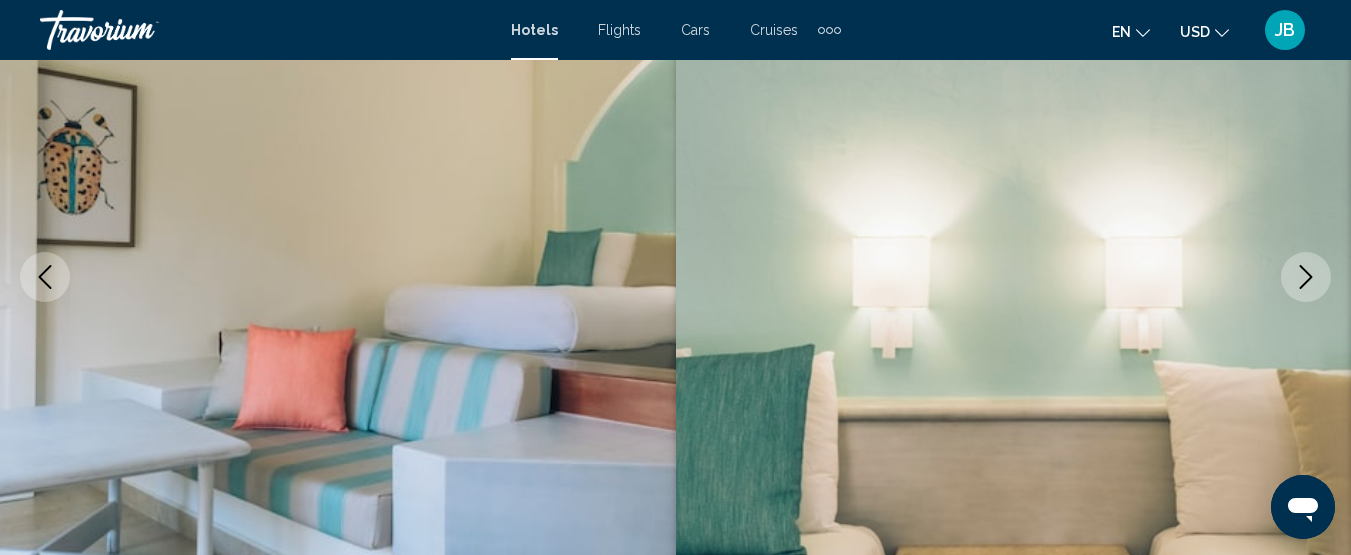 click 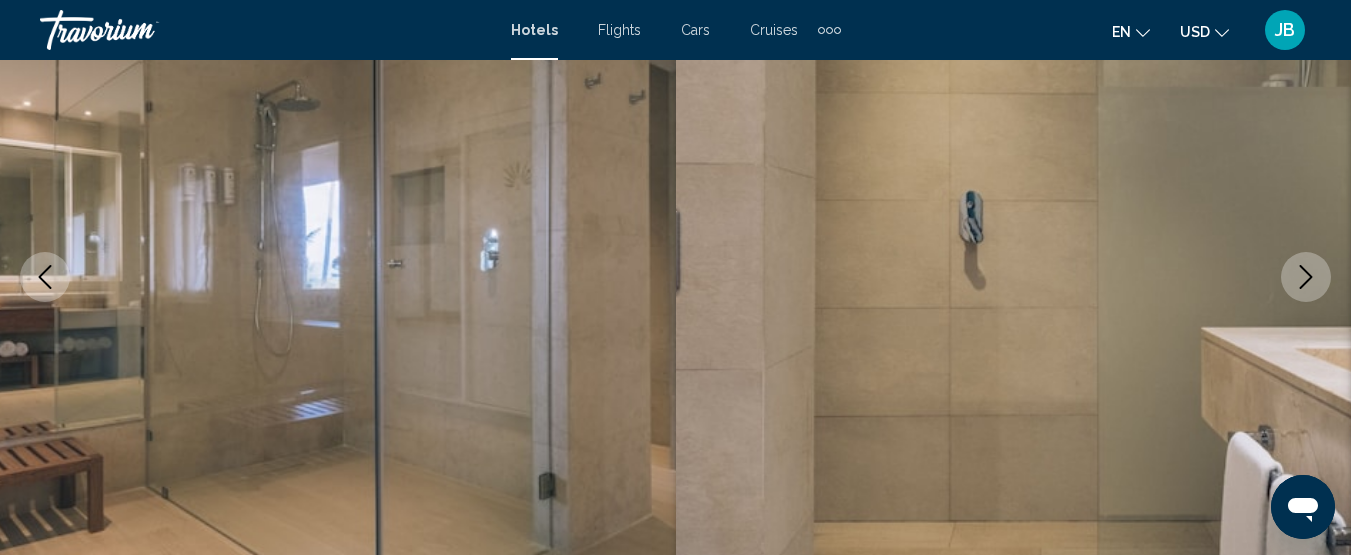 click 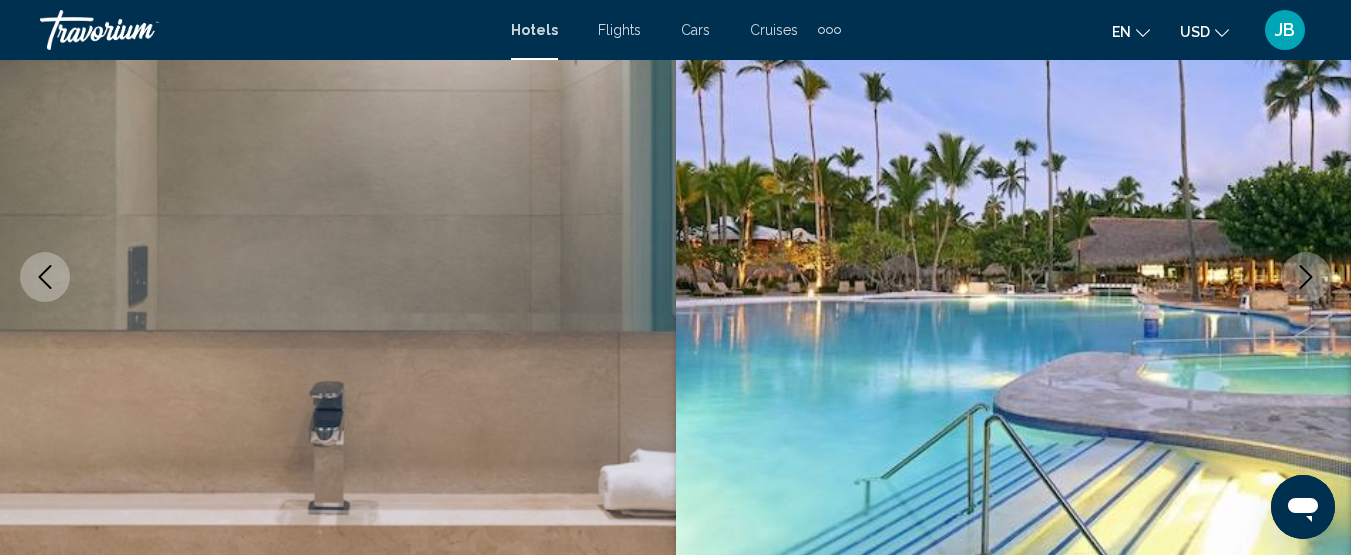 click 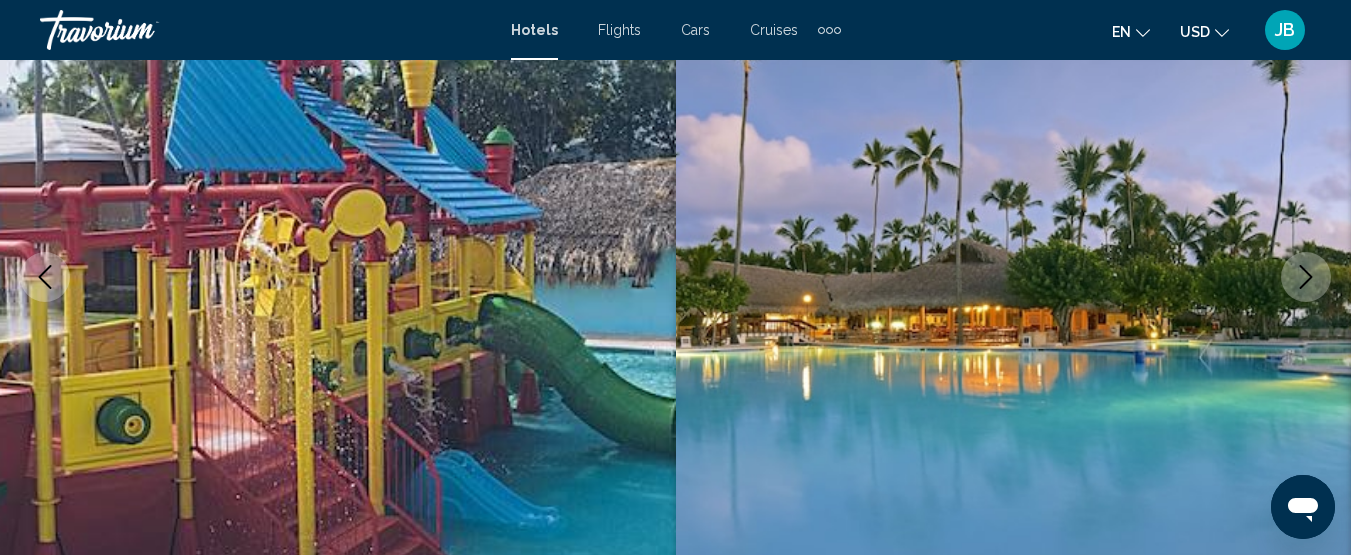 click 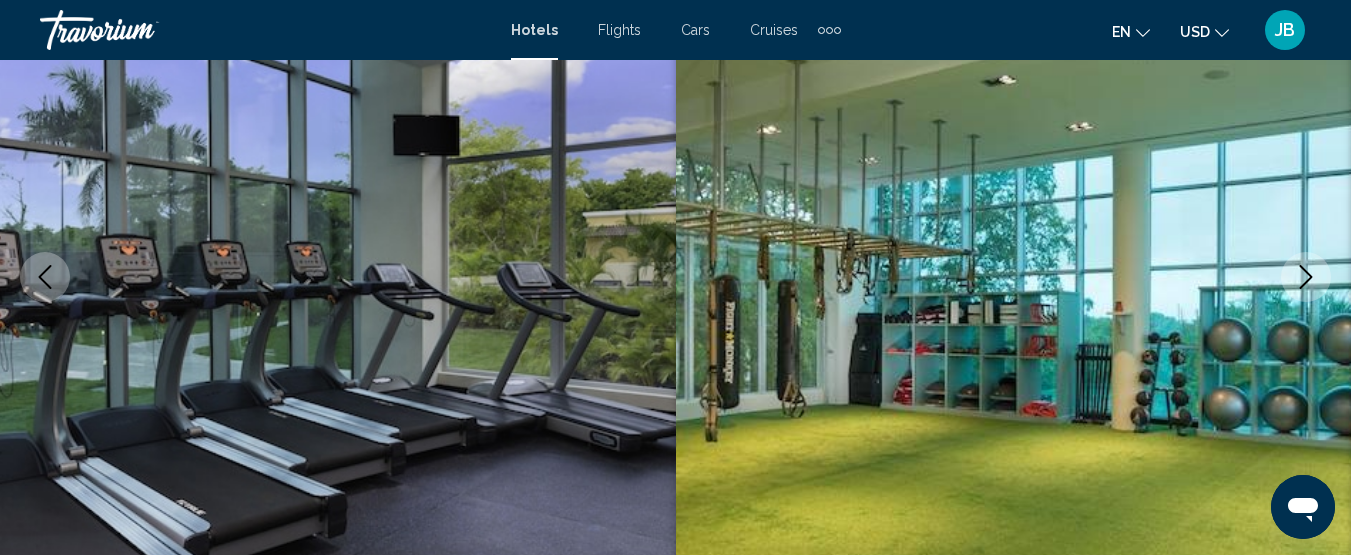 click 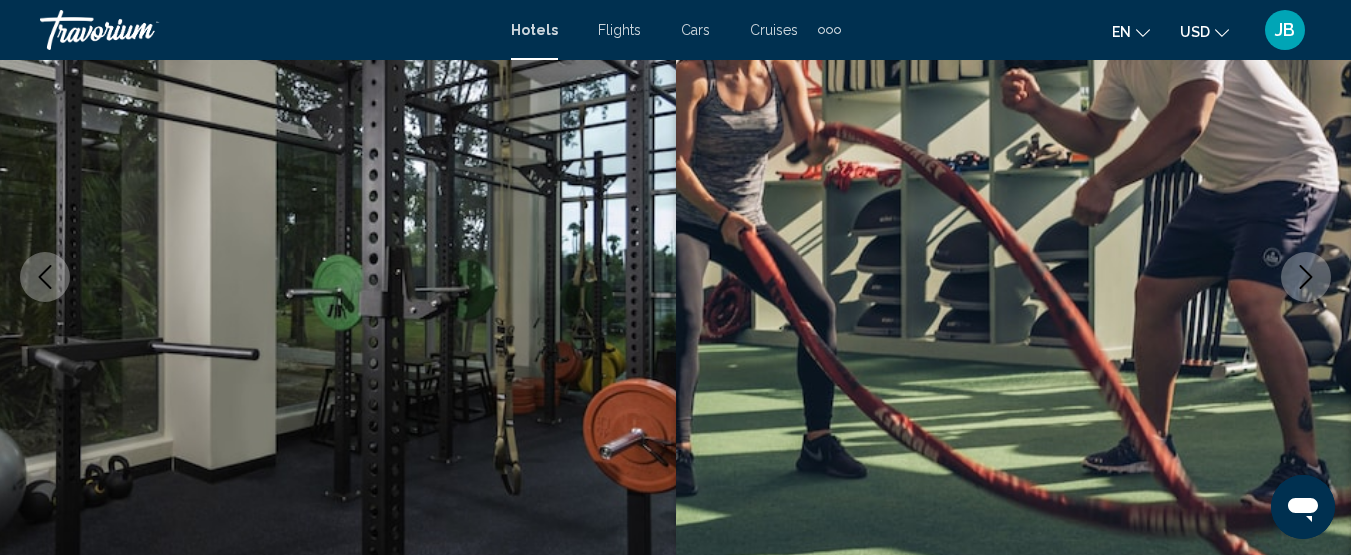 click 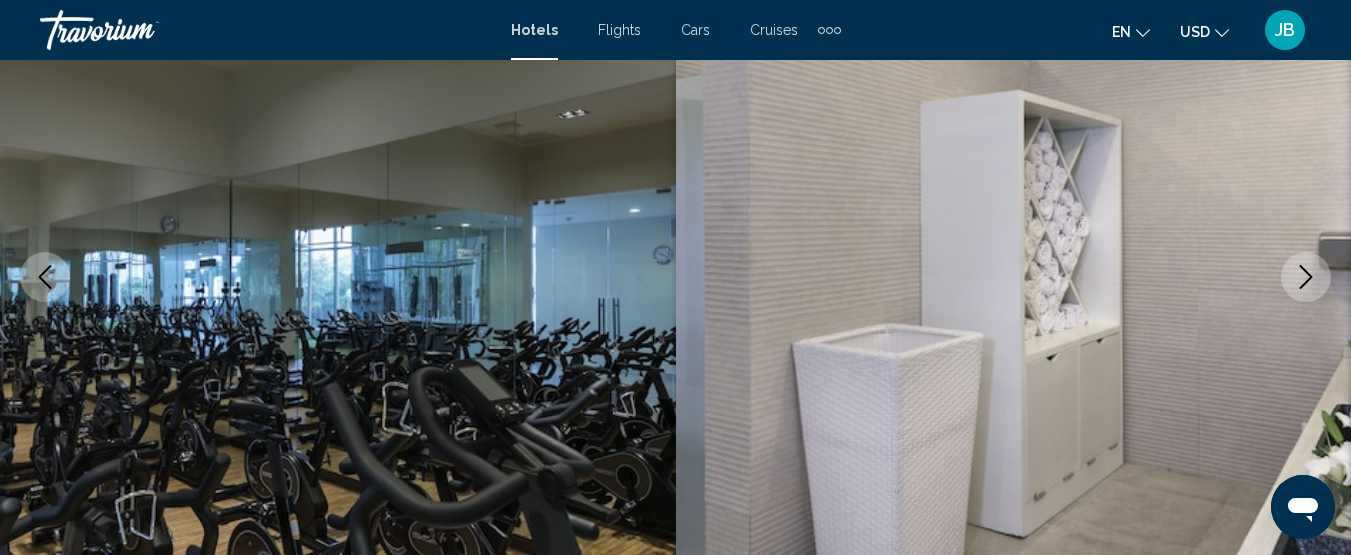 click 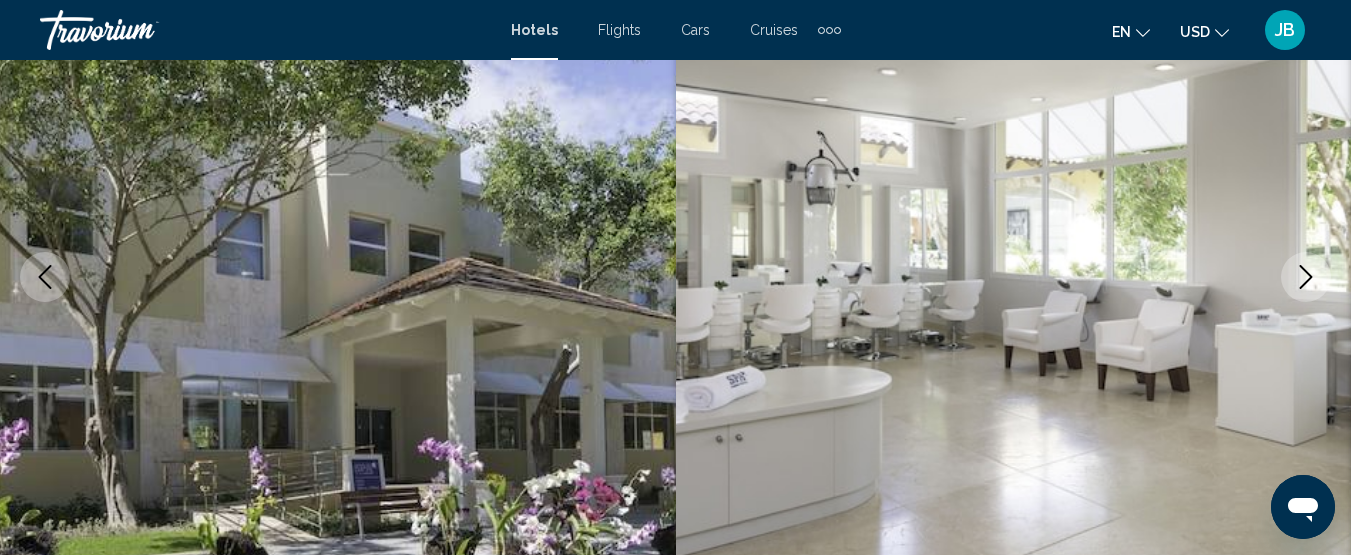 click 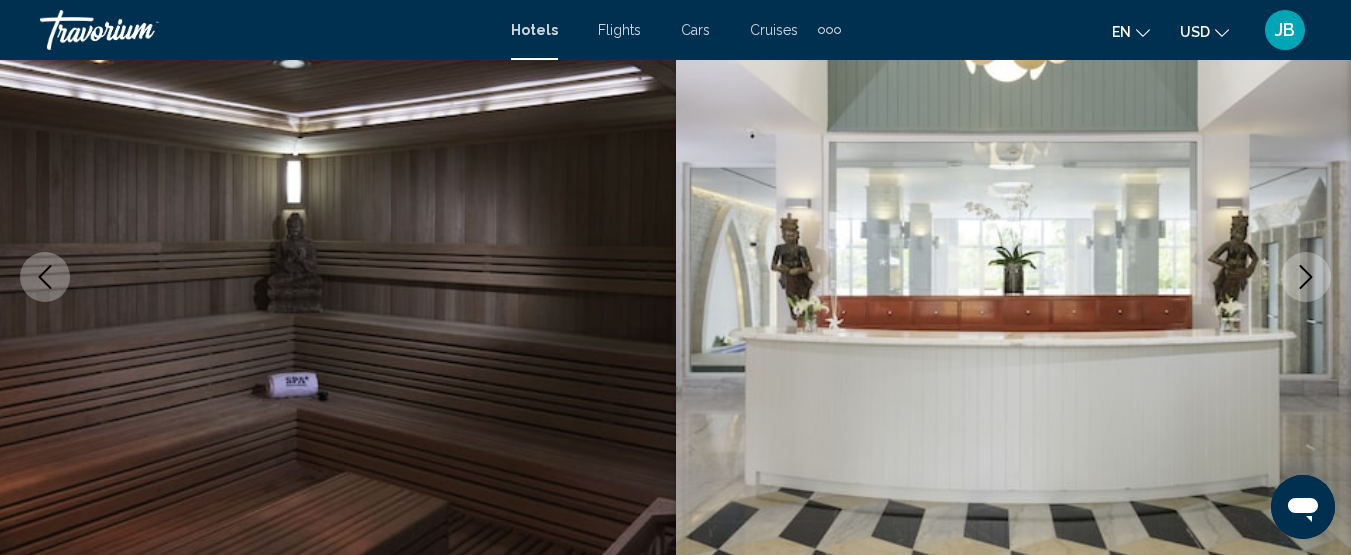 click 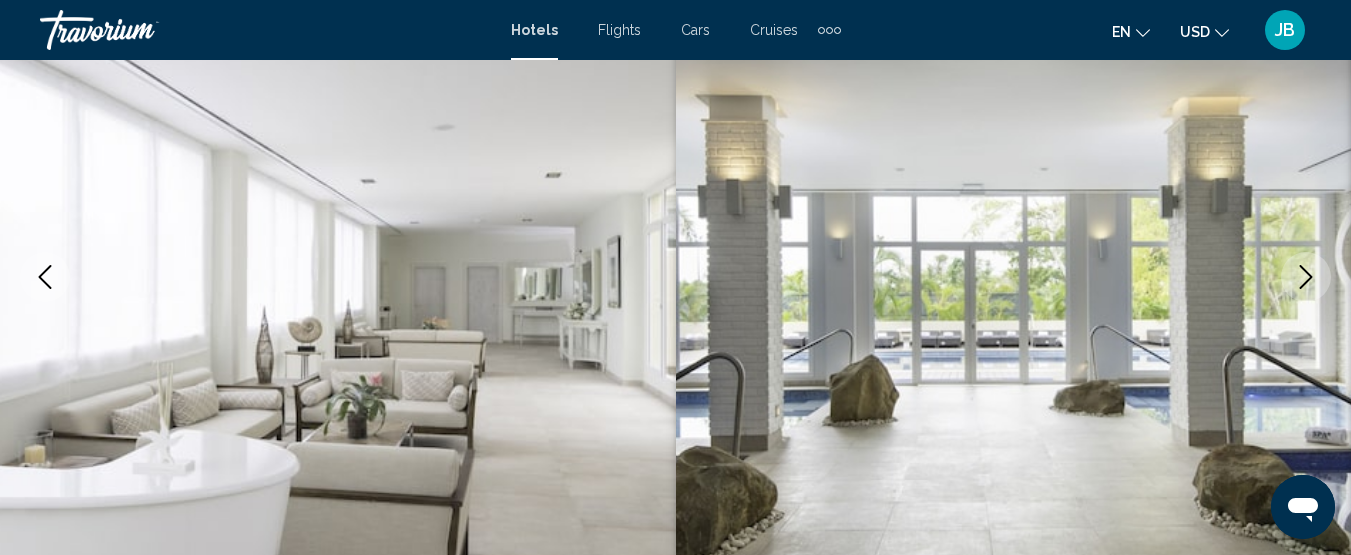 click 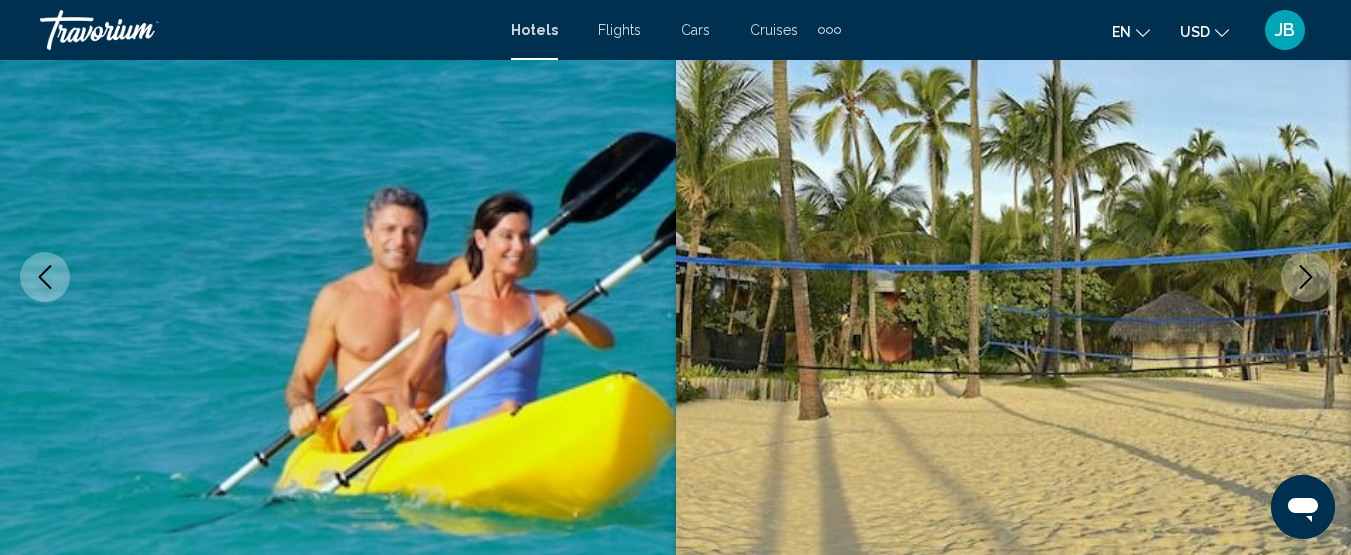 click 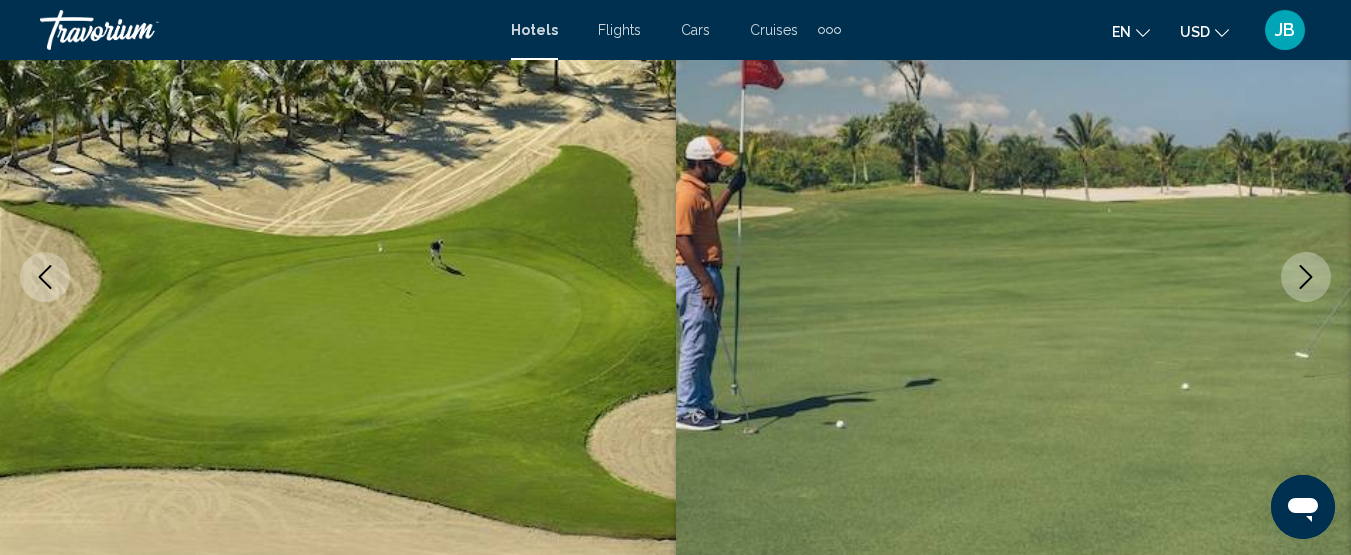 click 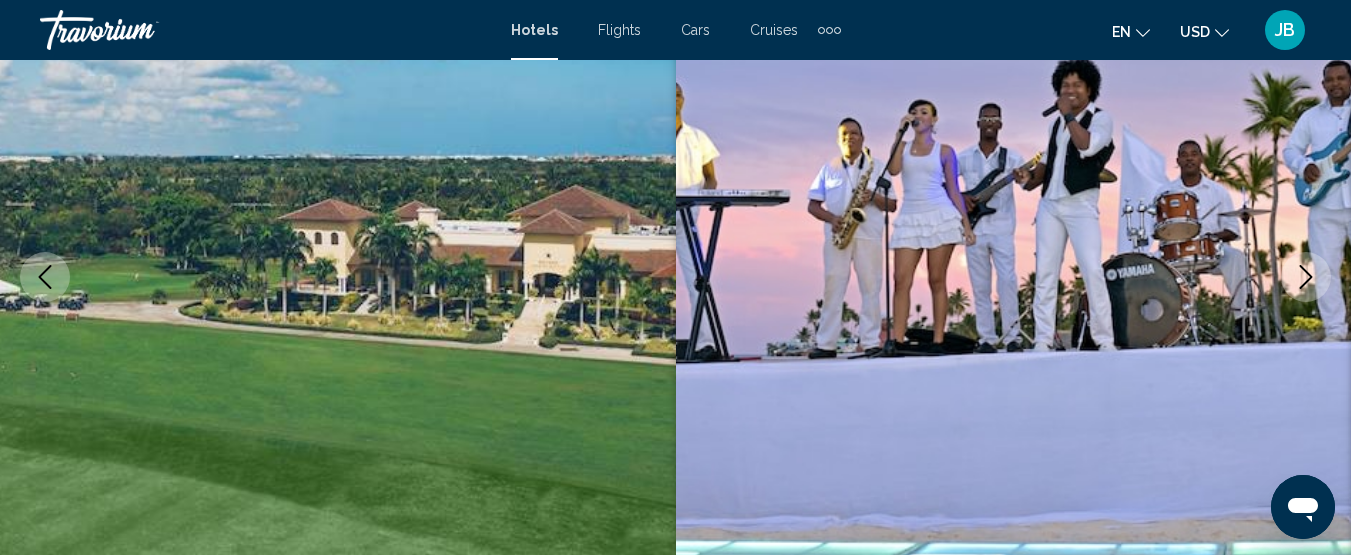 click 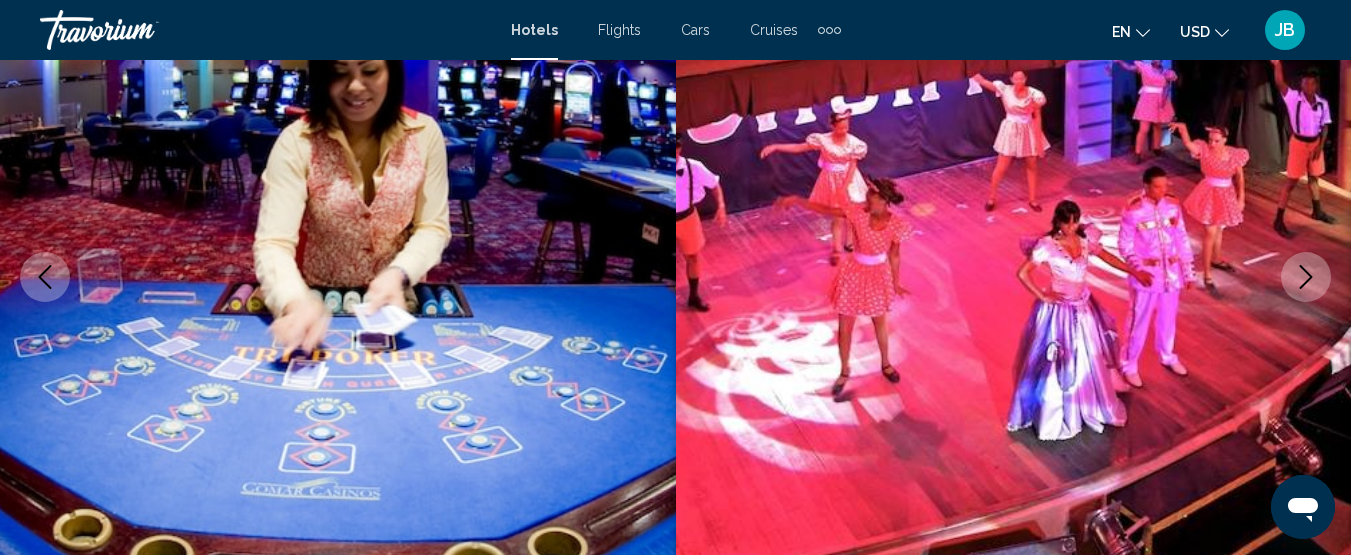 click 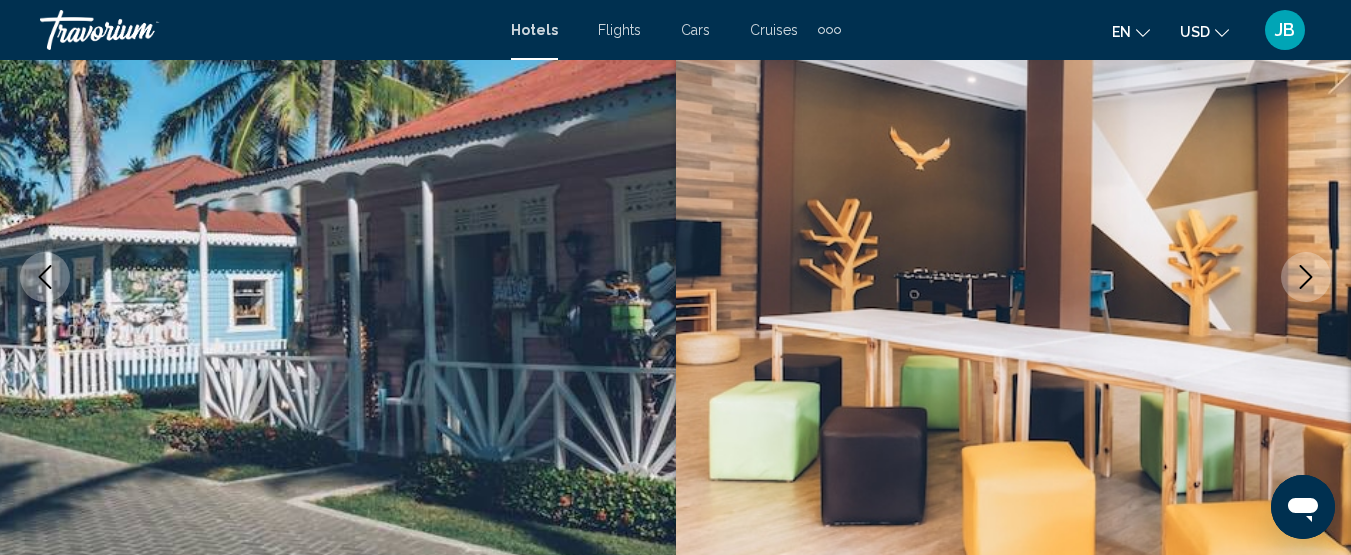 click 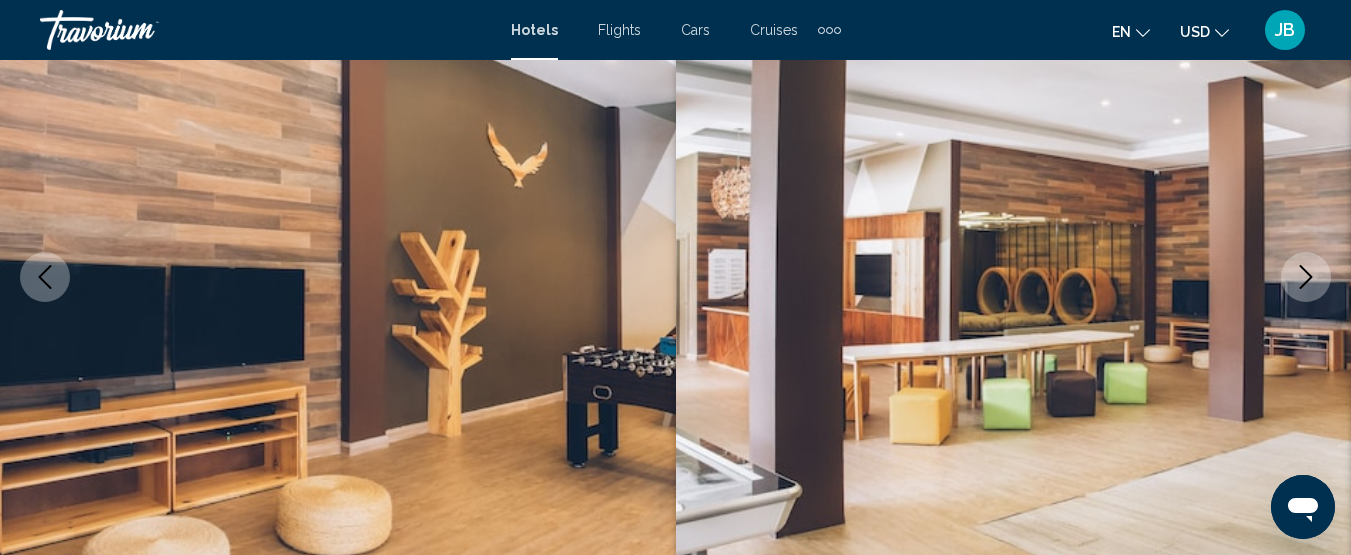 click 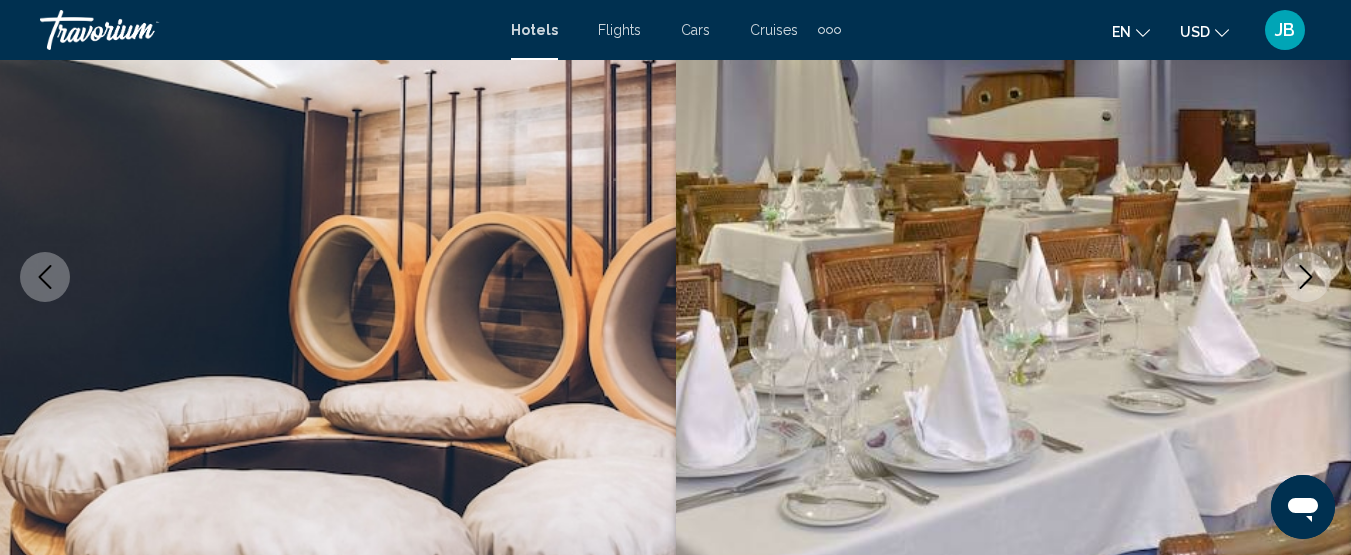 click 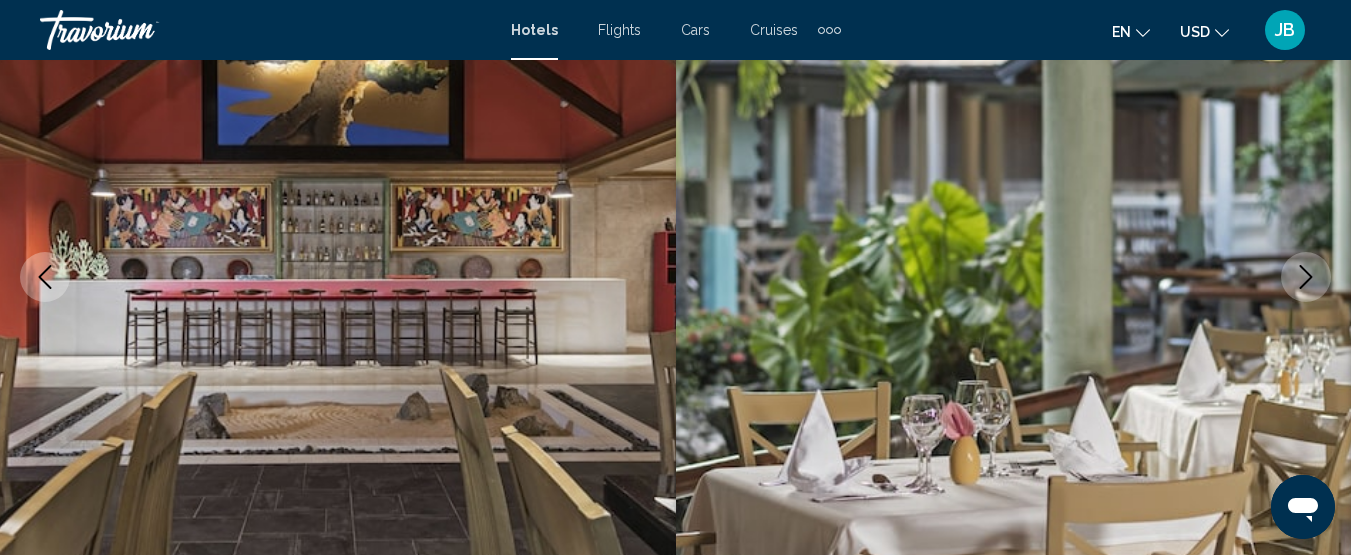 click 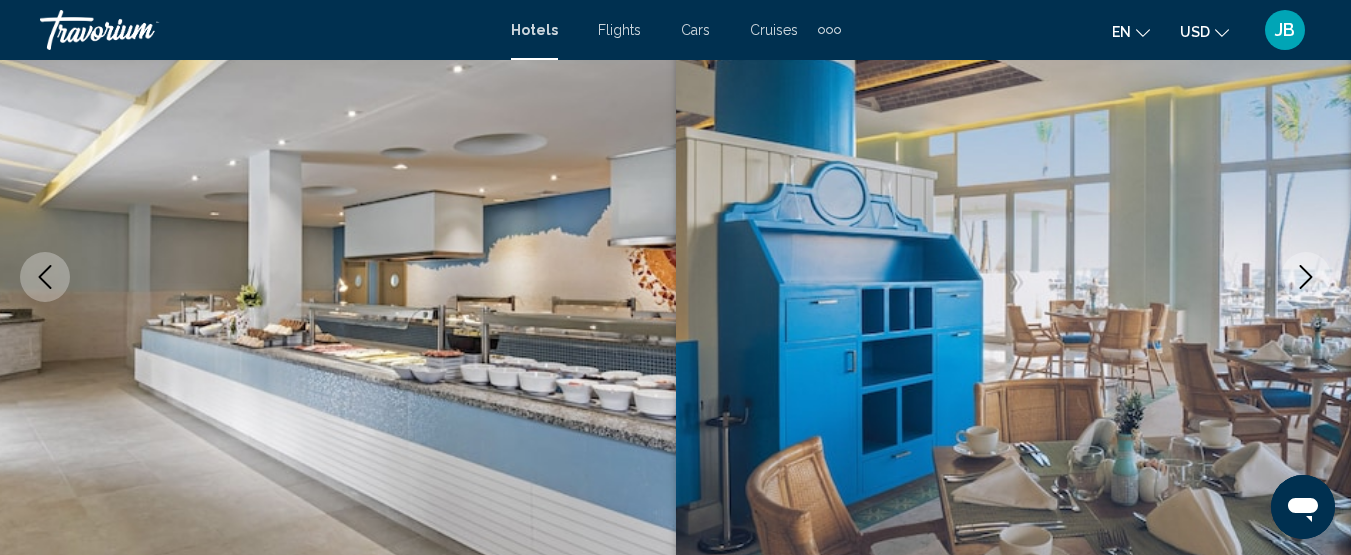 click 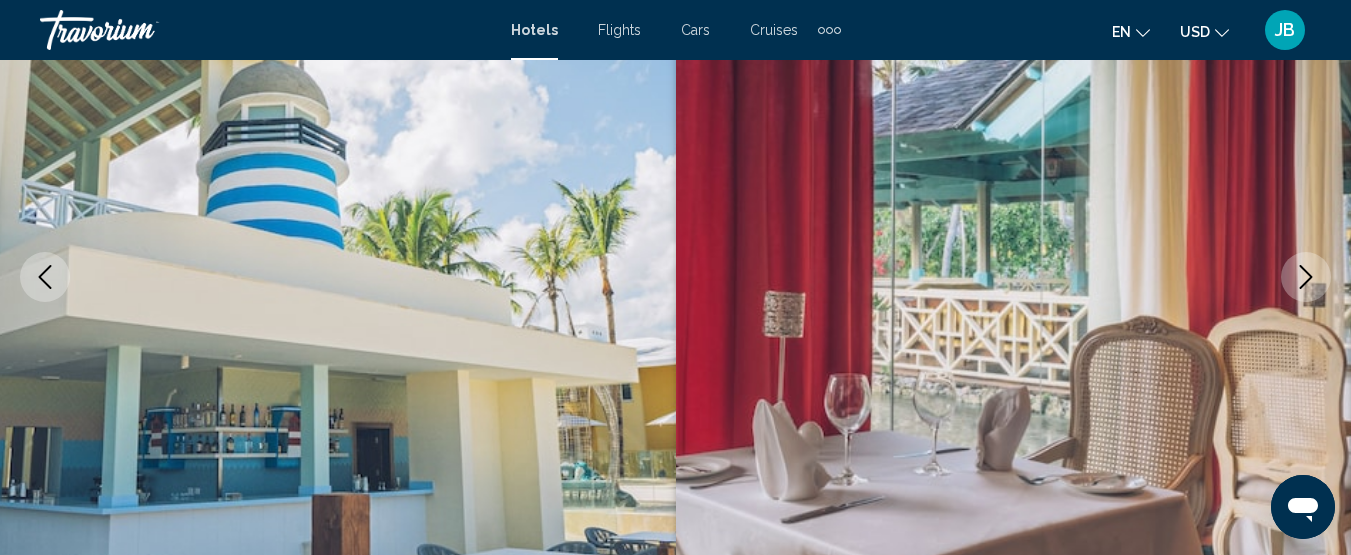 click 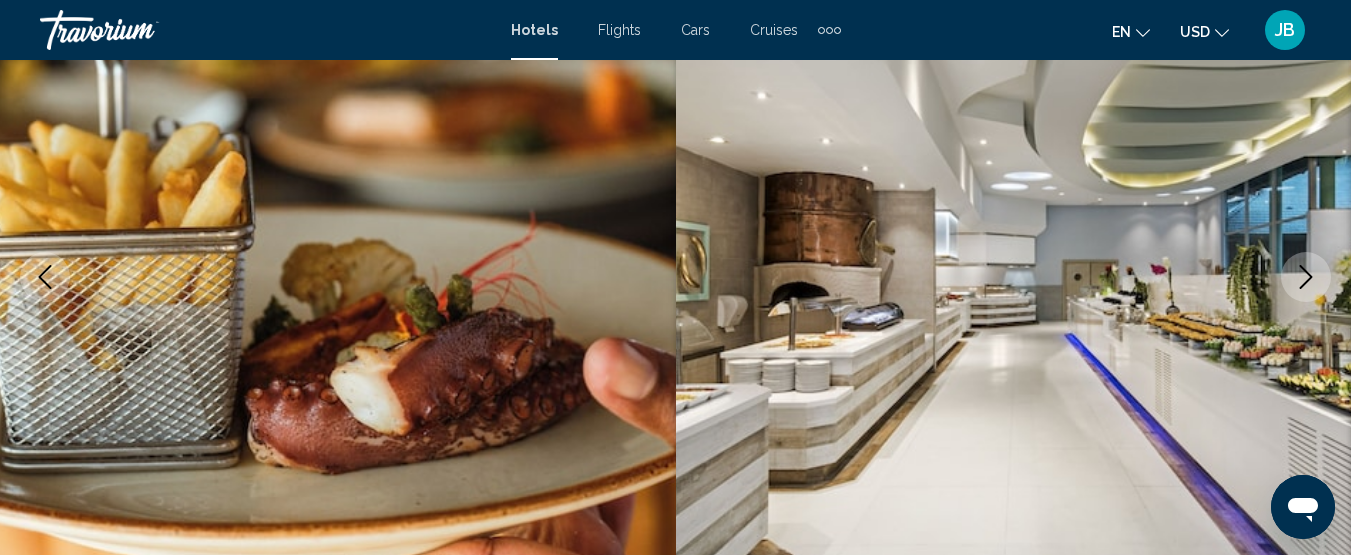 click 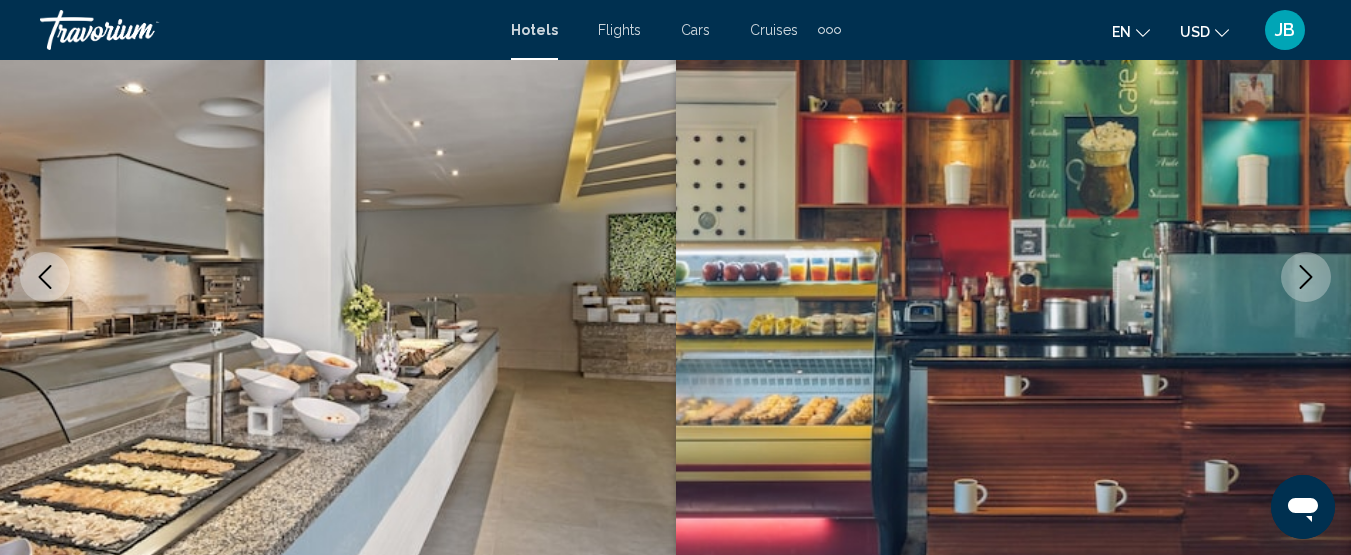 click 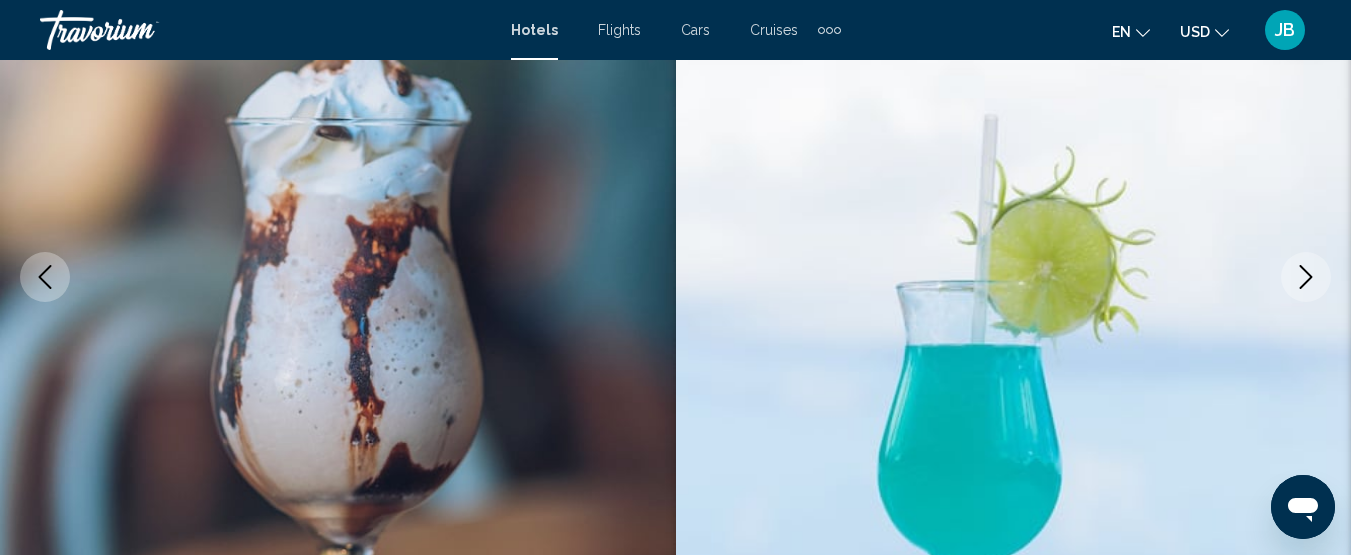 click 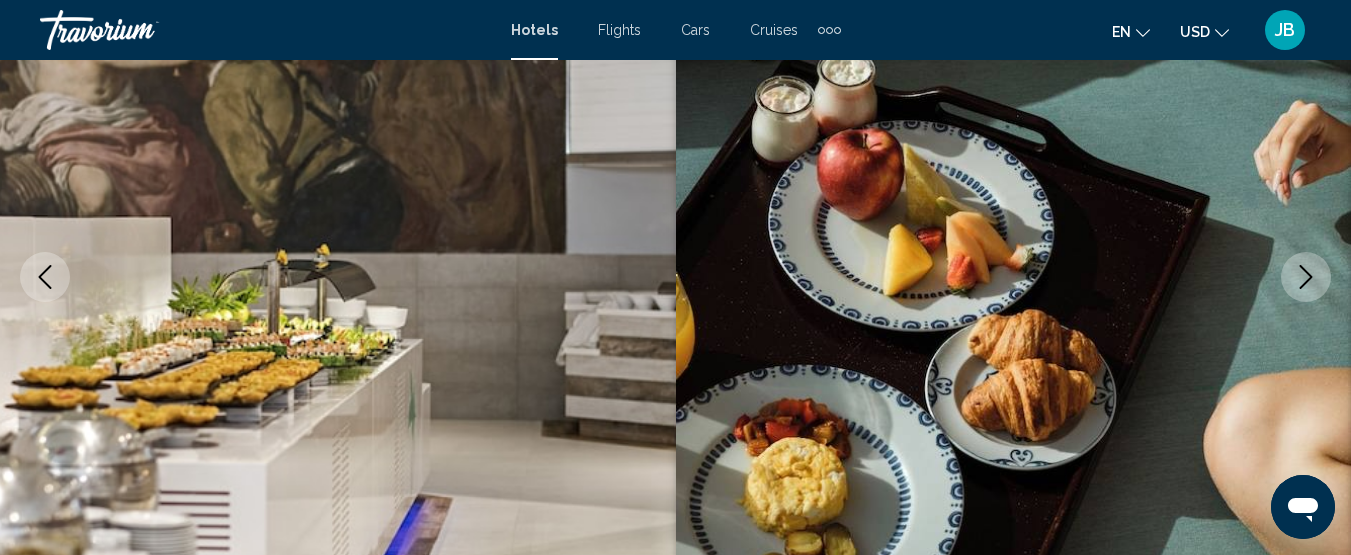 click 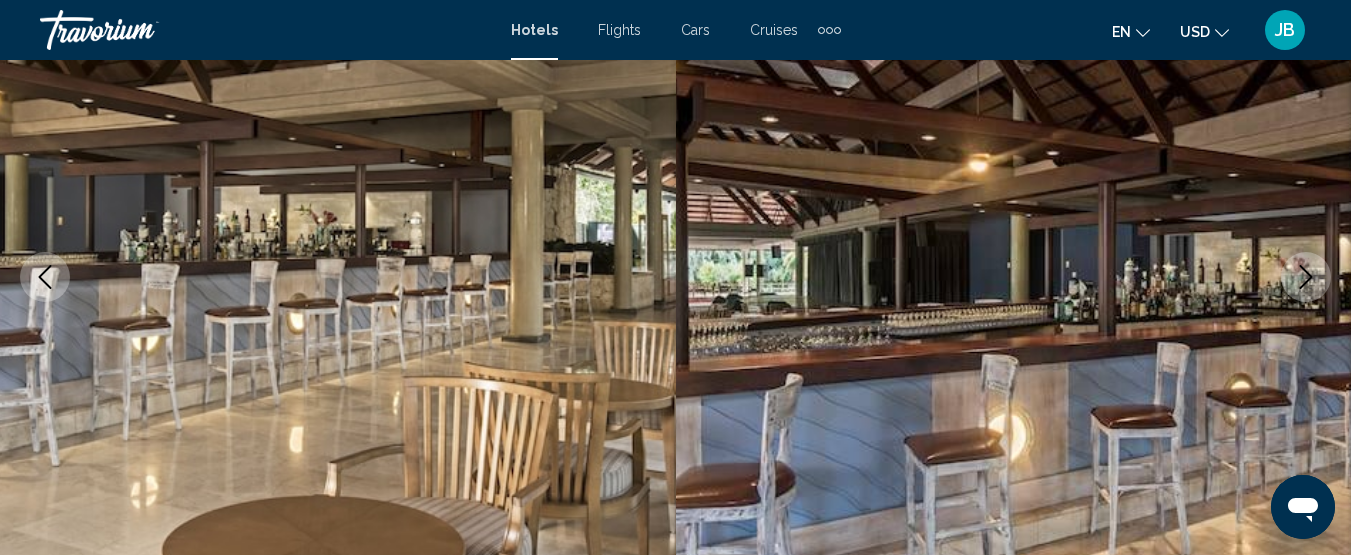 click 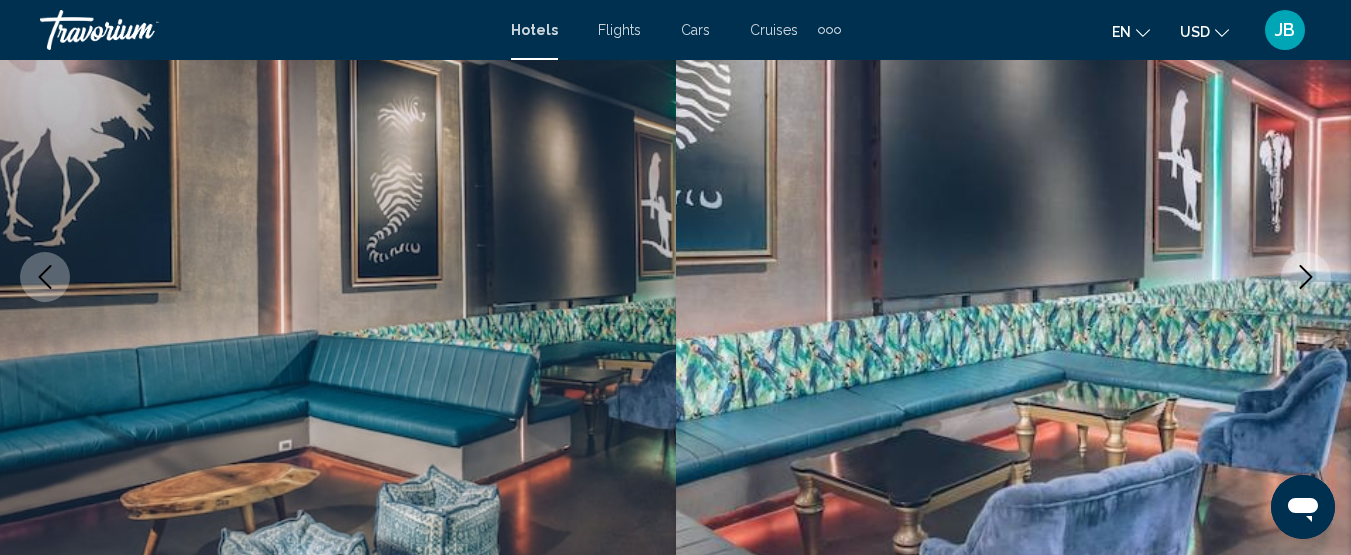 click 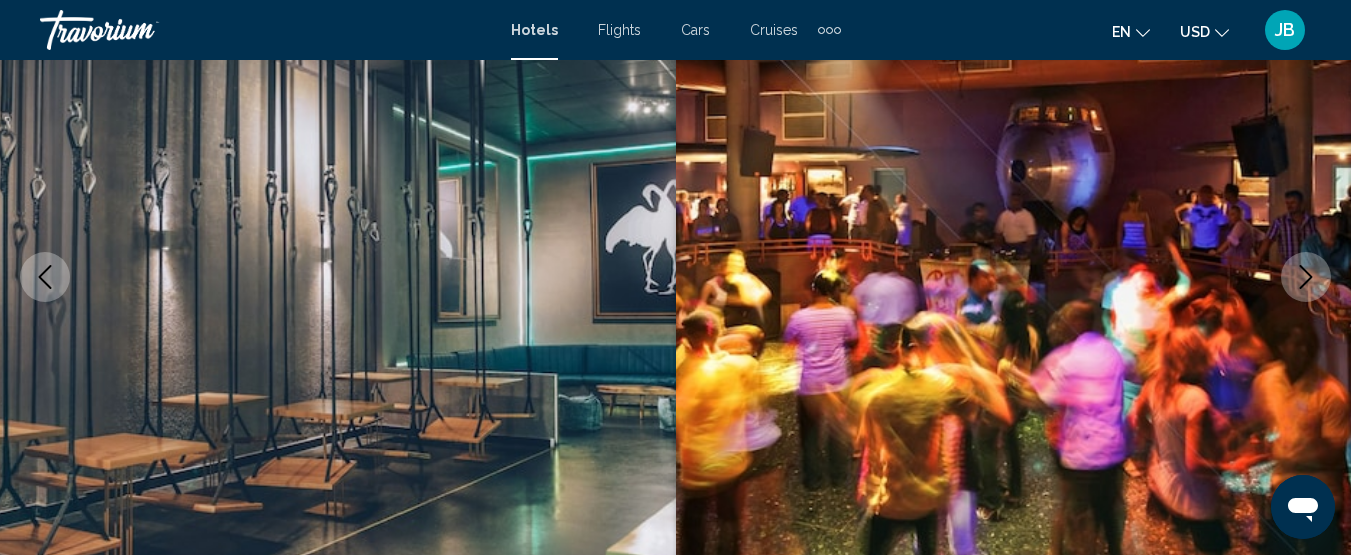 click 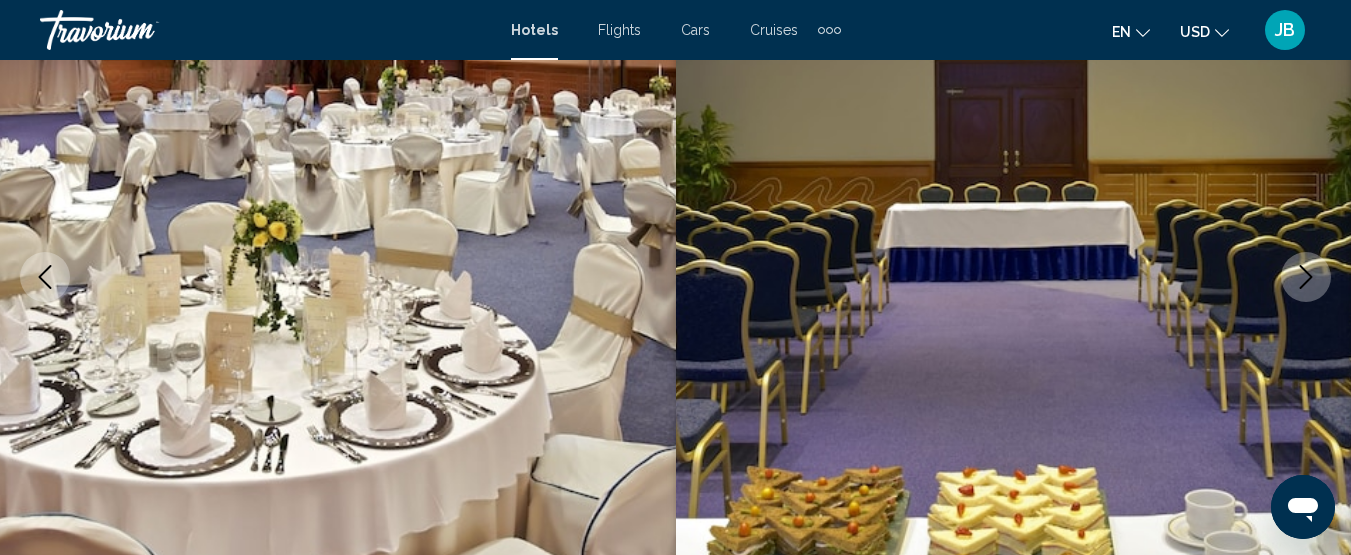 click 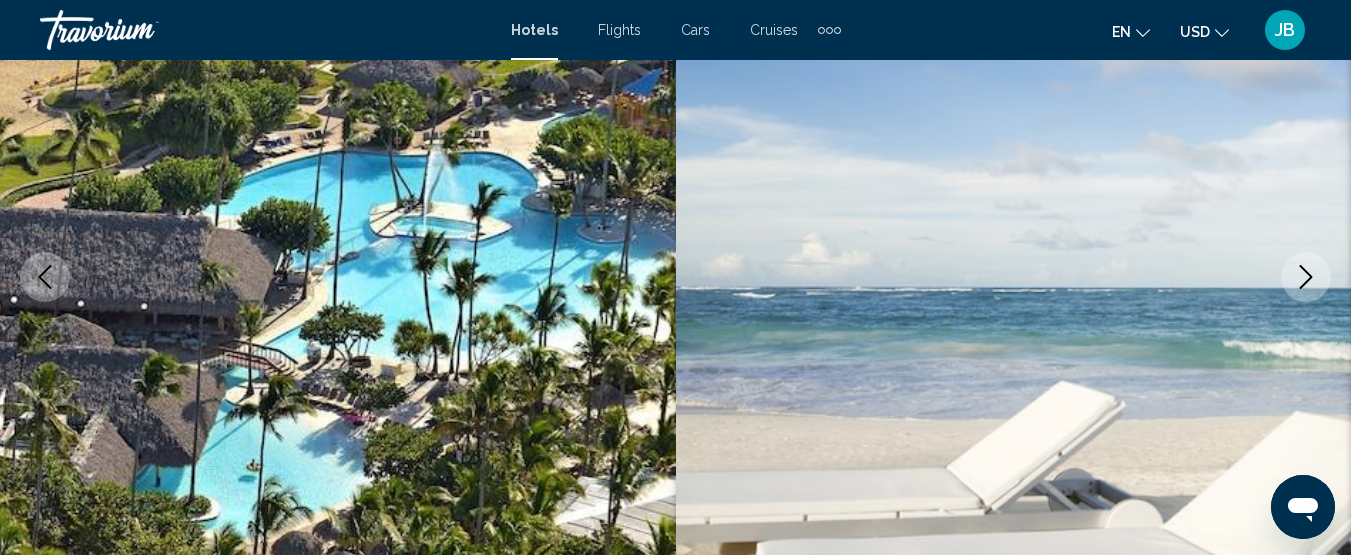 click 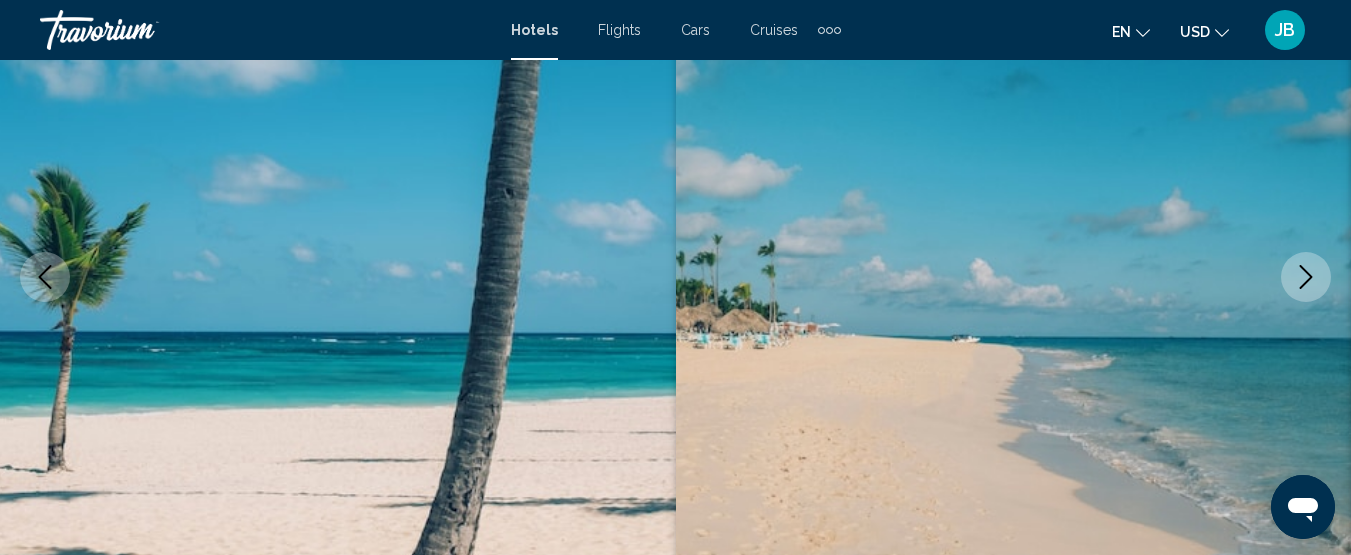 click 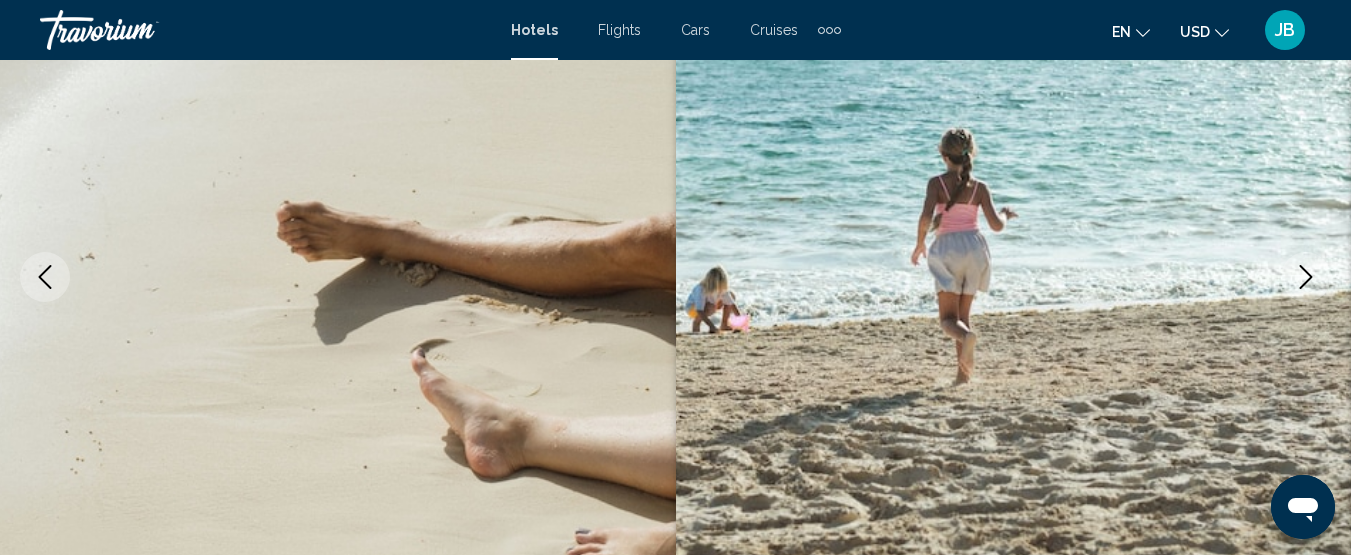 click 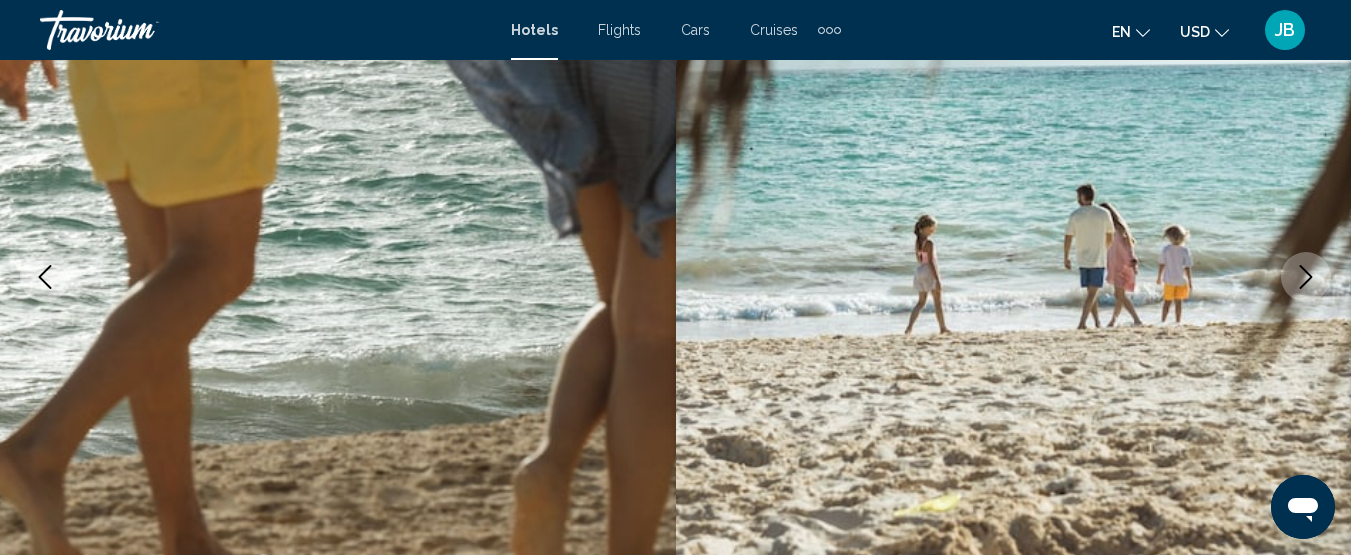 click 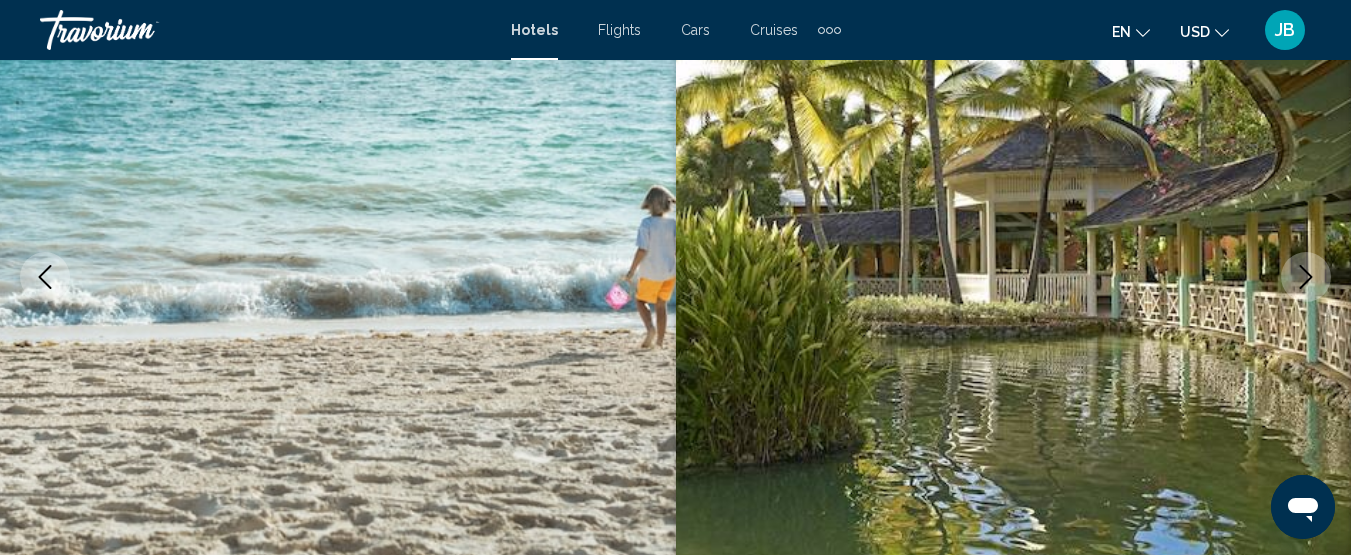 click 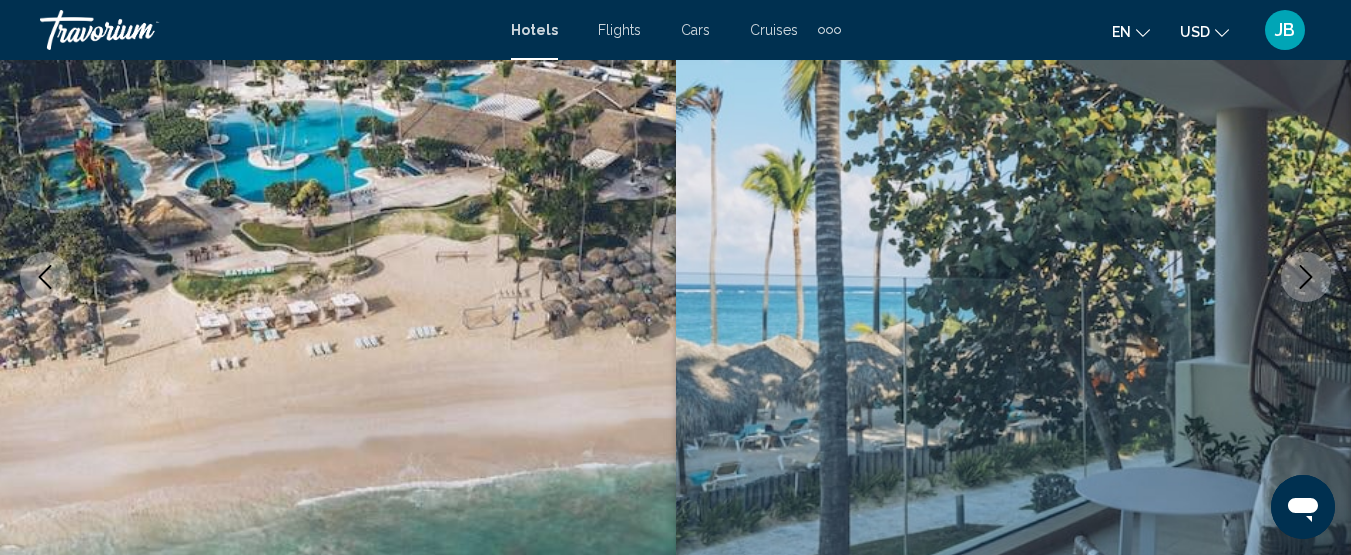 click 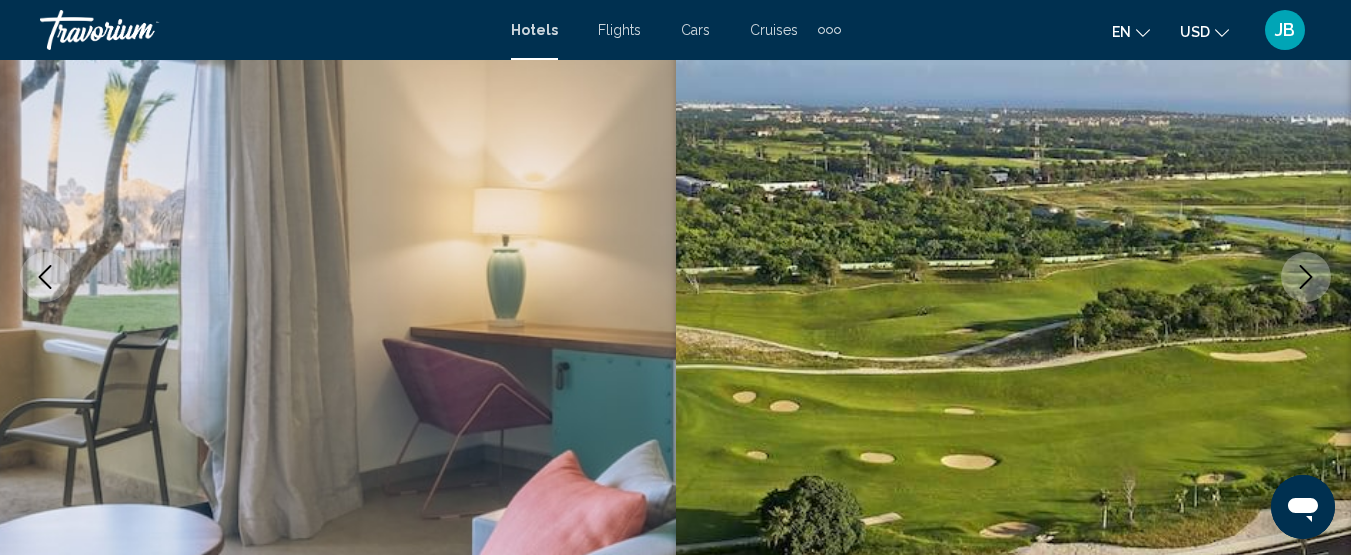 click 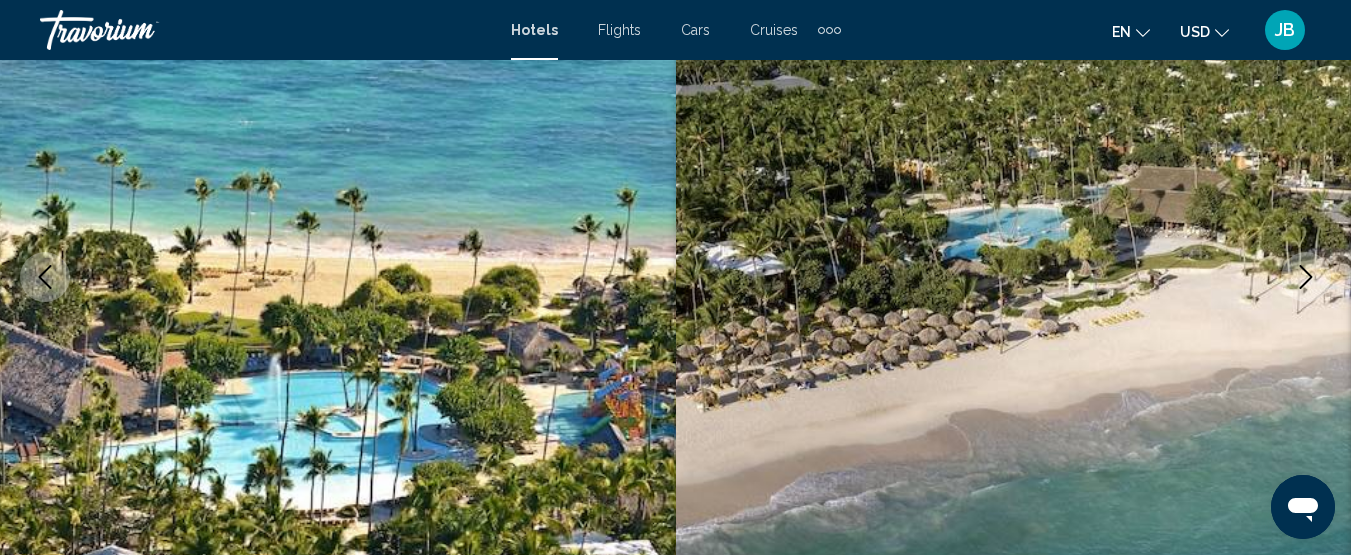 click 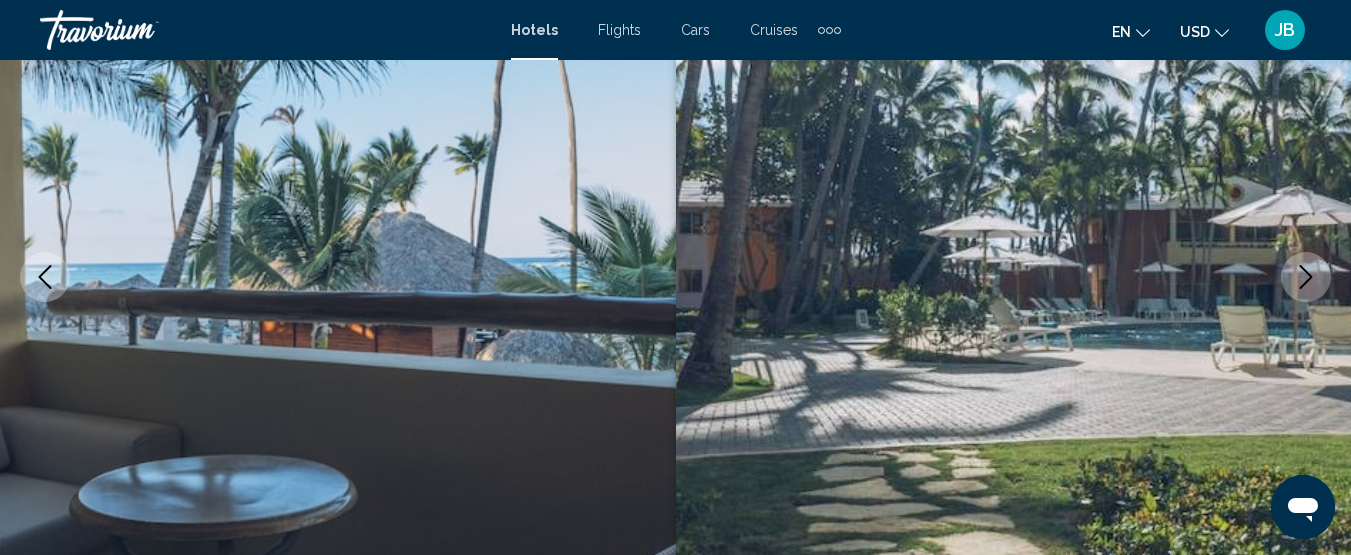 click 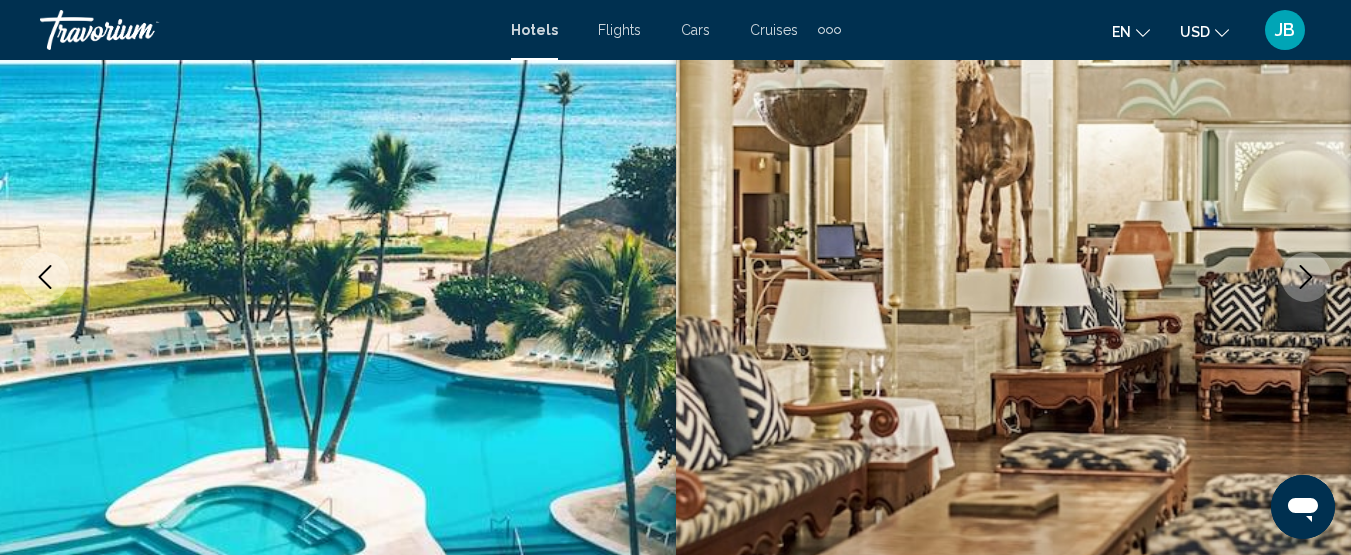 click 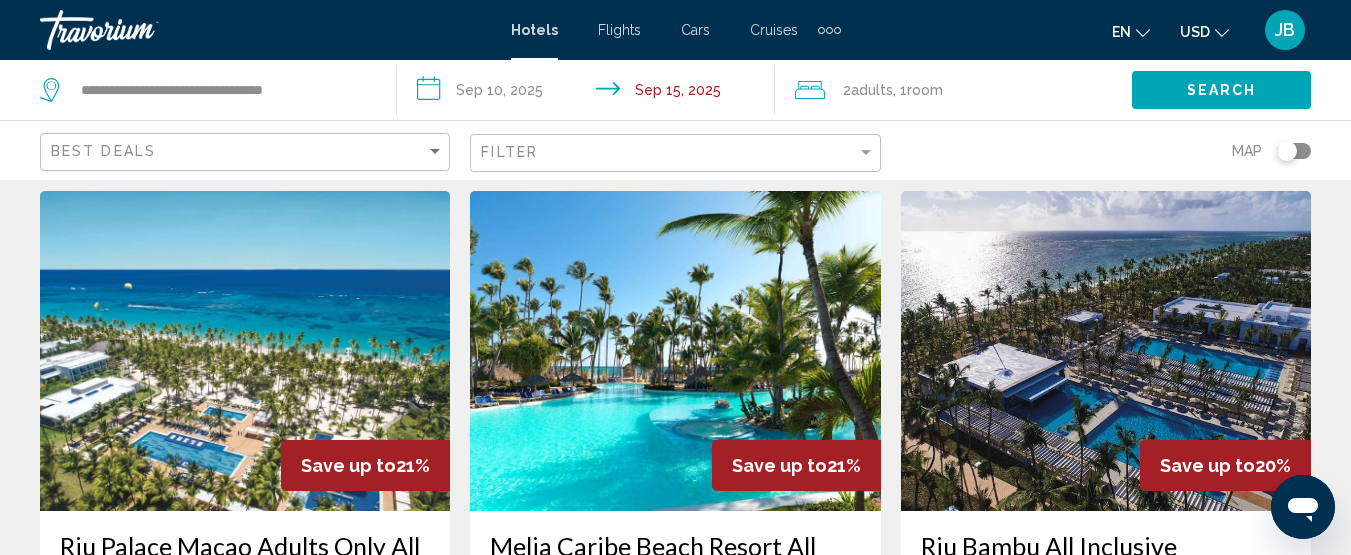 scroll, scrollTop: 800, scrollLeft: 0, axis: vertical 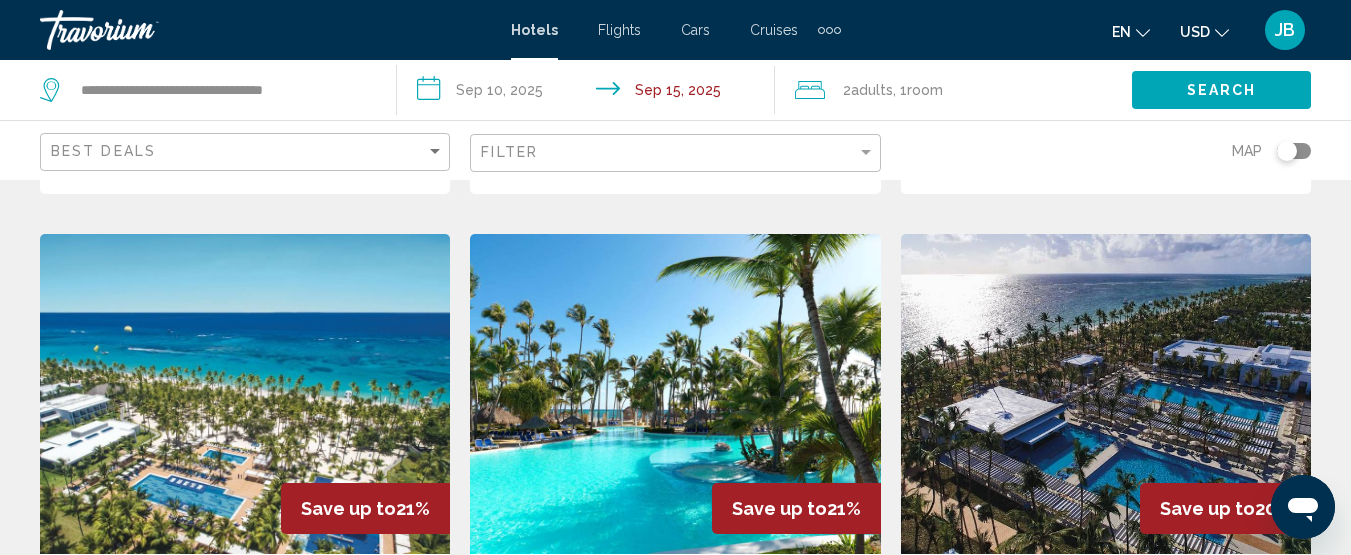 click at bounding box center (675, 394) 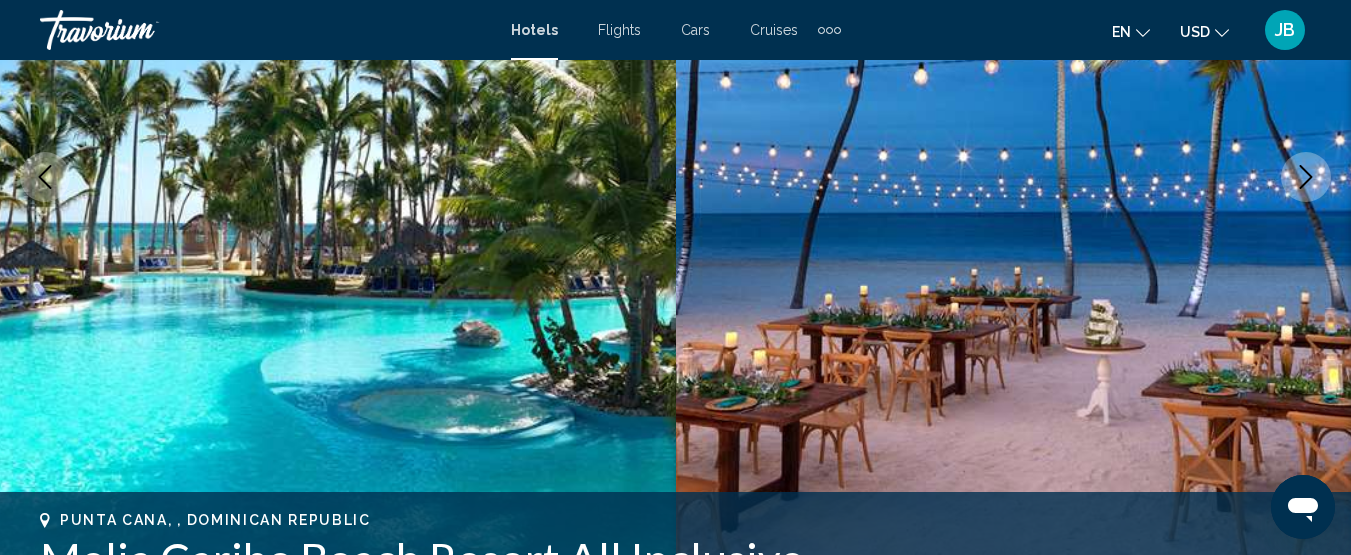 scroll, scrollTop: 258, scrollLeft: 0, axis: vertical 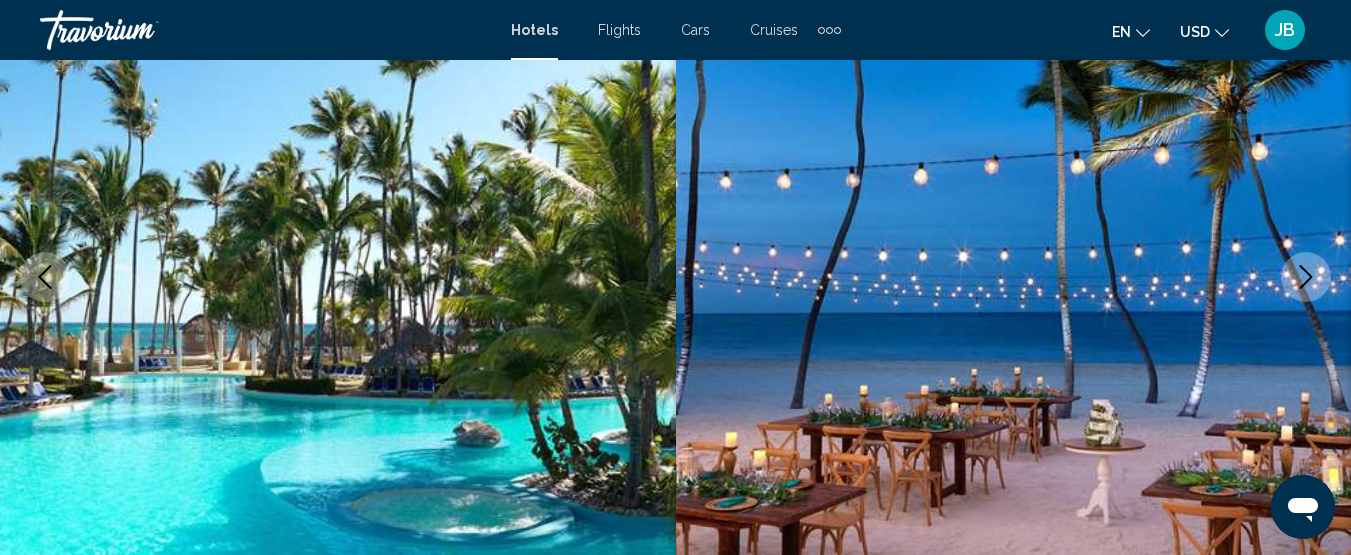click 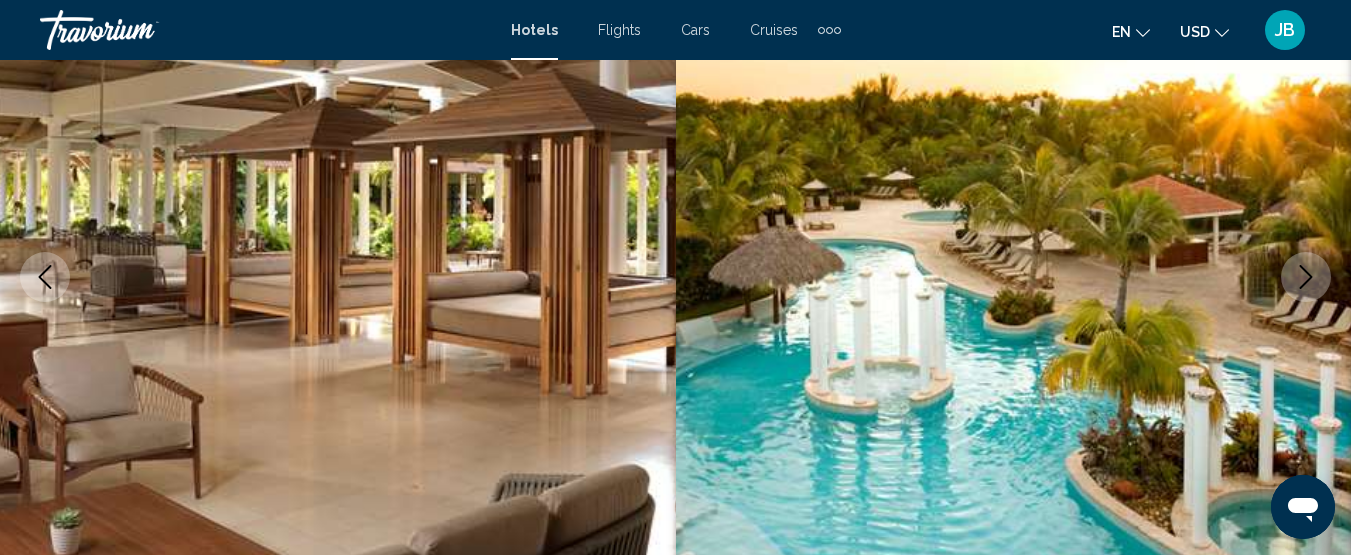 click at bounding box center [1306, 277] 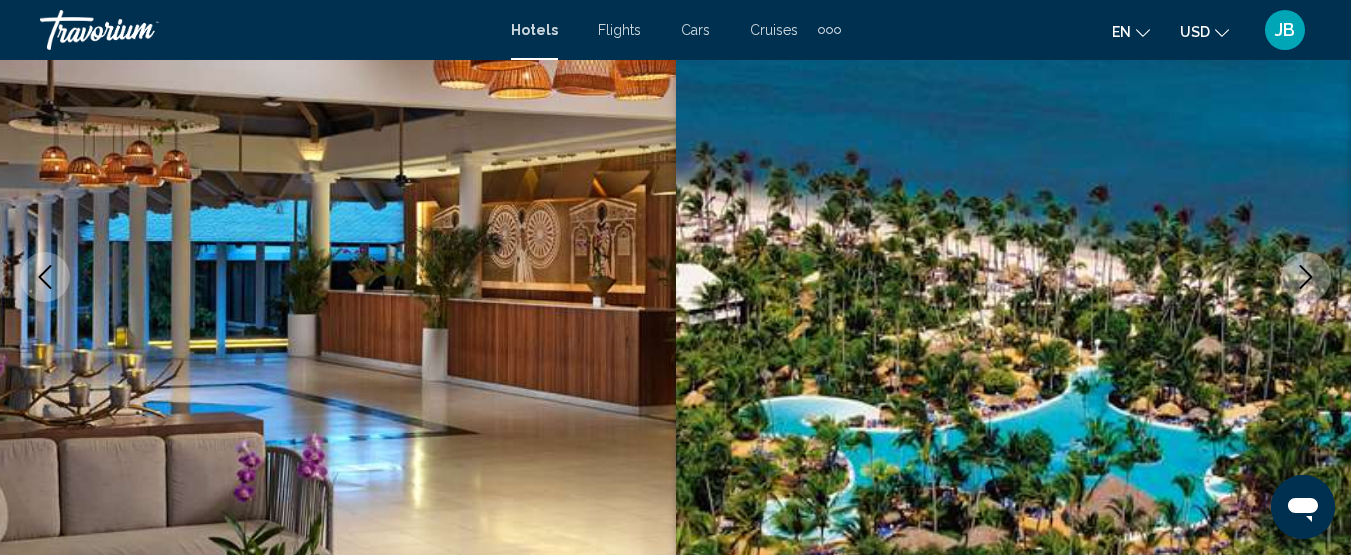 click at bounding box center (1306, 277) 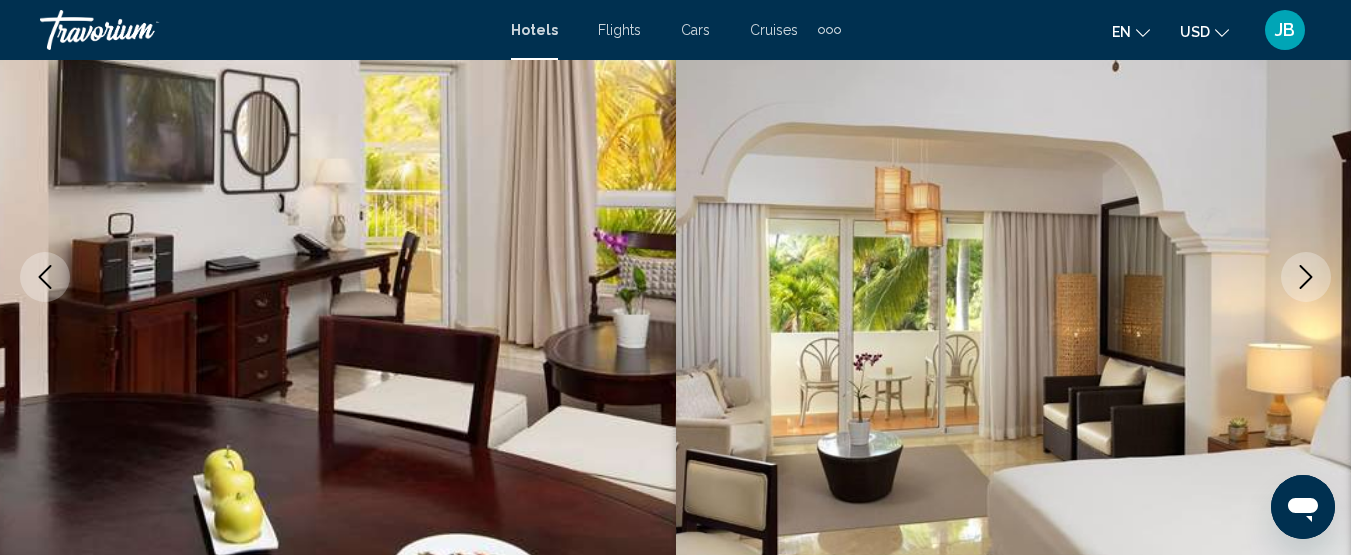 click at bounding box center (1306, 277) 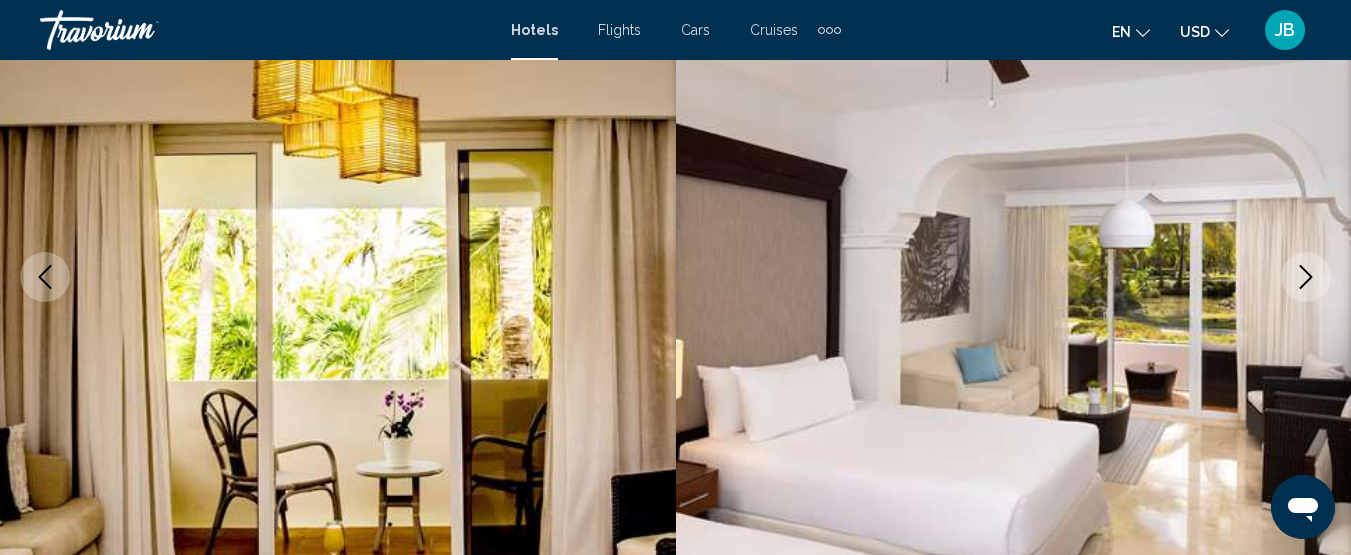 click at bounding box center [1306, 277] 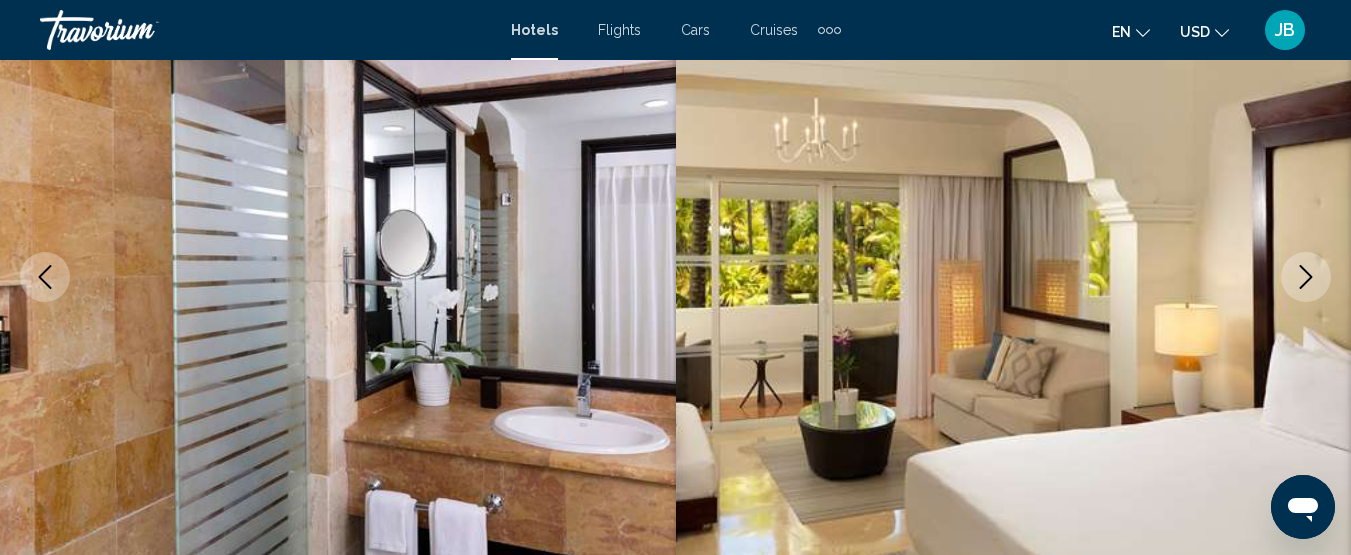 click at bounding box center (1306, 277) 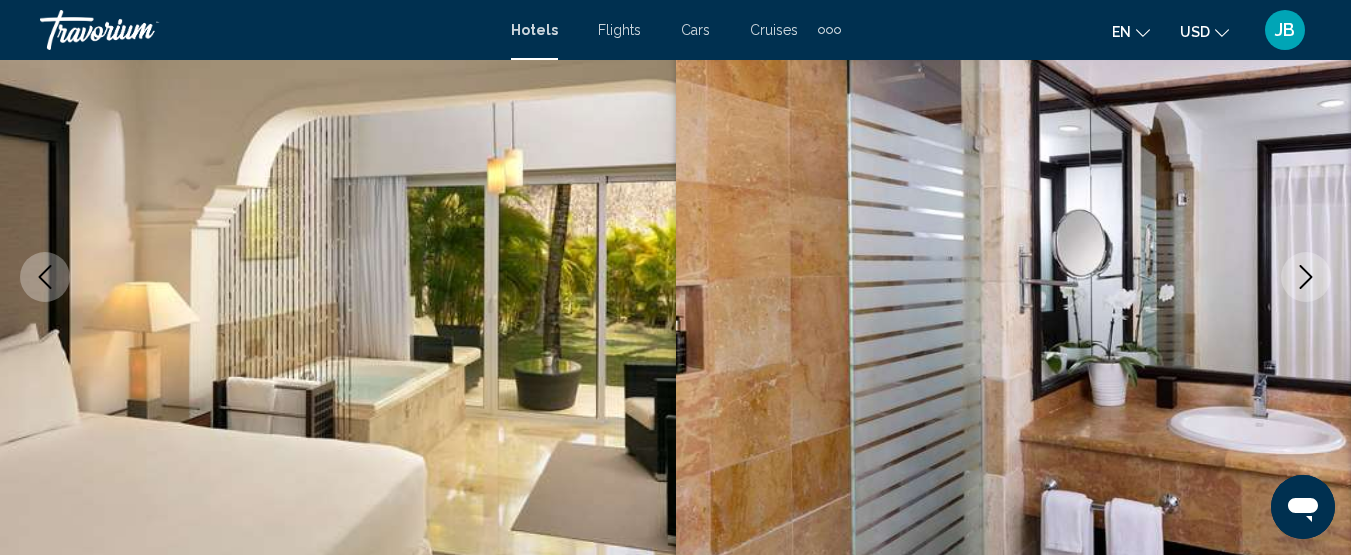 click at bounding box center [1306, 277] 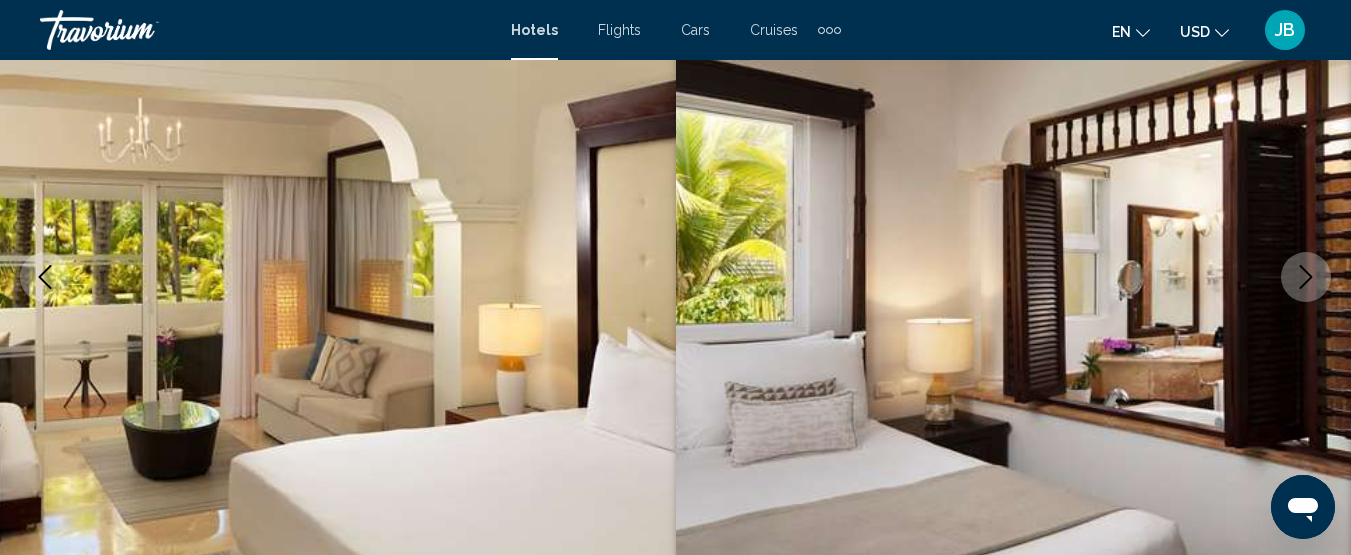 click at bounding box center [1306, 277] 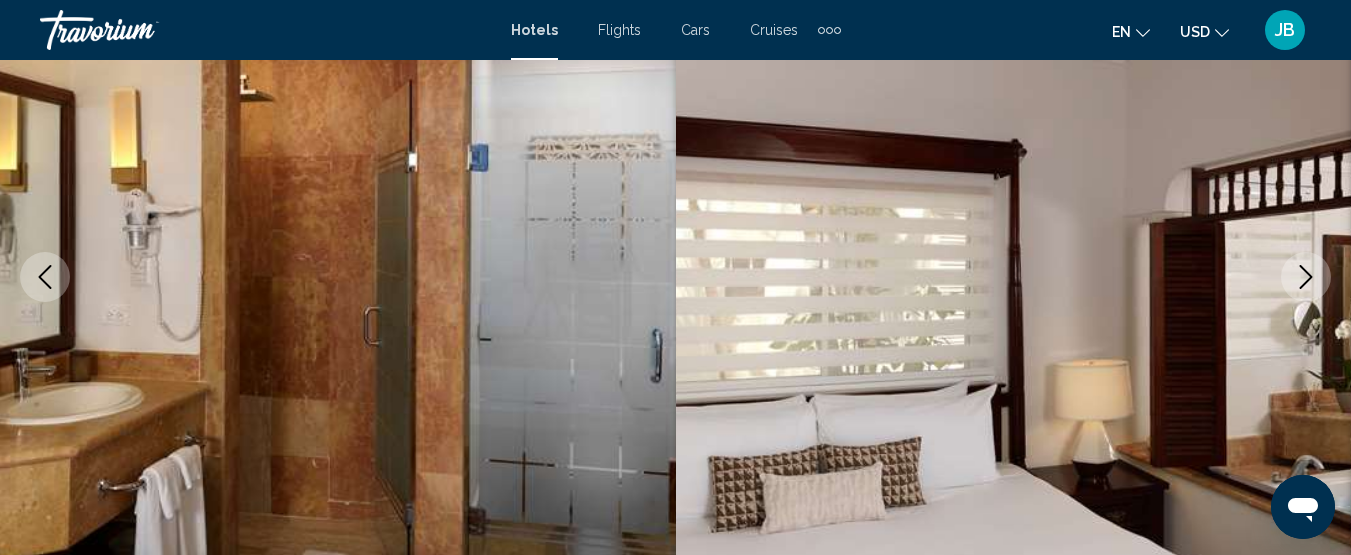 click at bounding box center [1306, 277] 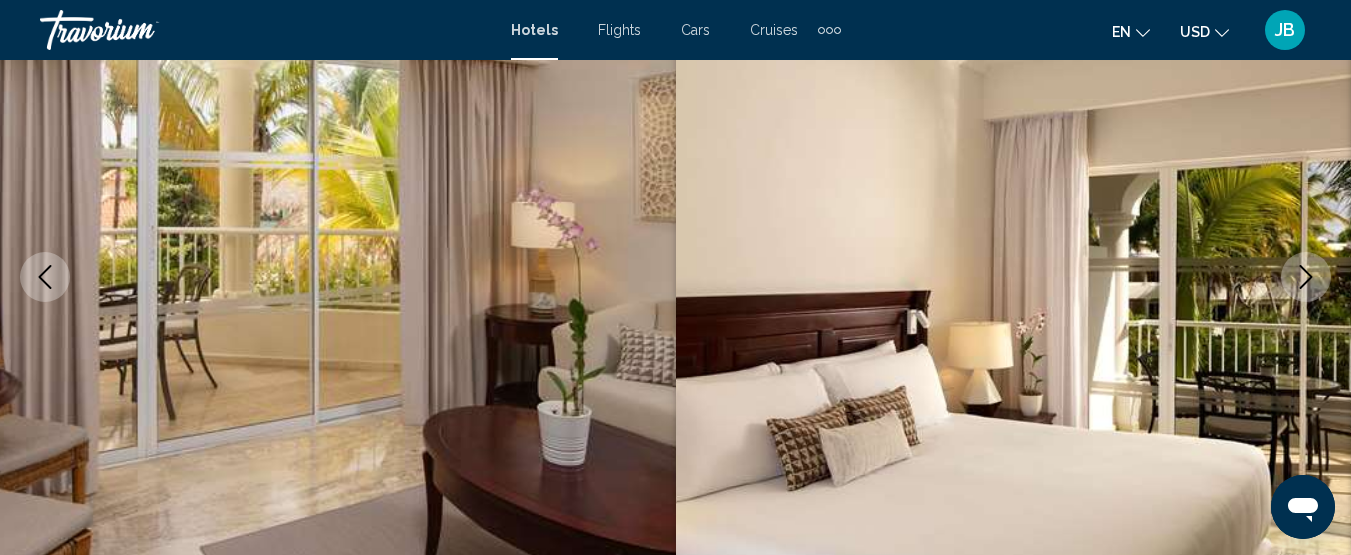click at bounding box center [1306, 277] 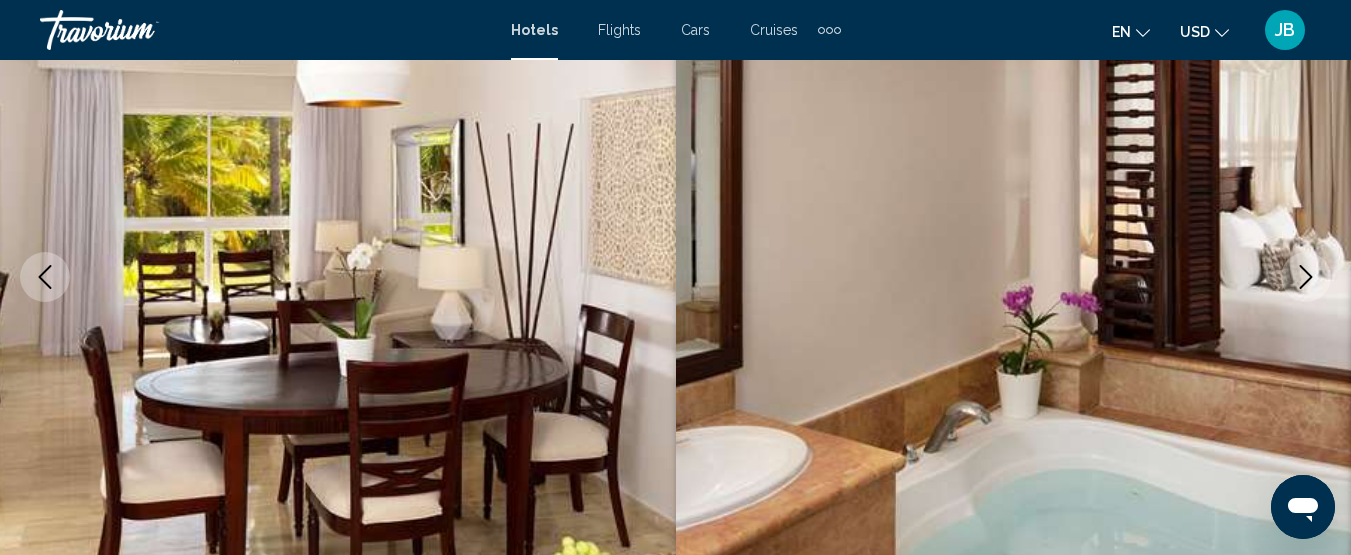 click at bounding box center (1306, 277) 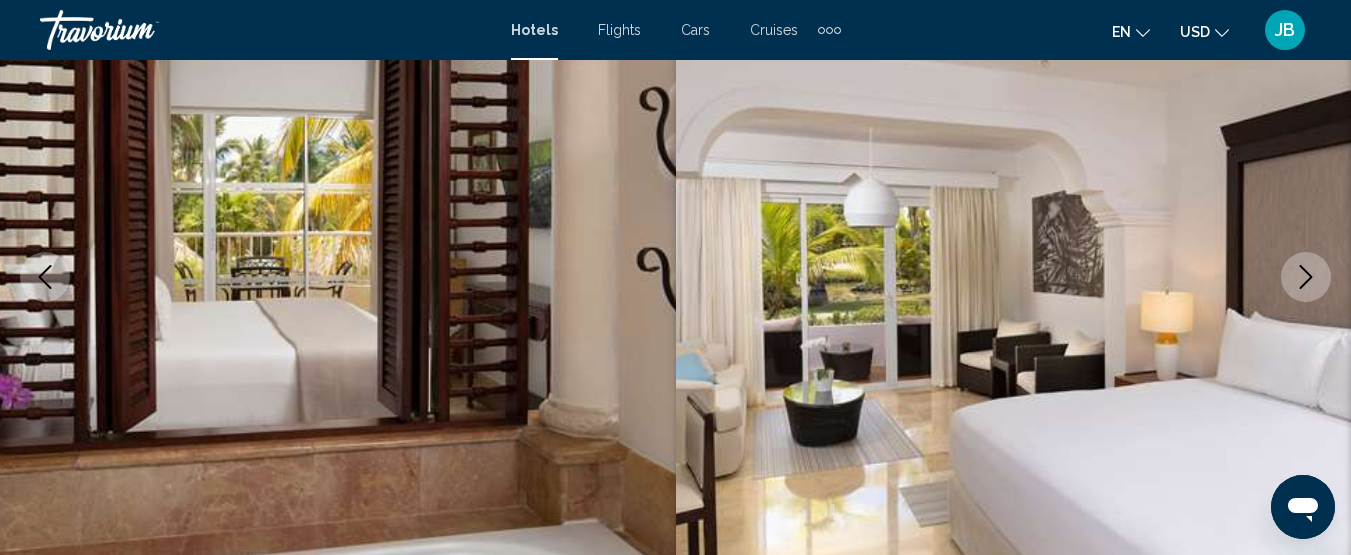 click at bounding box center [1306, 277] 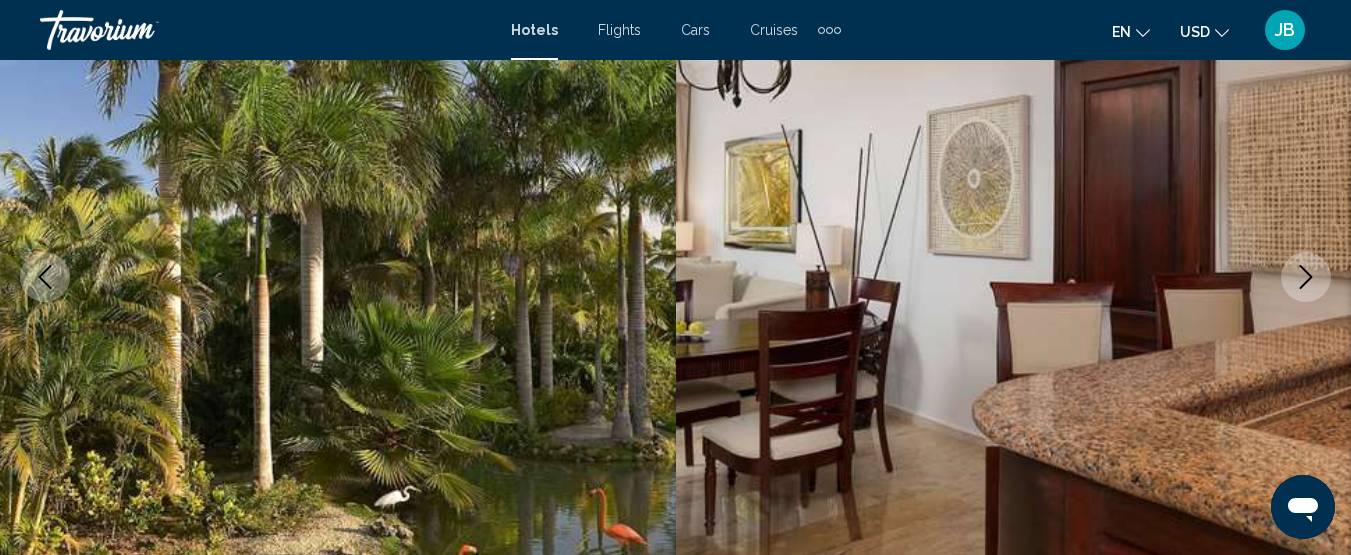 click at bounding box center (1306, 277) 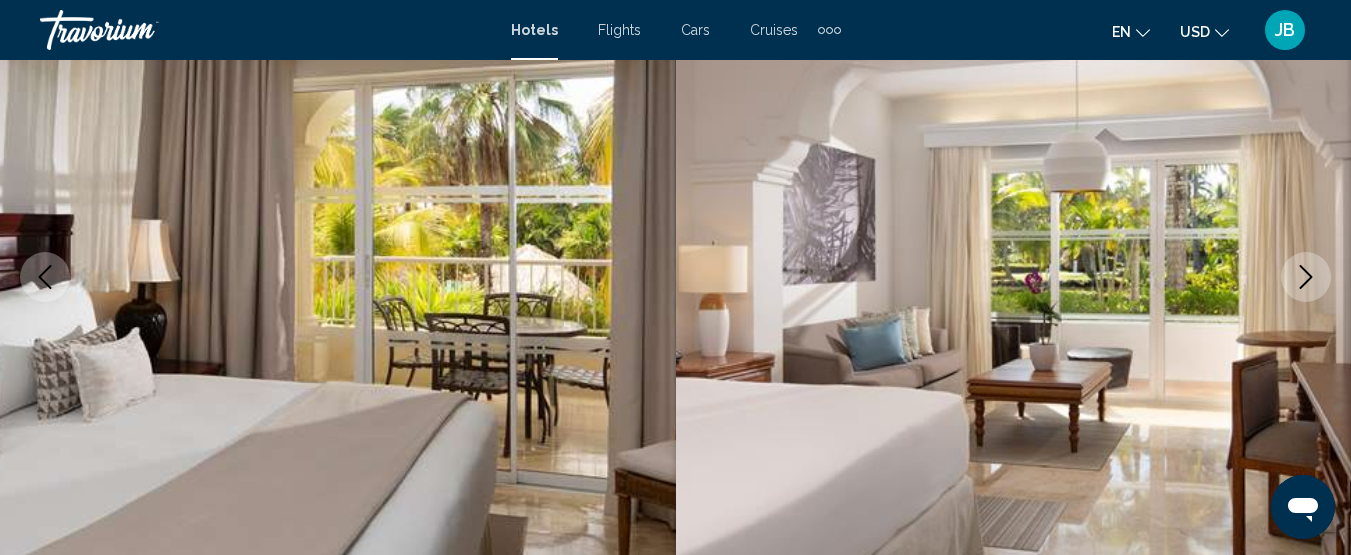 click at bounding box center (1306, 277) 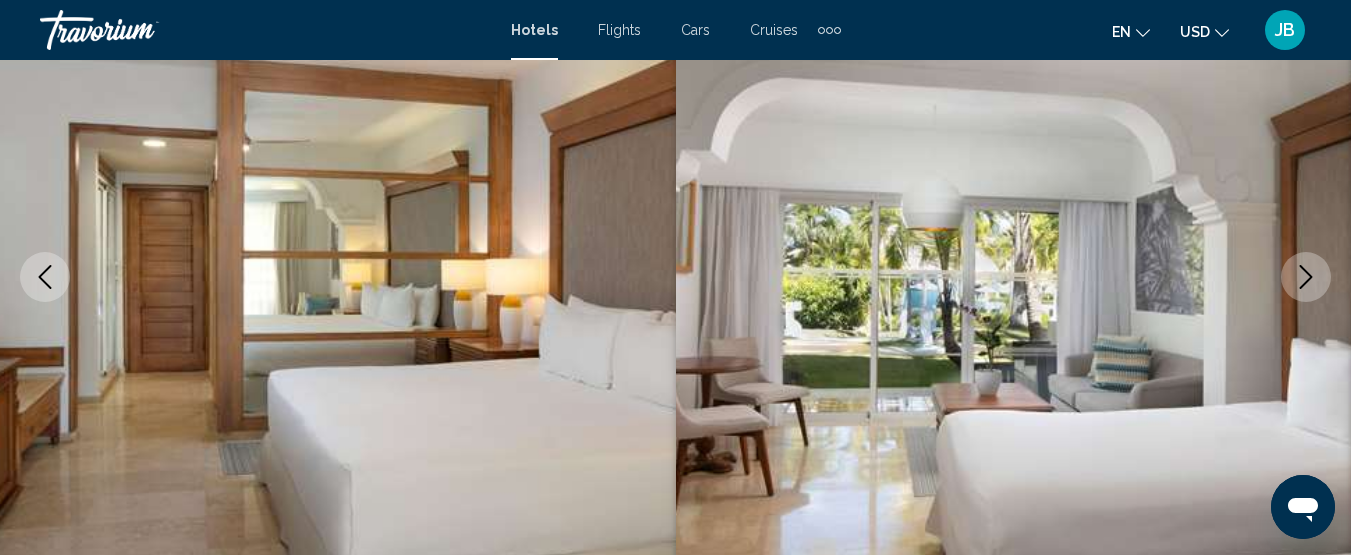 click at bounding box center (1306, 277) 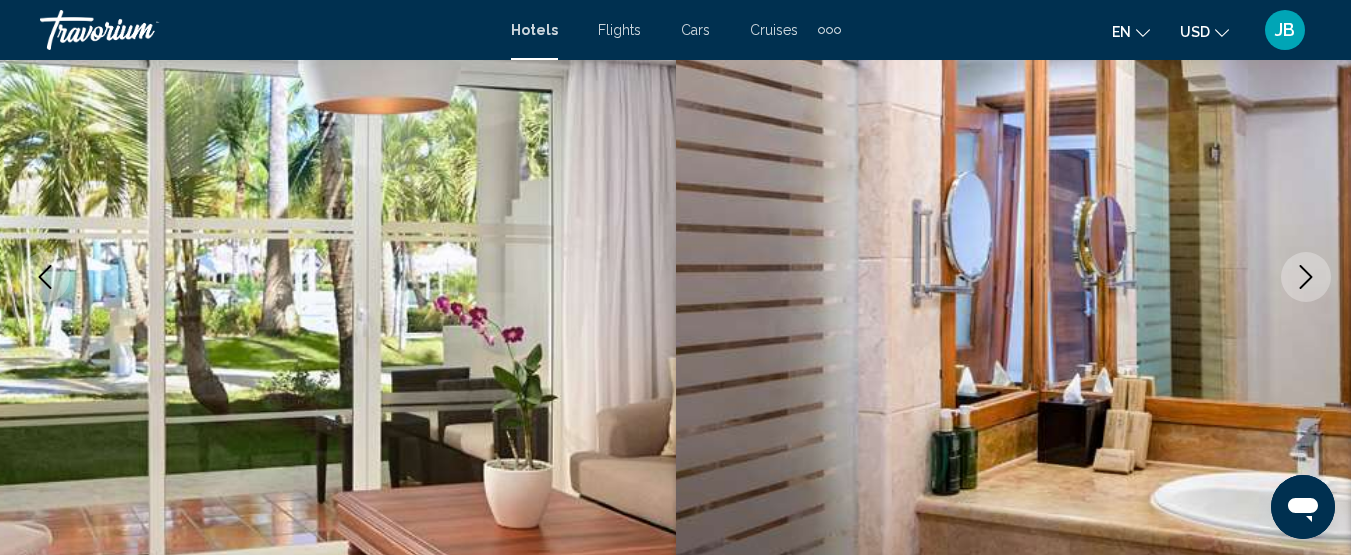 click at bounding box center [1306, 277] 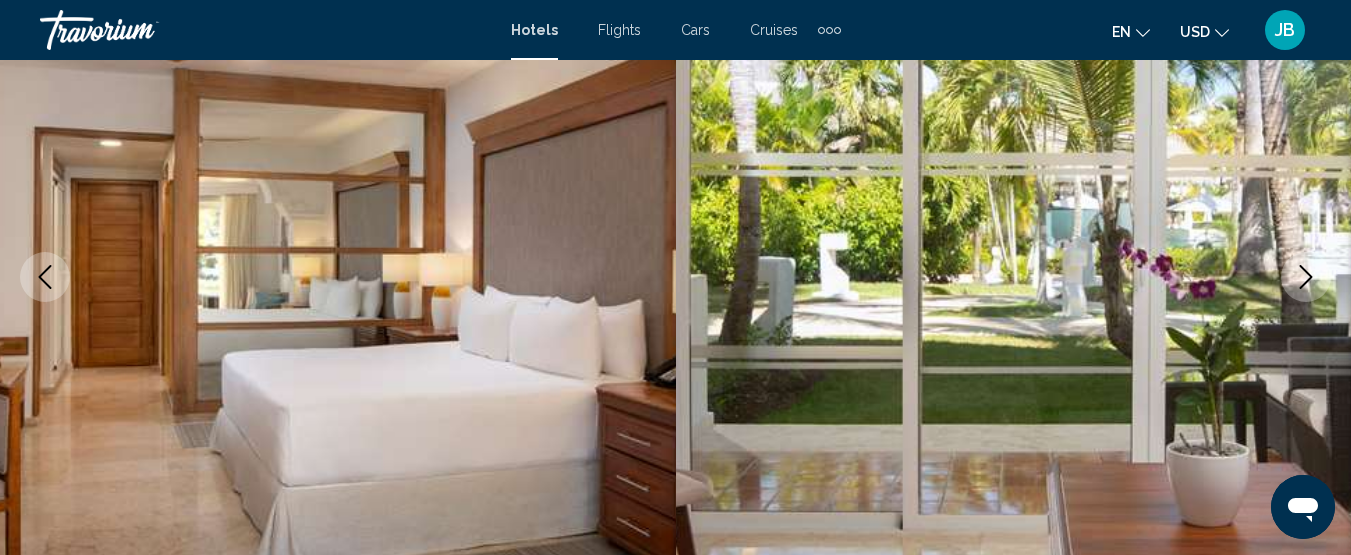 click at bounding box center (1306, 277) 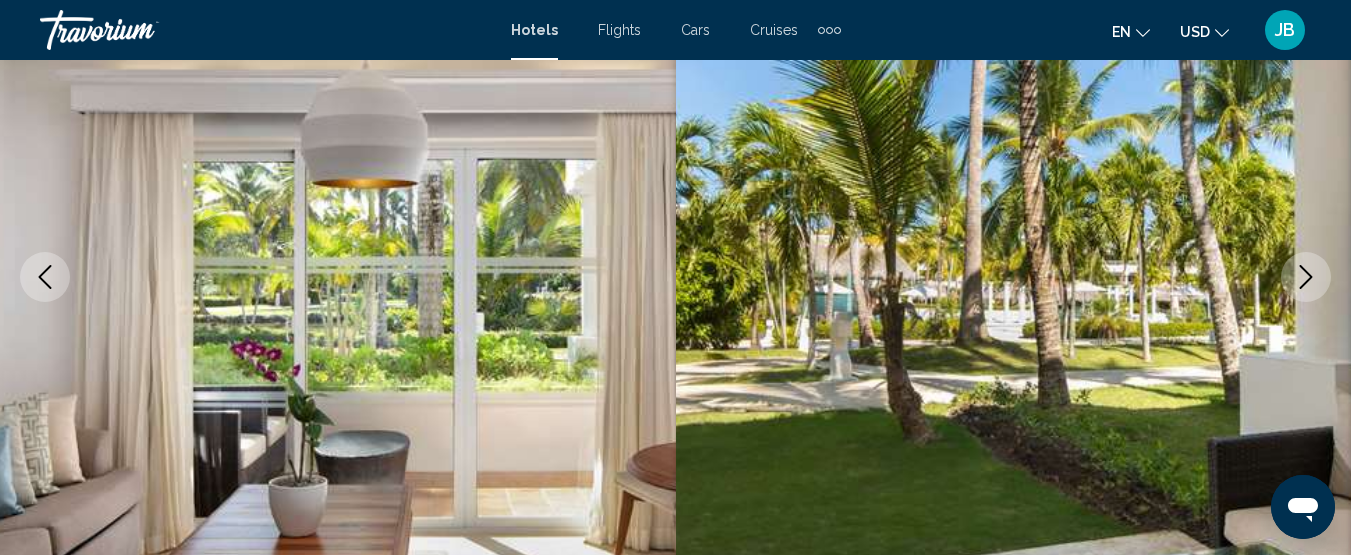 click at bounding box center (1306, 277) 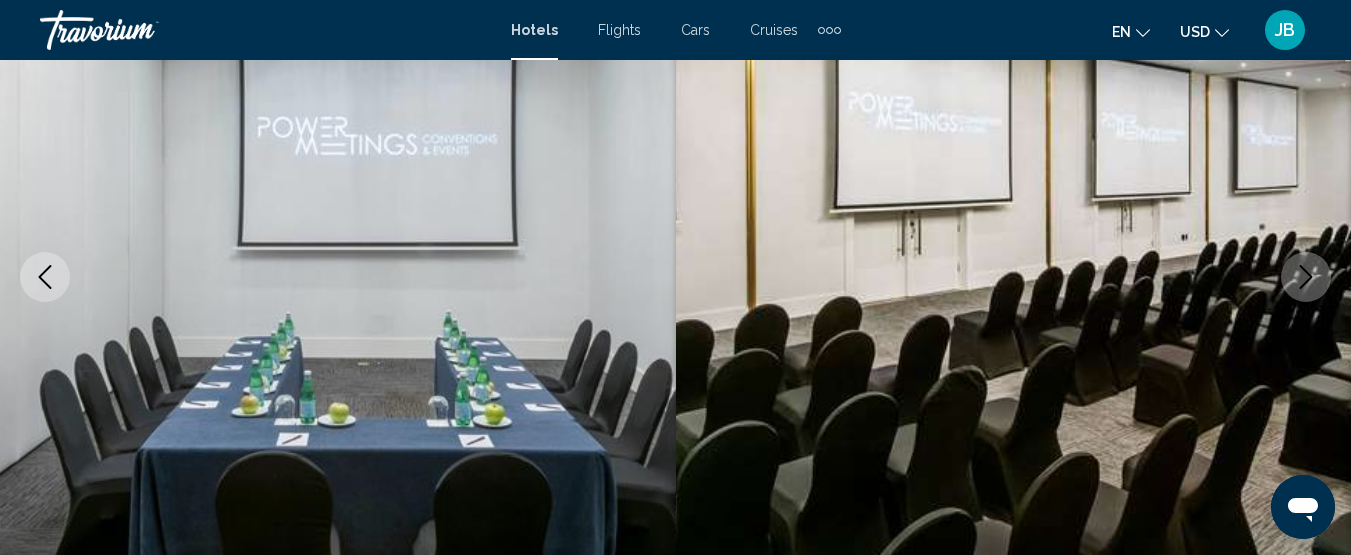 click at bounding box center (1306, 277) 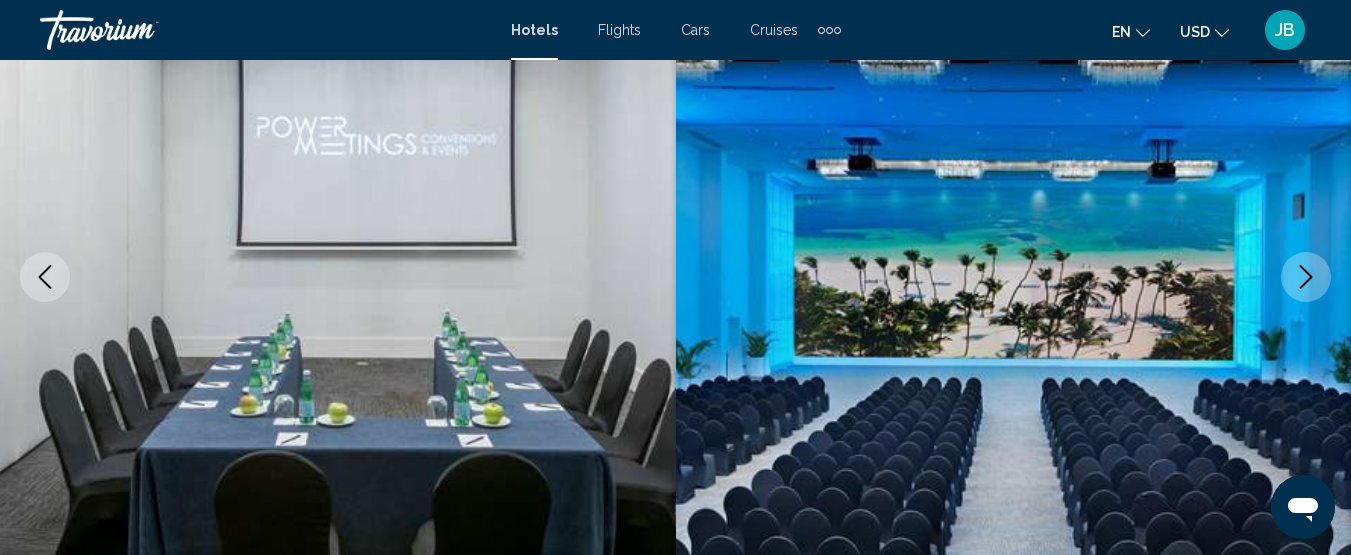 click at bounding box center (1306, 277) 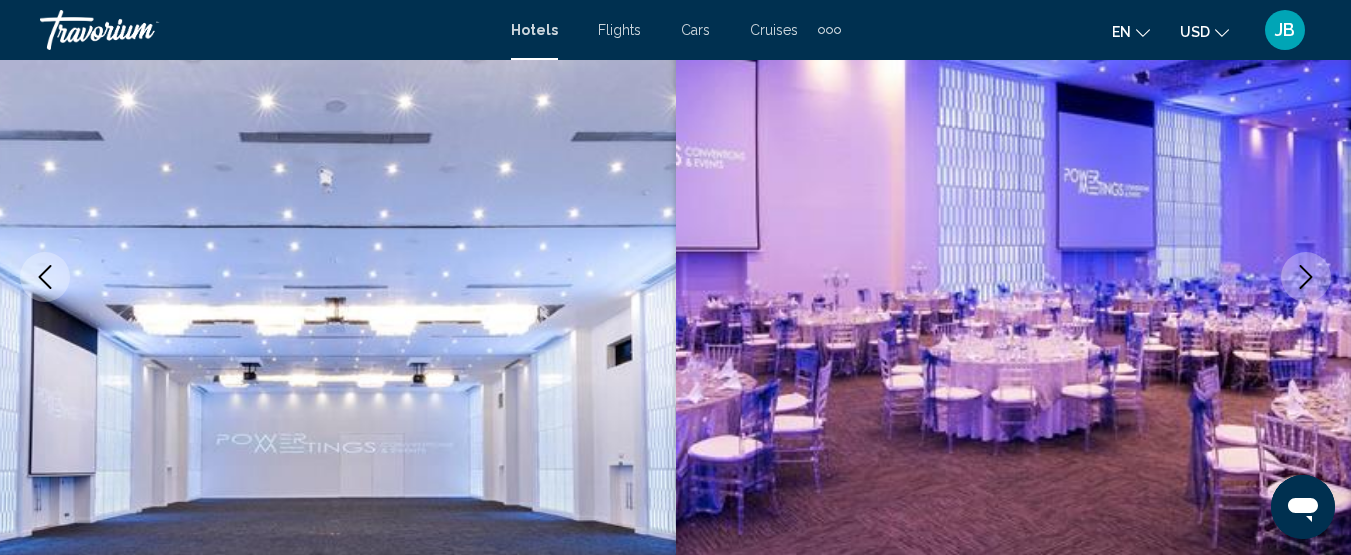 click at bounding box center (1306, 277) 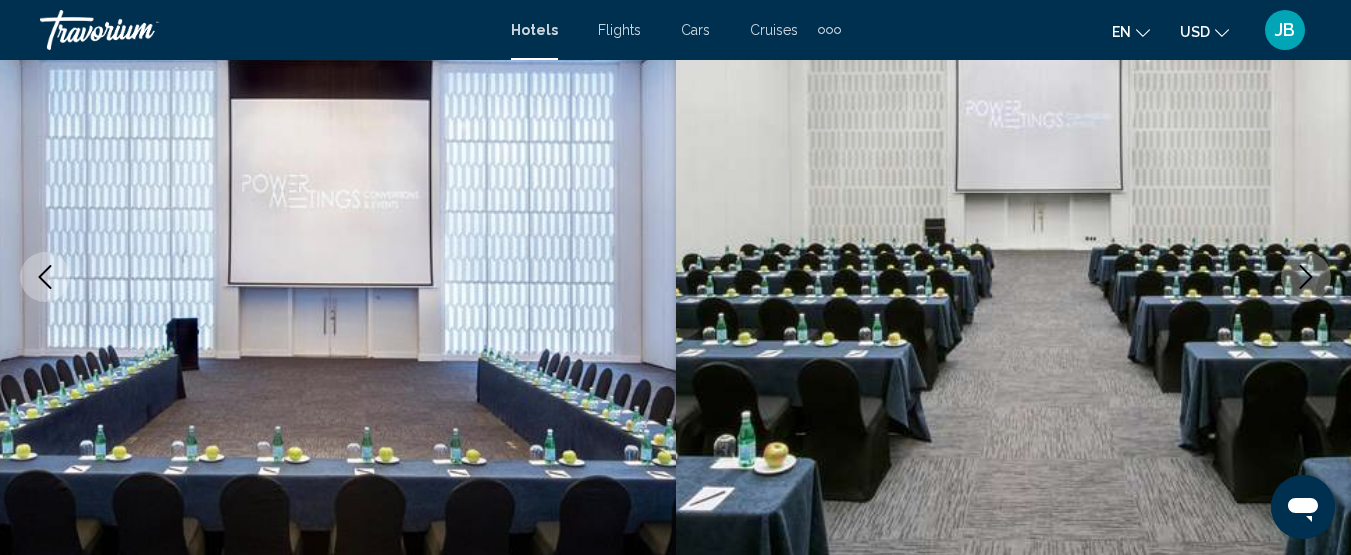 click at bounding box center (1306, 277) 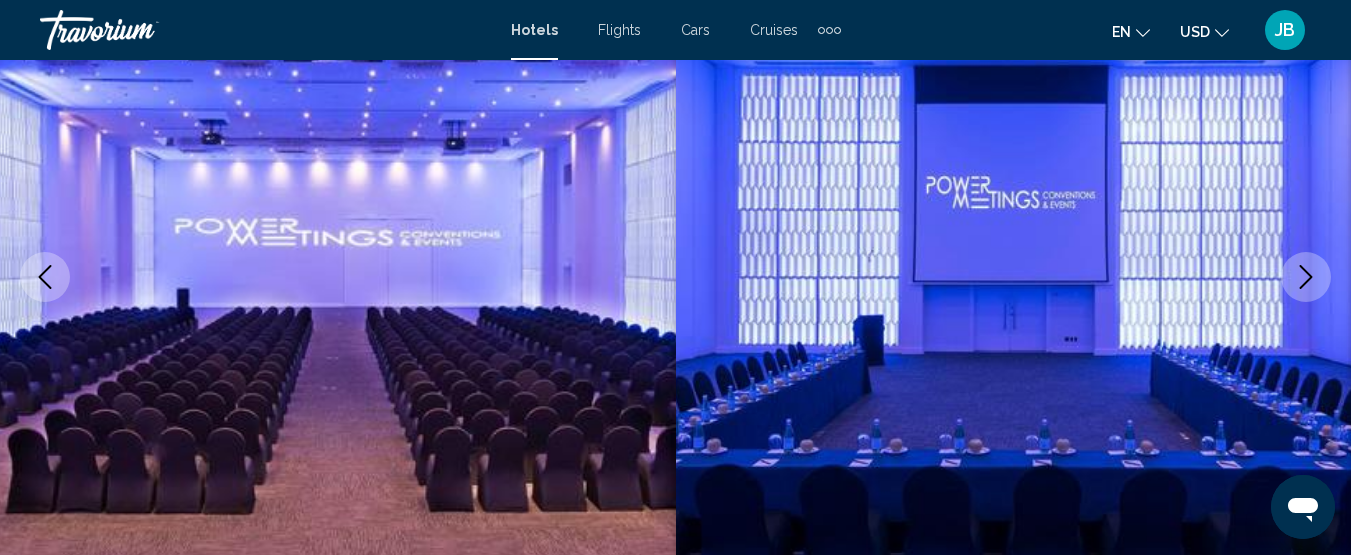 click at bounding box center [1306, 277] 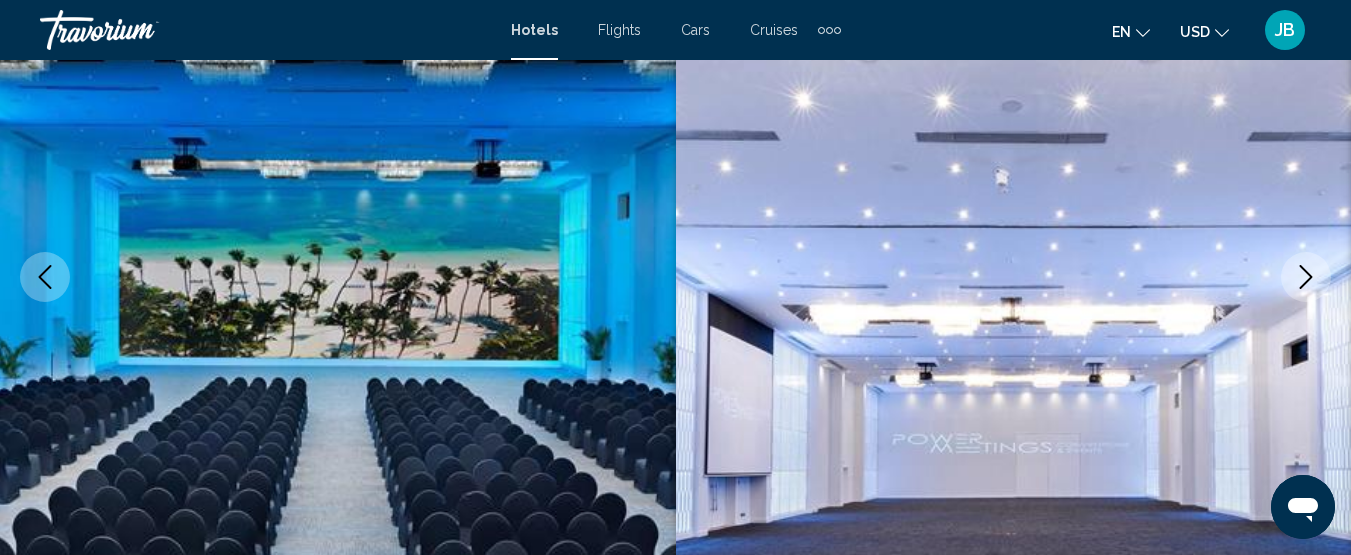click at bounding box center [1306, 277] 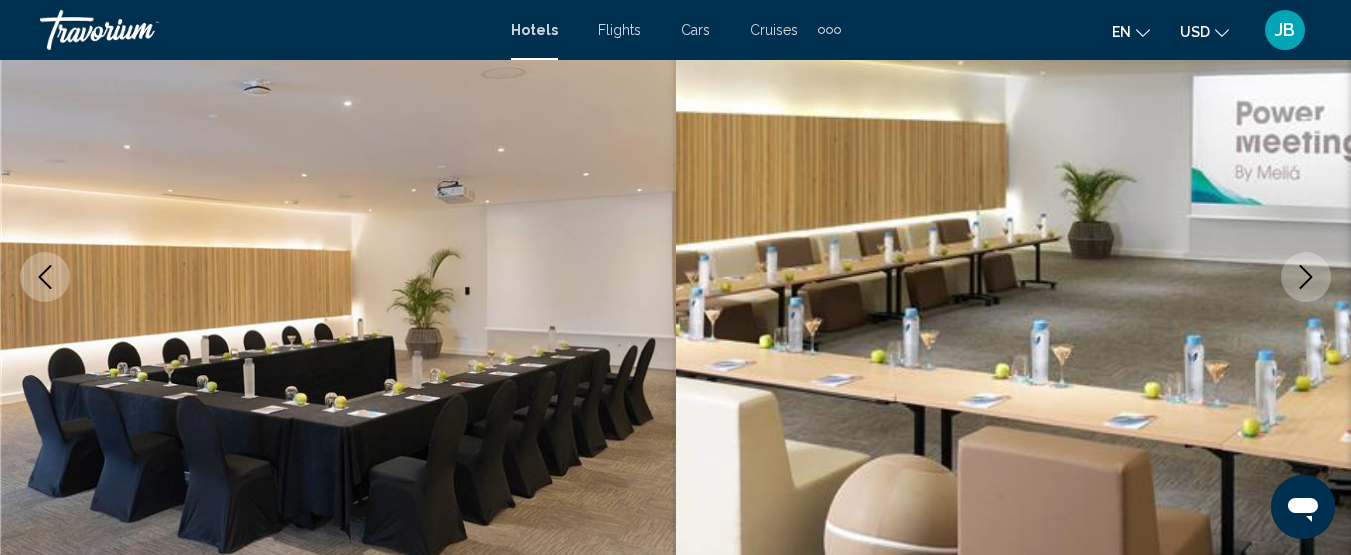 click at bounding box center [1306, 277] 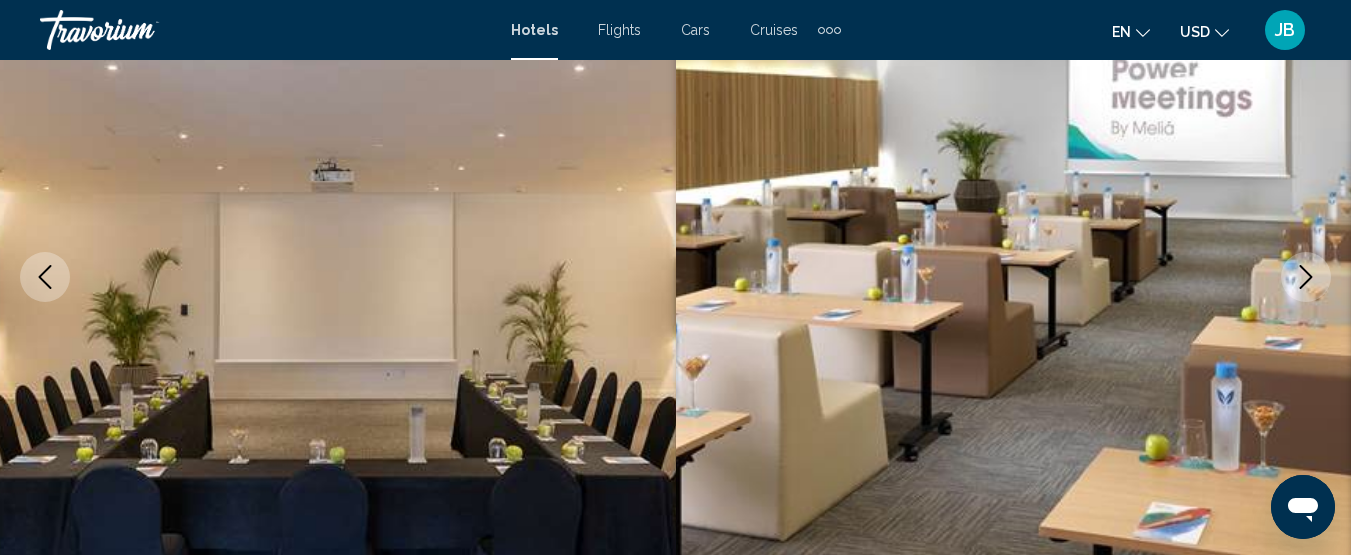click at bounding box center [1306, 277] 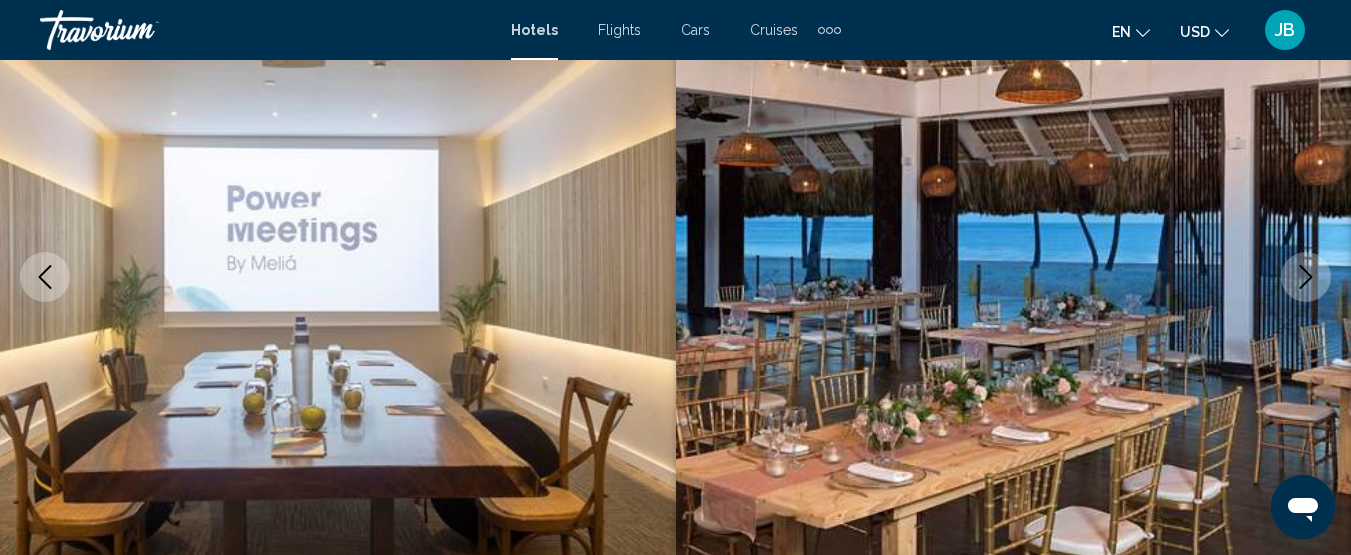 click at bounding box center (1306, 277) 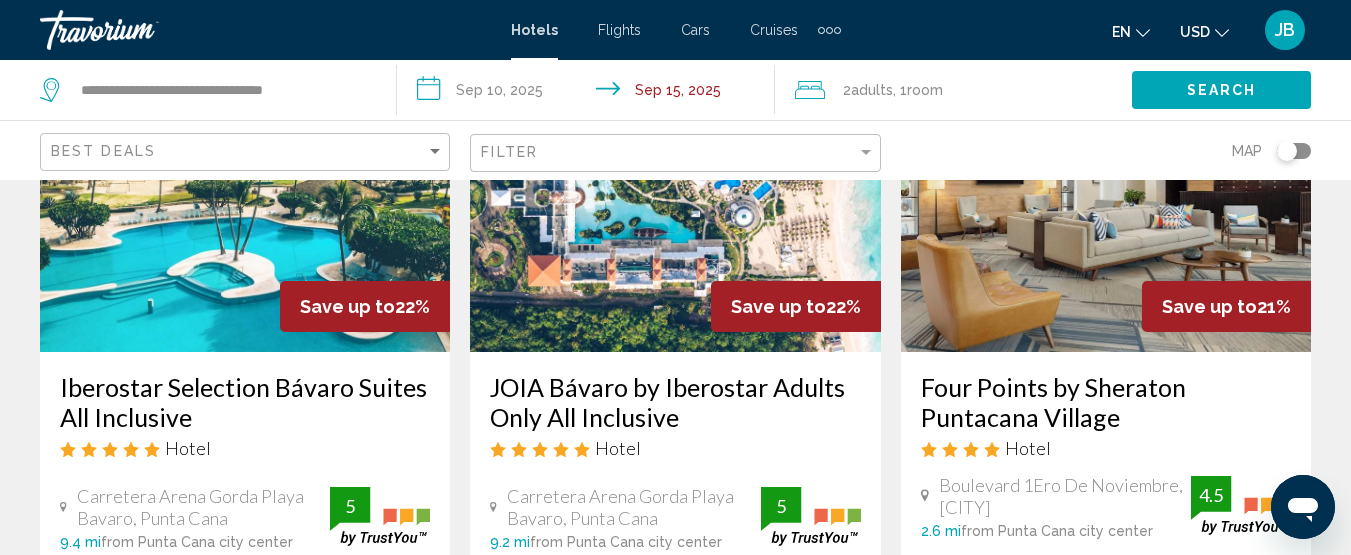 scroll, scrollTop: 0, scrollLeft: 0, axis: both 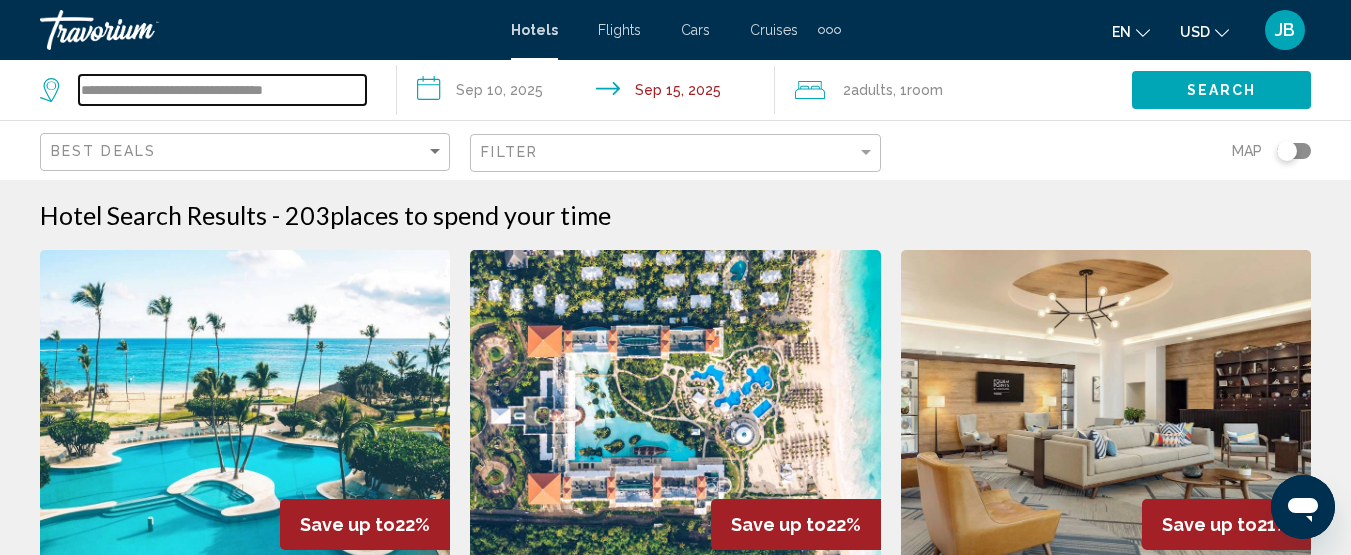 click on "**********" at bounding box center [222, 90] 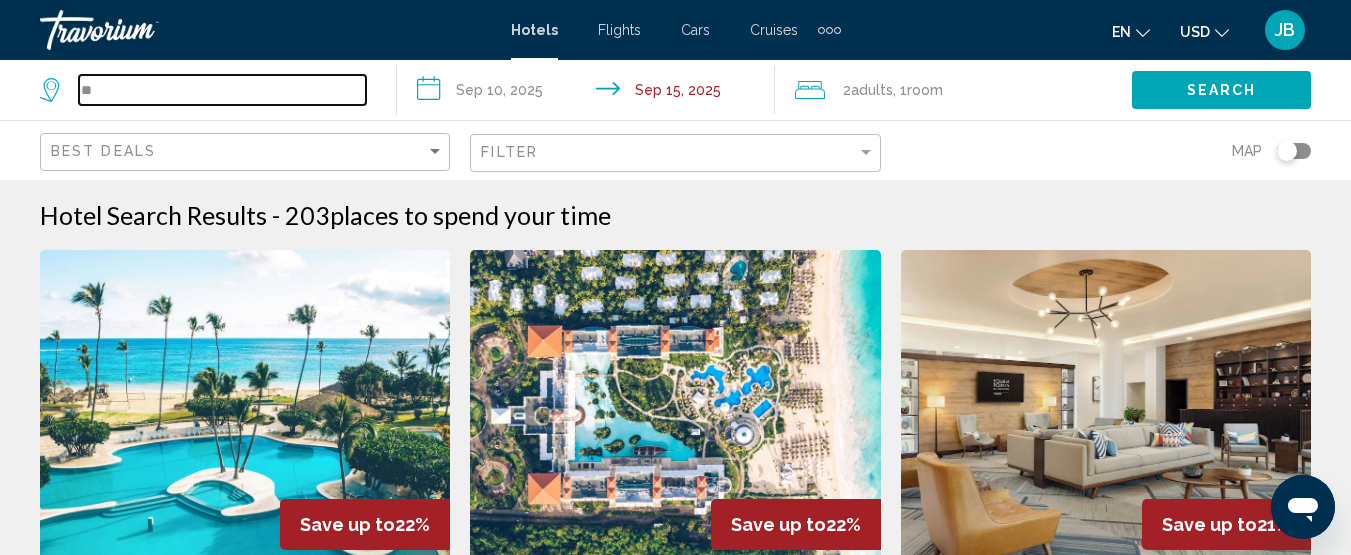 type on "*" 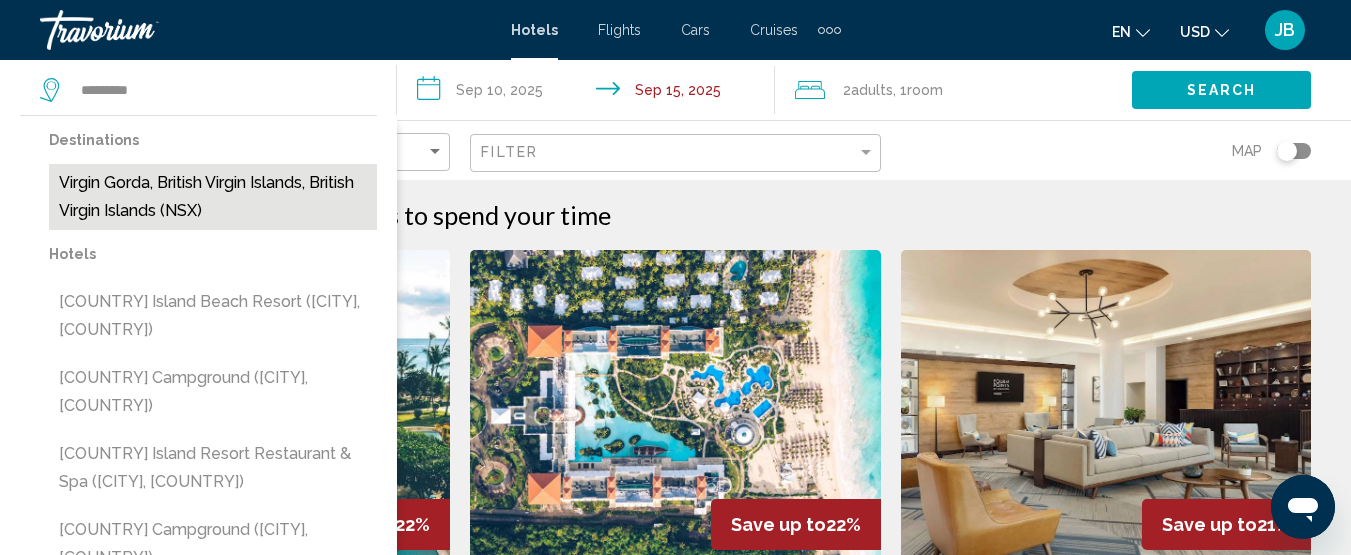 click on "Virgin Gorda, British Virgin Islands, British Virgin Islands (NSX)" at bounding box center [213, 197] 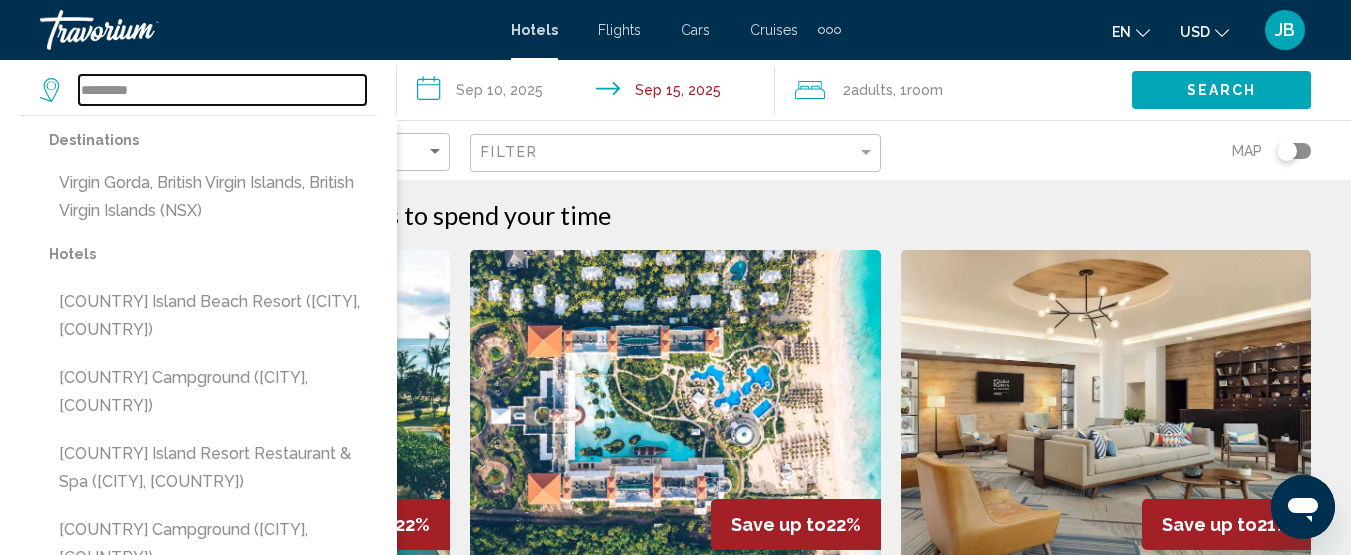 type on "**********" 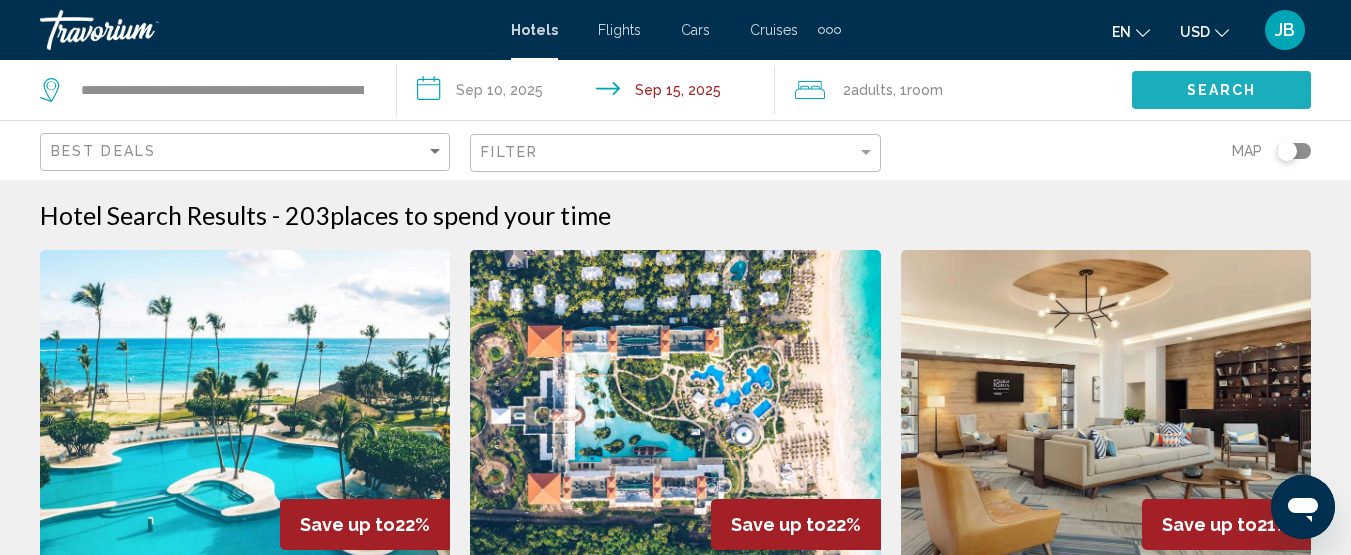 click on "Search" 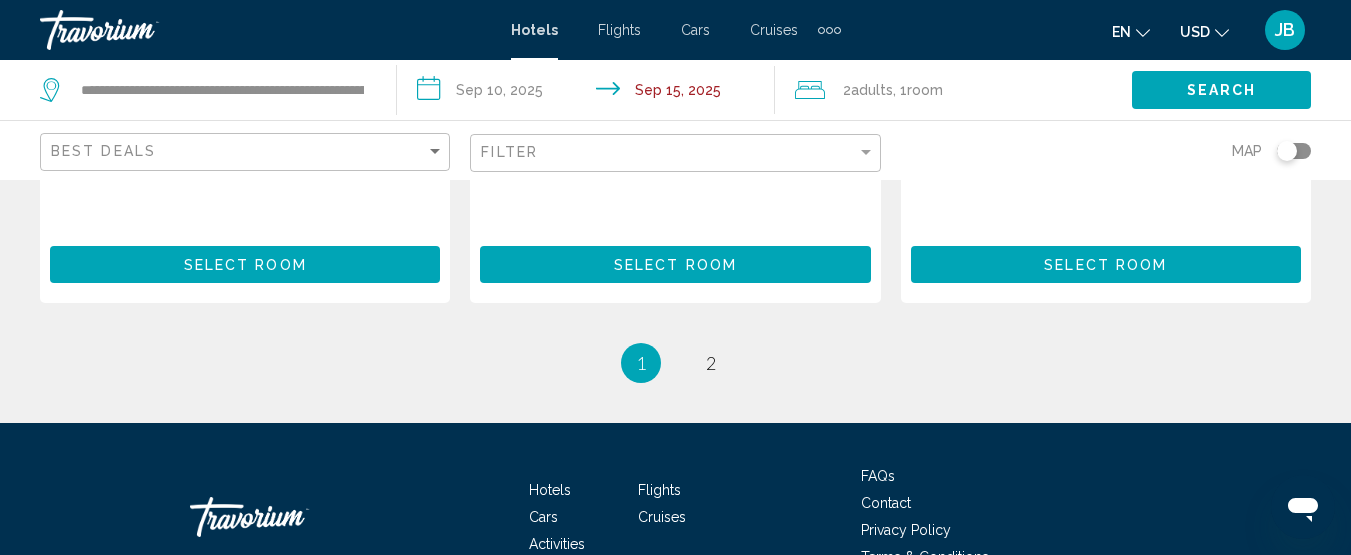 scroll, scrollTop: 2978, scrollLeft: 0, axis: vertical 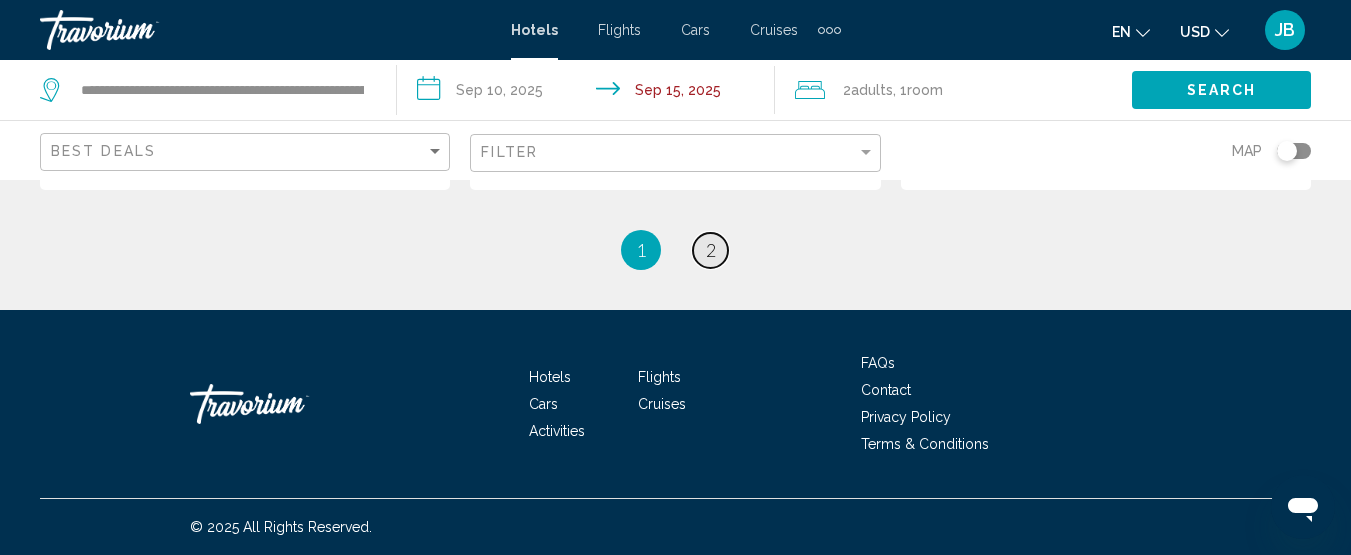 click on "2" at bounding box center (711, 250) 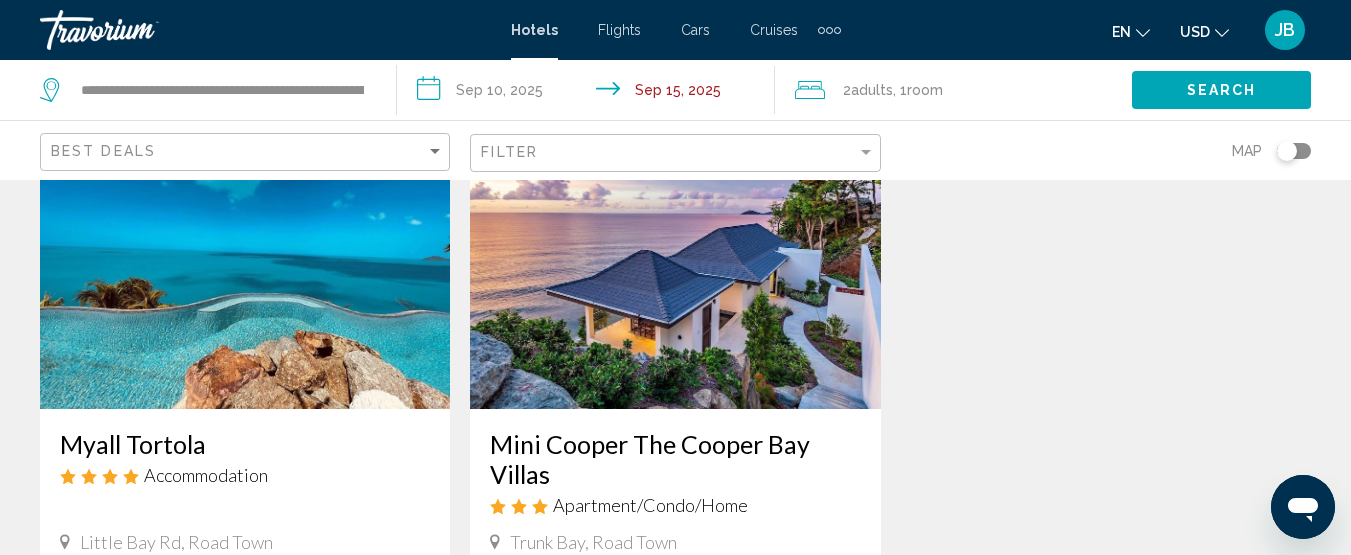scroll, scrollTop: 867, scrollLeft: 0, axis: vertical 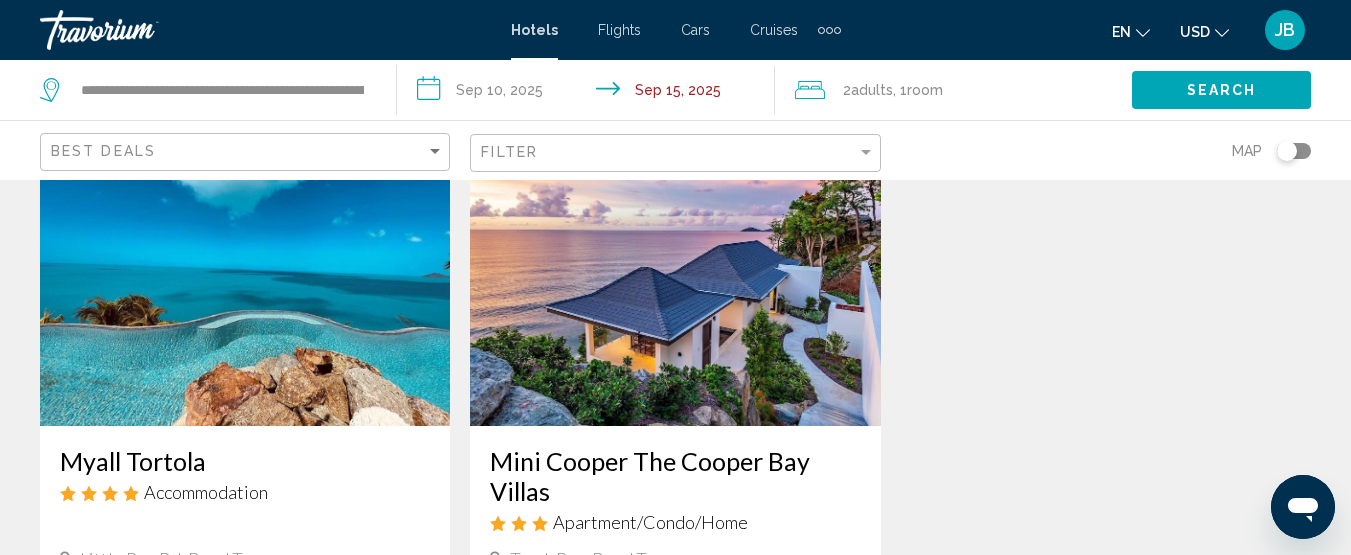 click at bounding box center [245, 266] 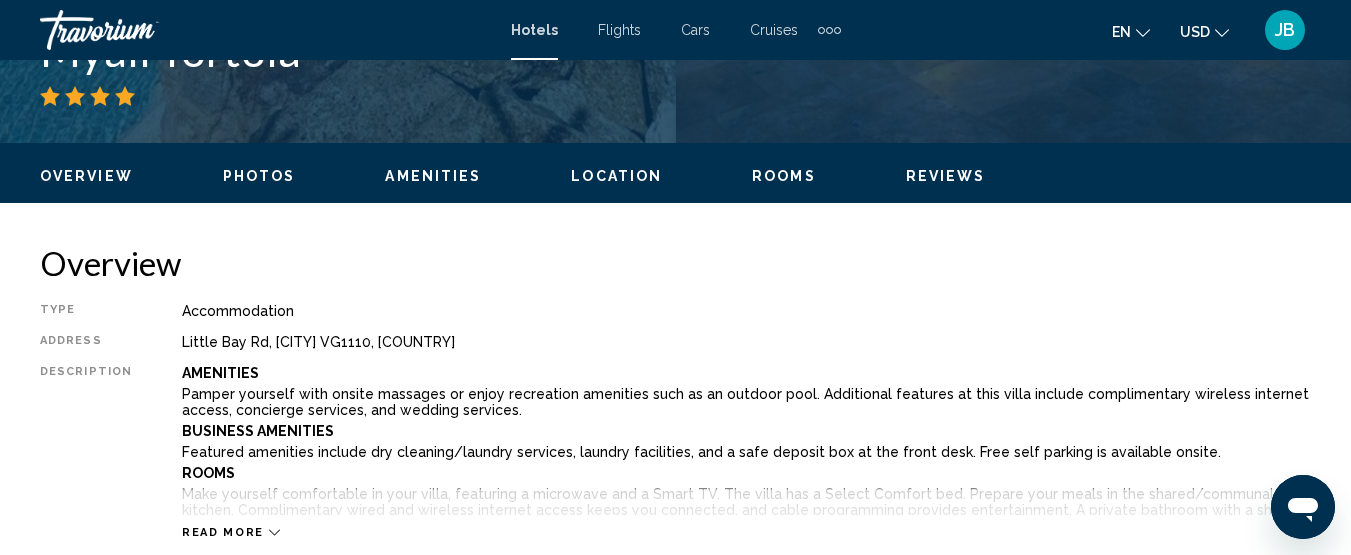 scroll, scrollTop: 257, scrollLeft: 0, axis: vertical 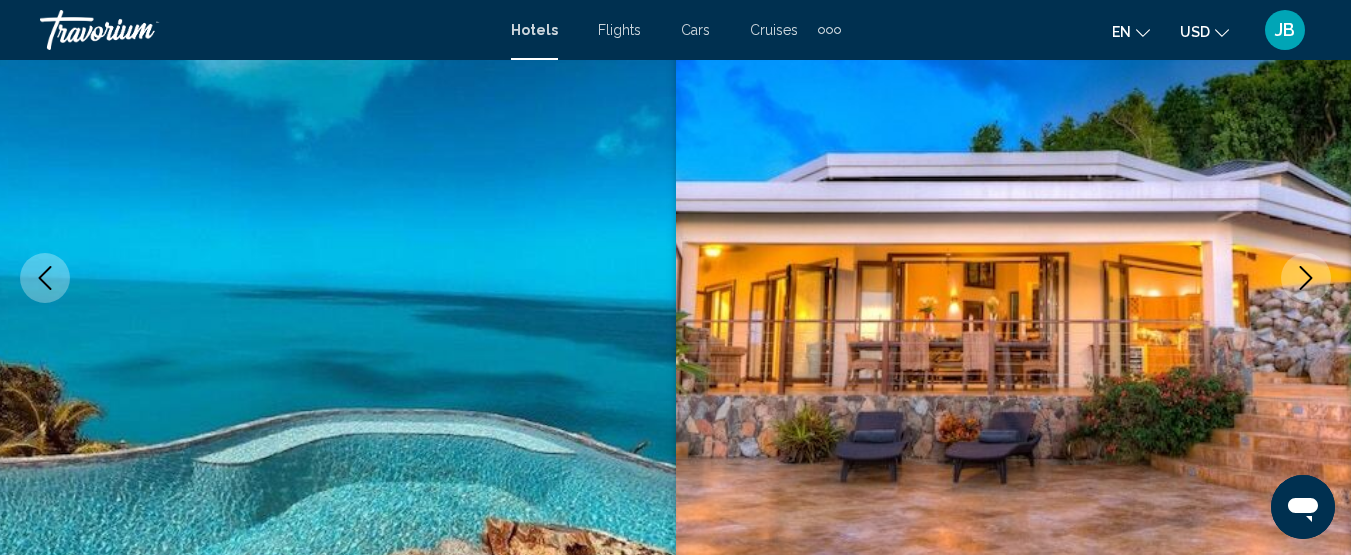click 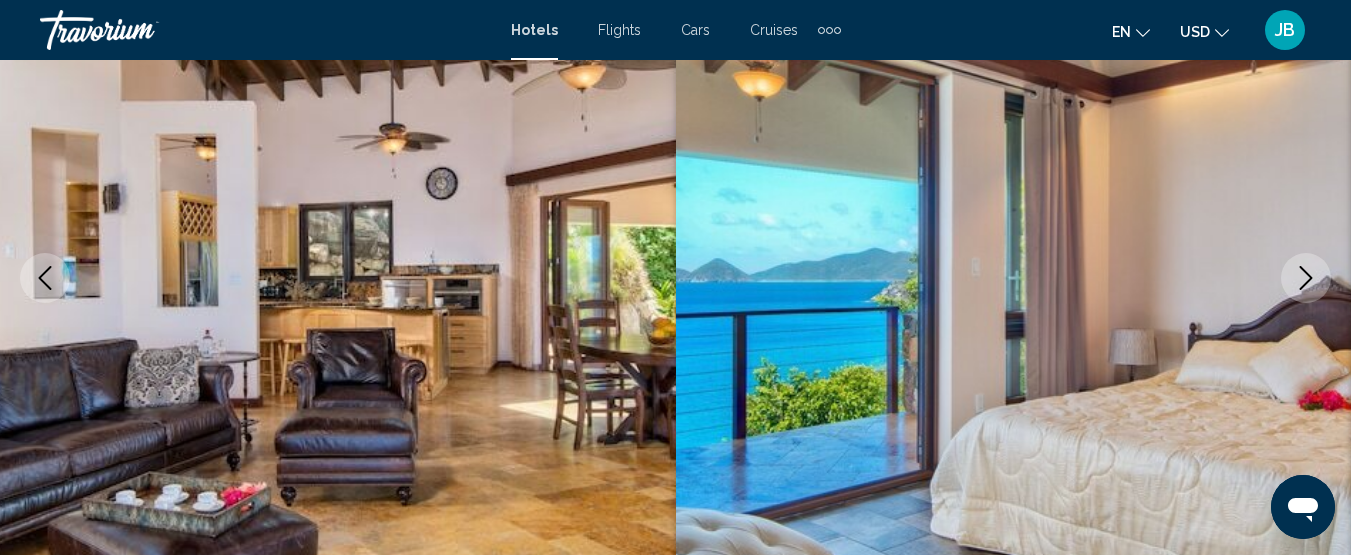 click 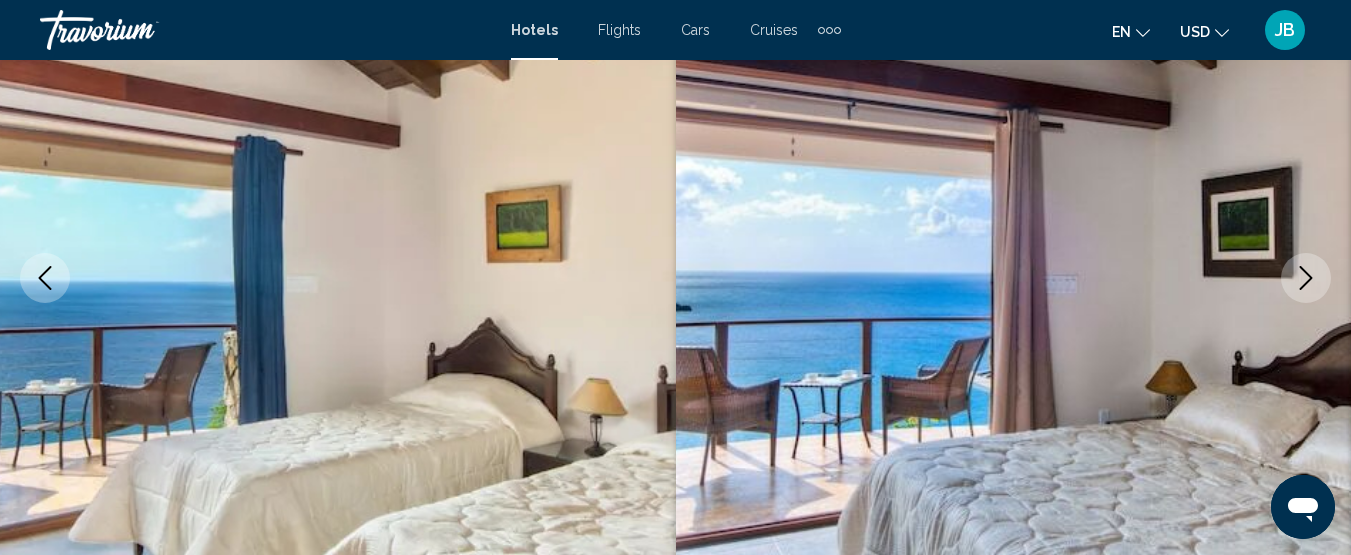 click 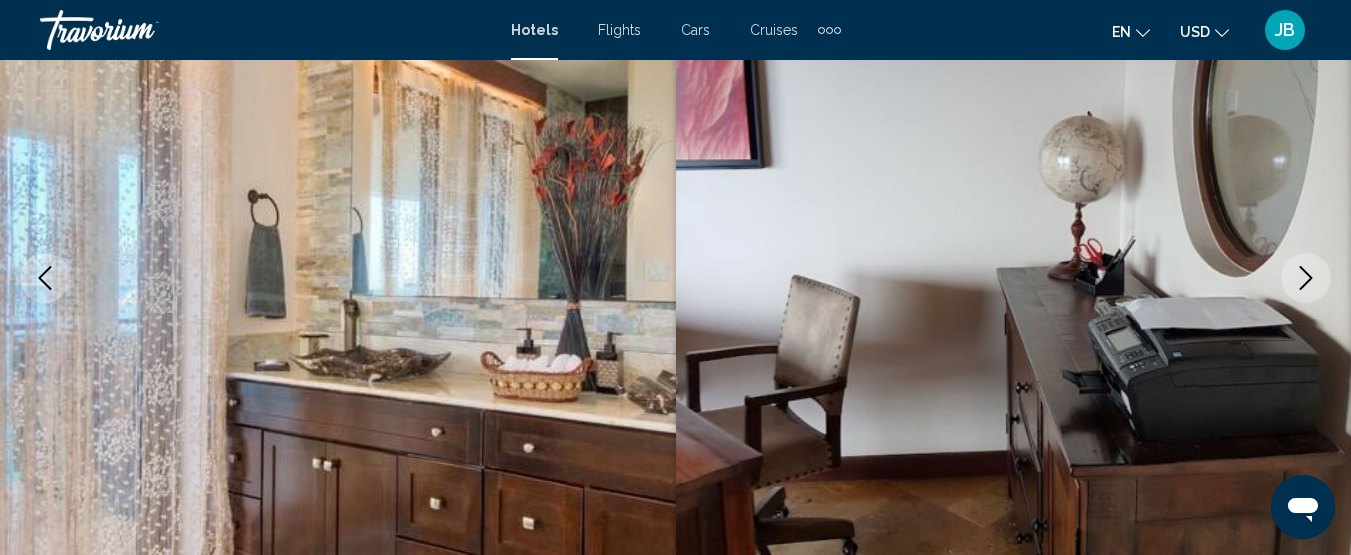 click 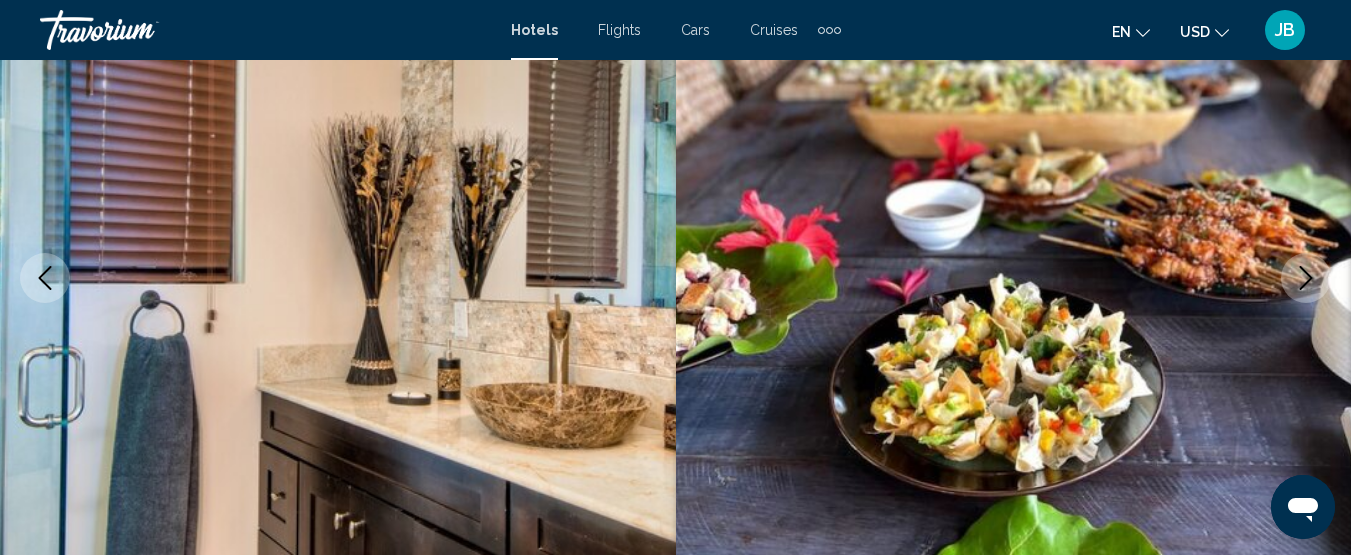click 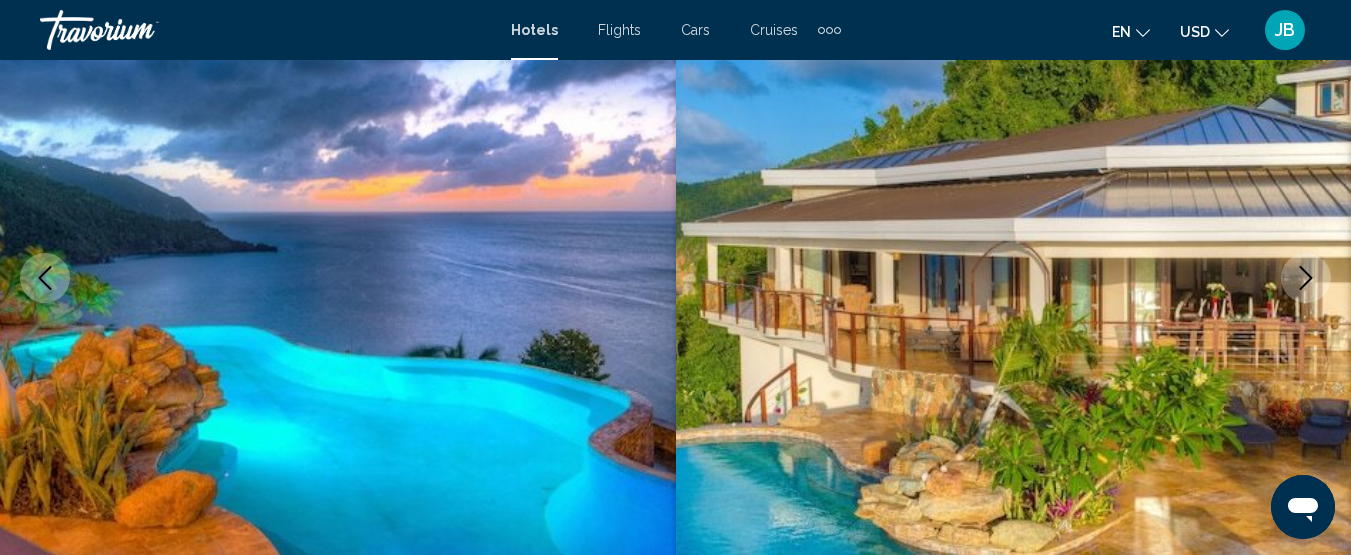 click 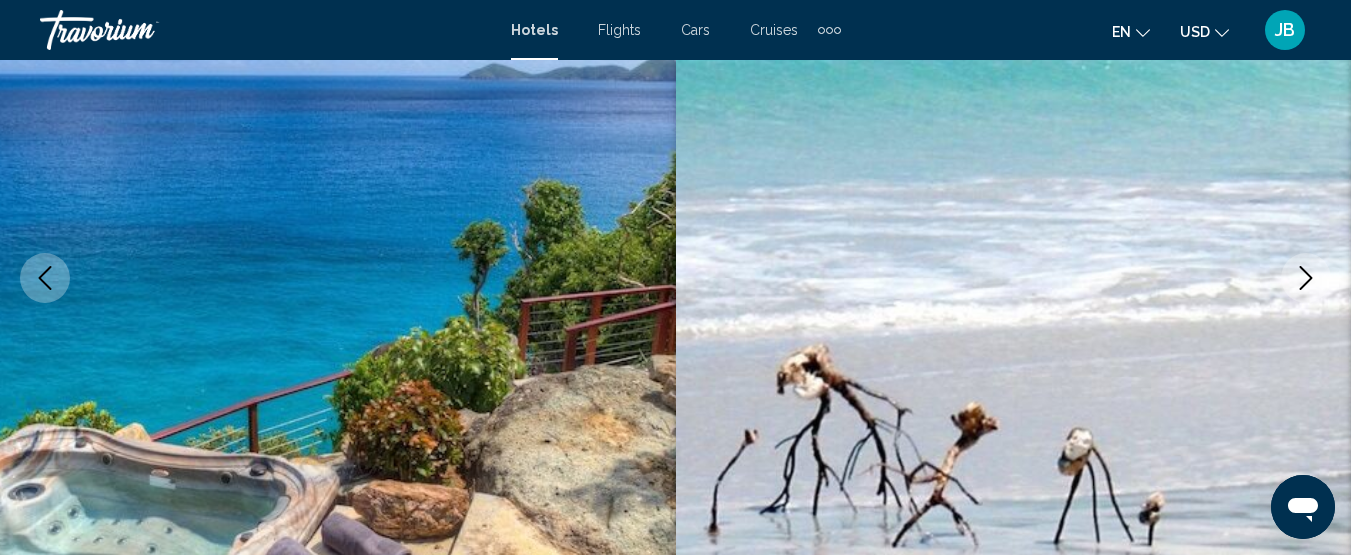 click 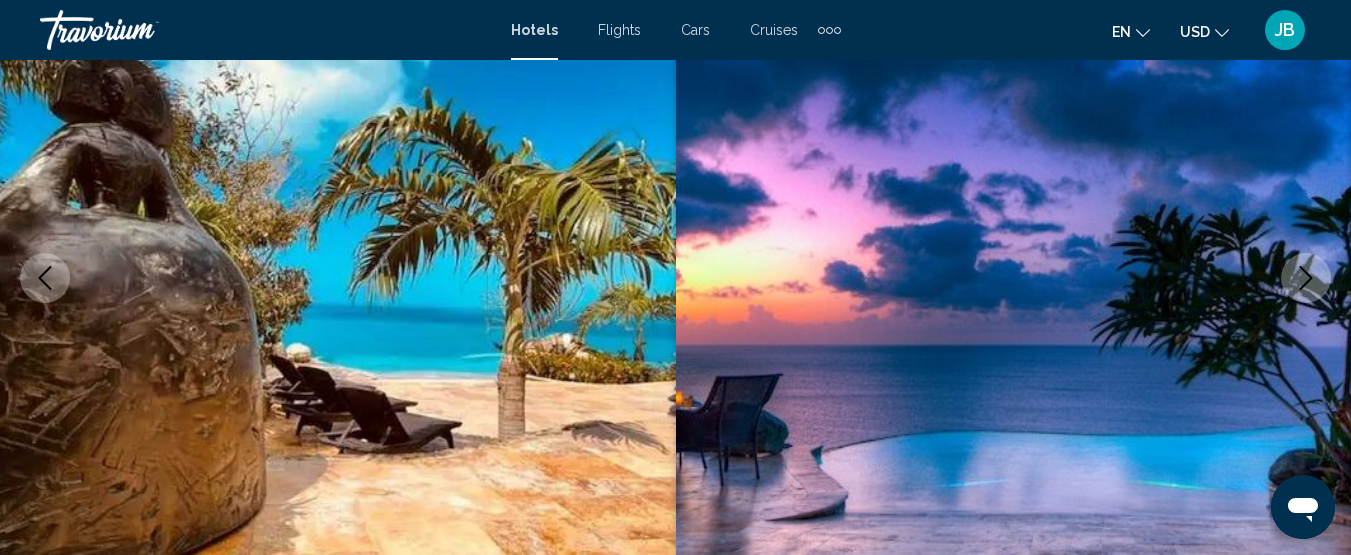 click 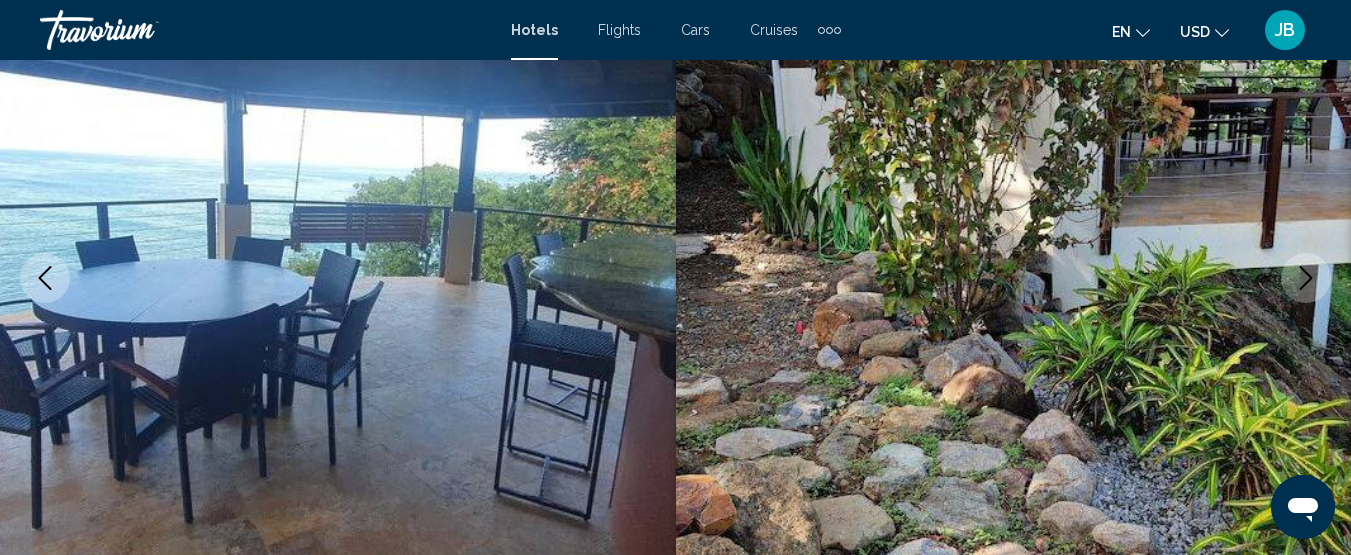 click 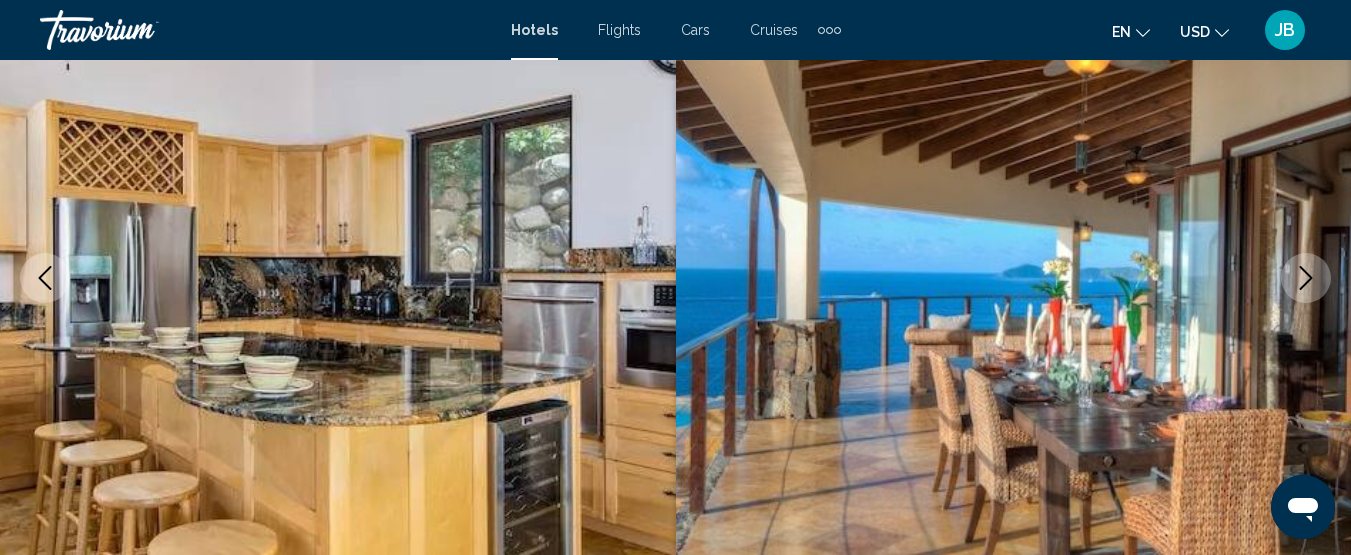 click 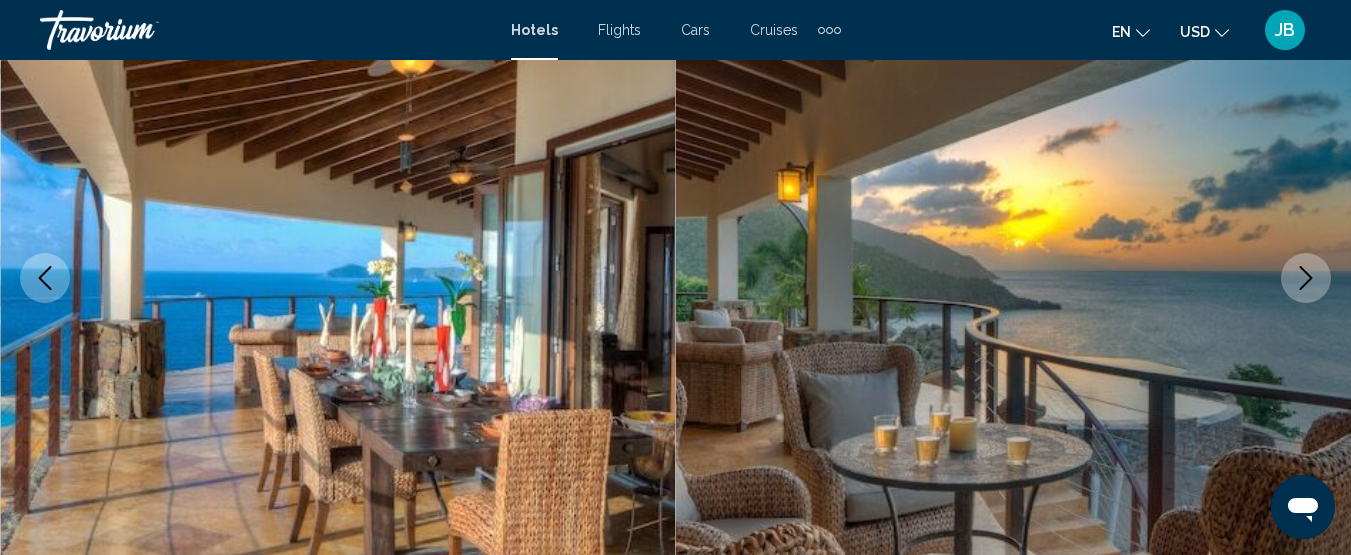 click 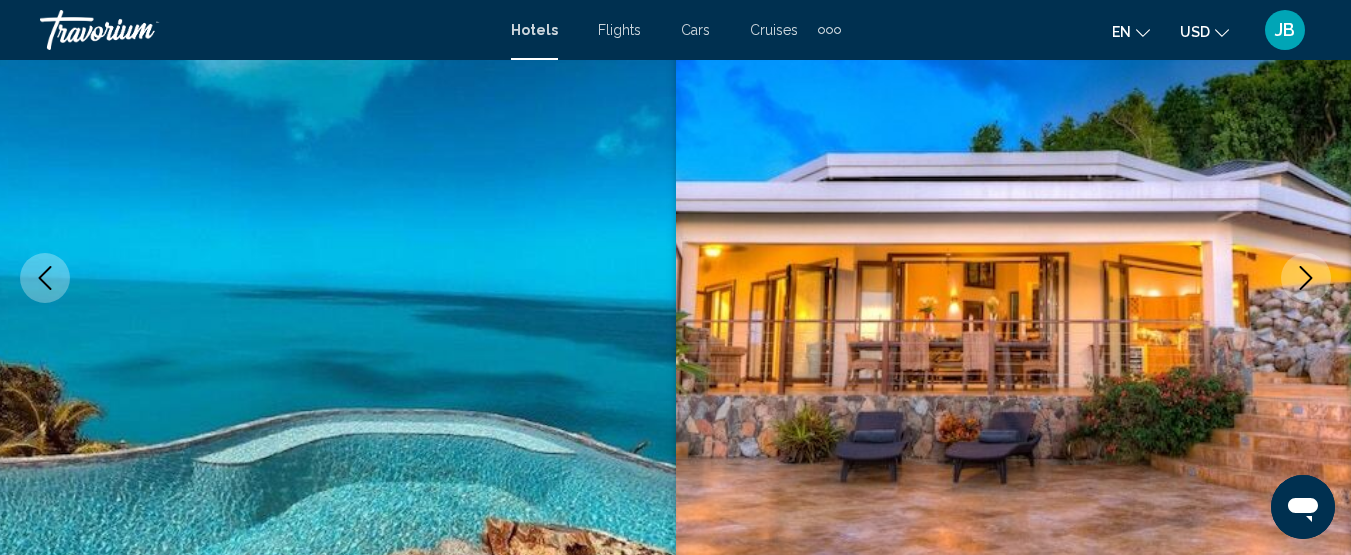 click 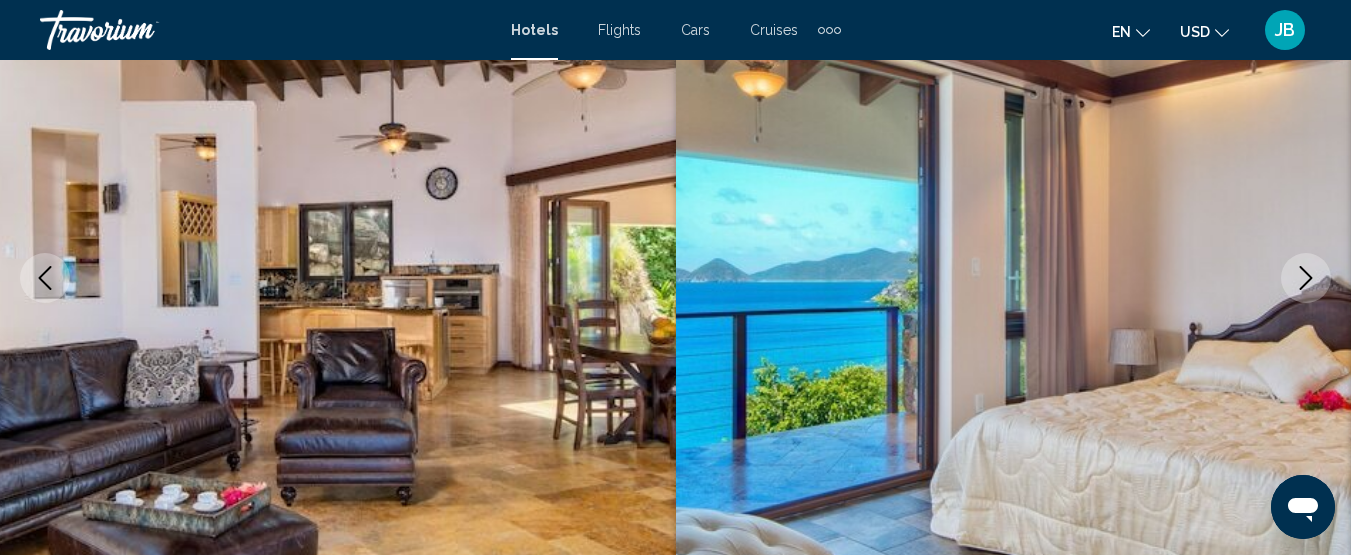 click 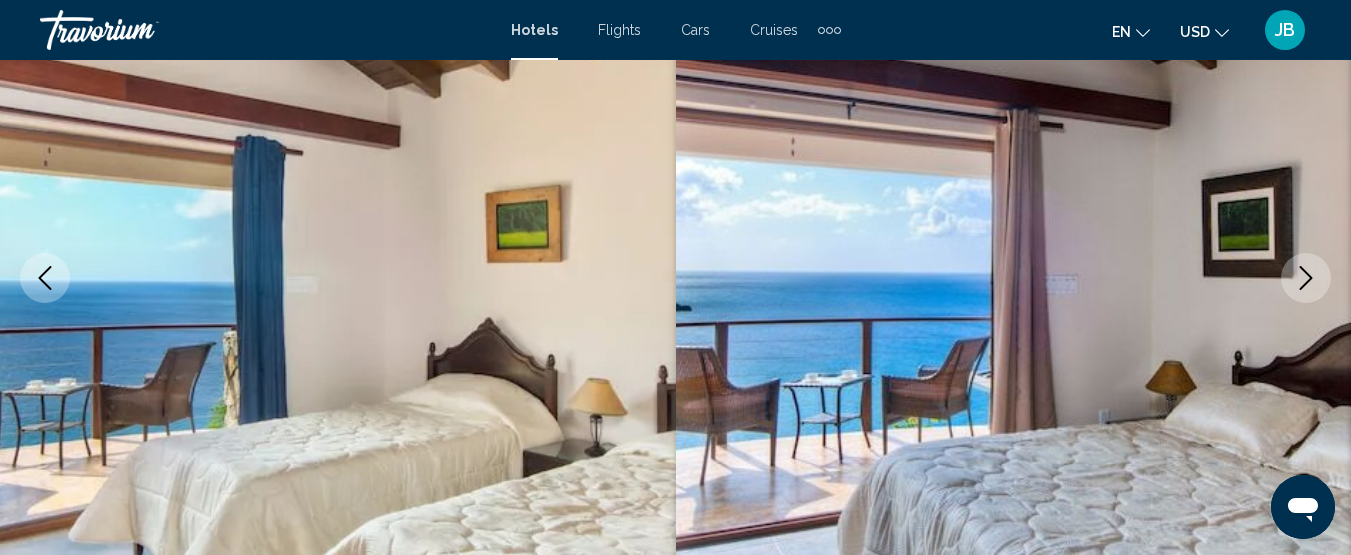 click 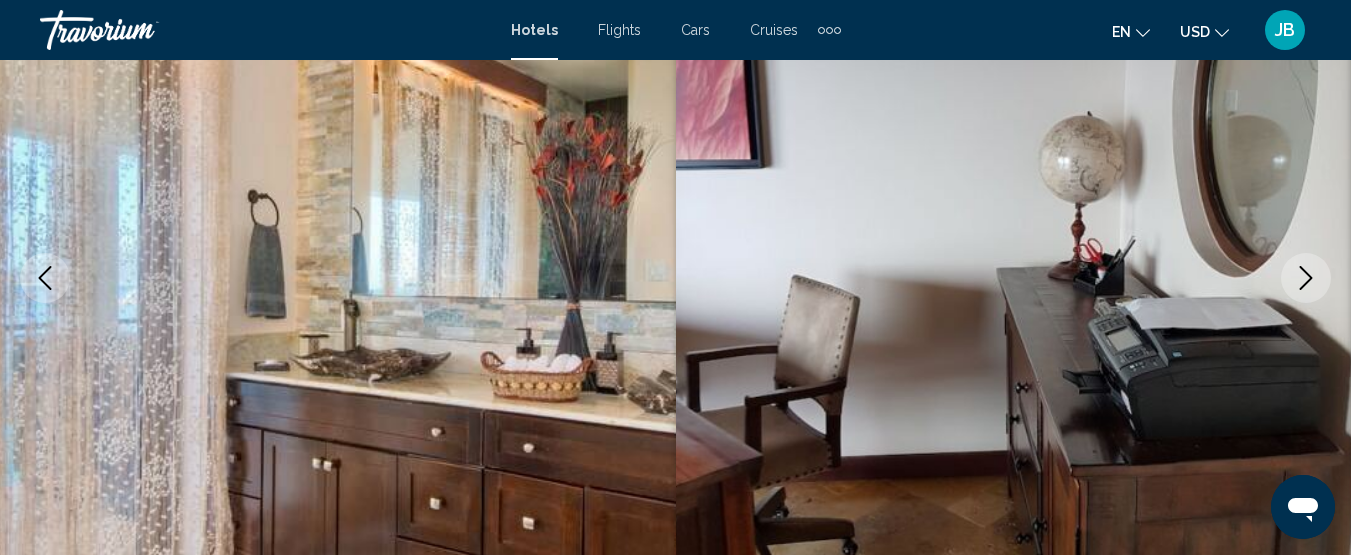 drag, startPoint x: 471, startPoint y: 229, endPoint x: 59, endPoint y: 279, distance: 415.0229 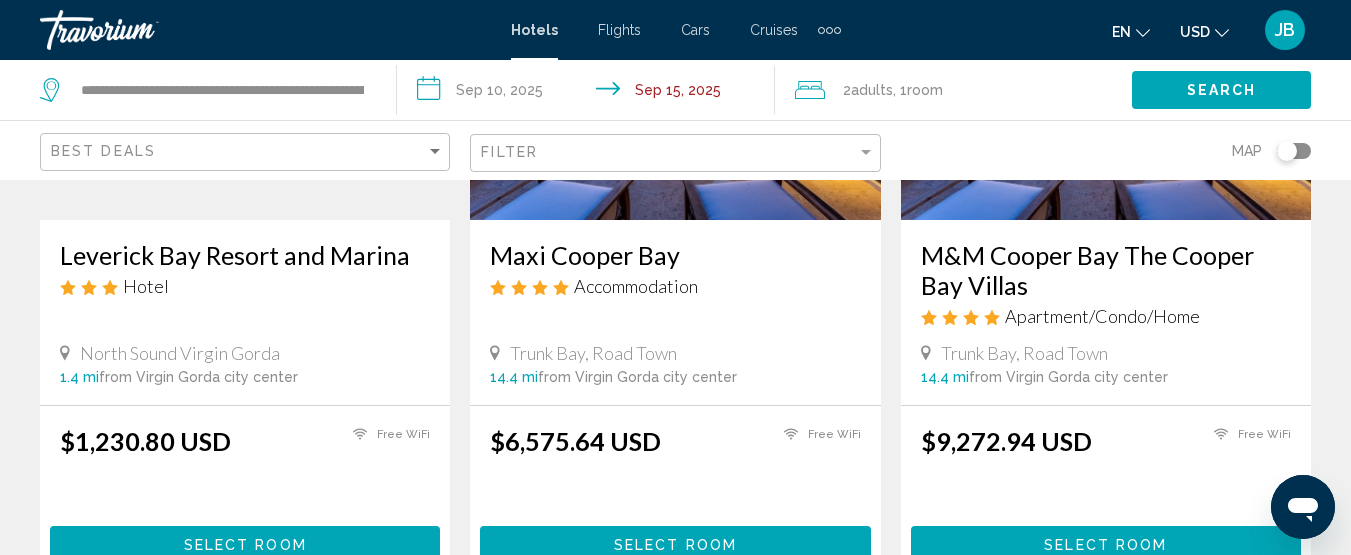 scroll, scrollTop: 200, scrollLeft: 0, axis: vertical 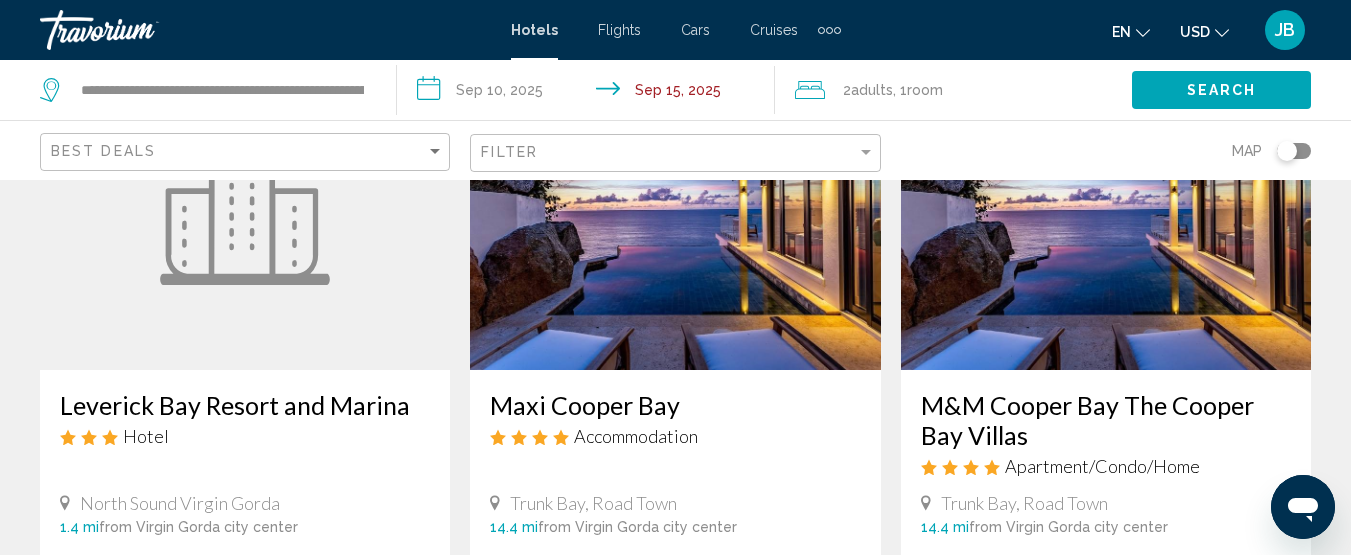 click on "M&M Cooper Bay The Cooper Bay Villas" at bounding box center (1106, 420) 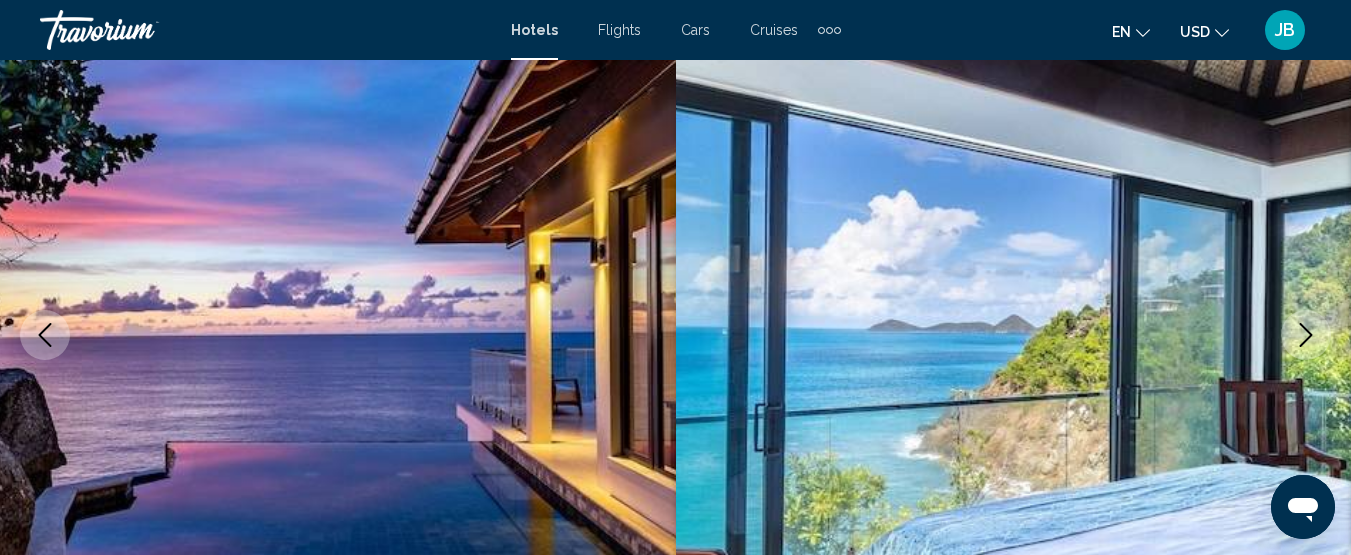 scroll, scrollTop: 257, scrollLeft: 0, axis: vertical 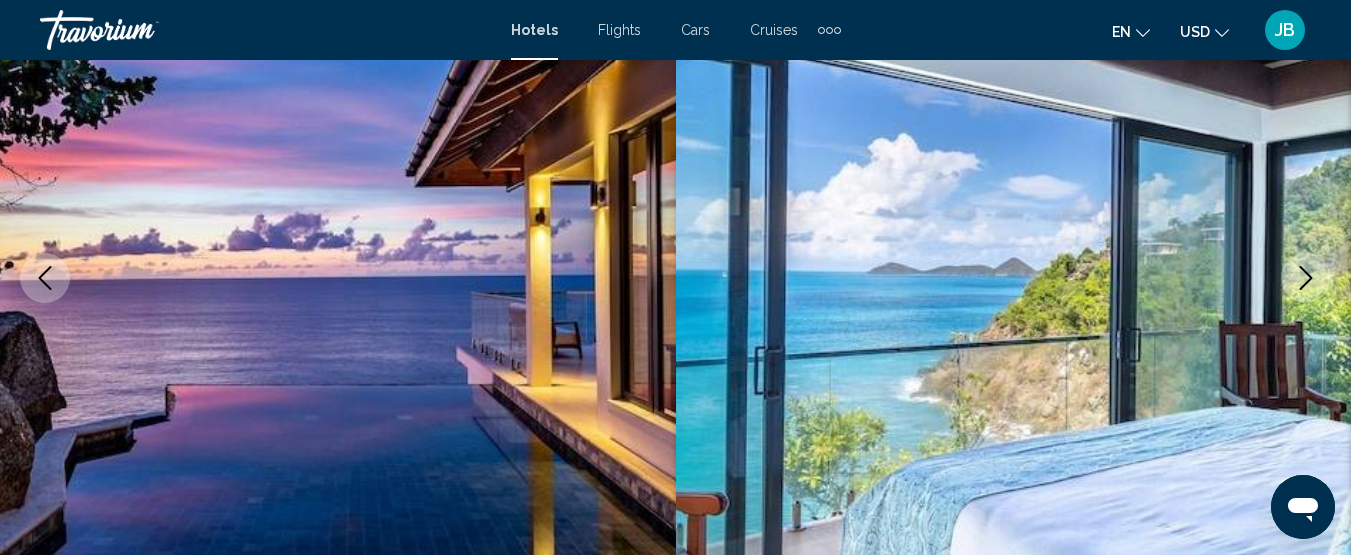 click 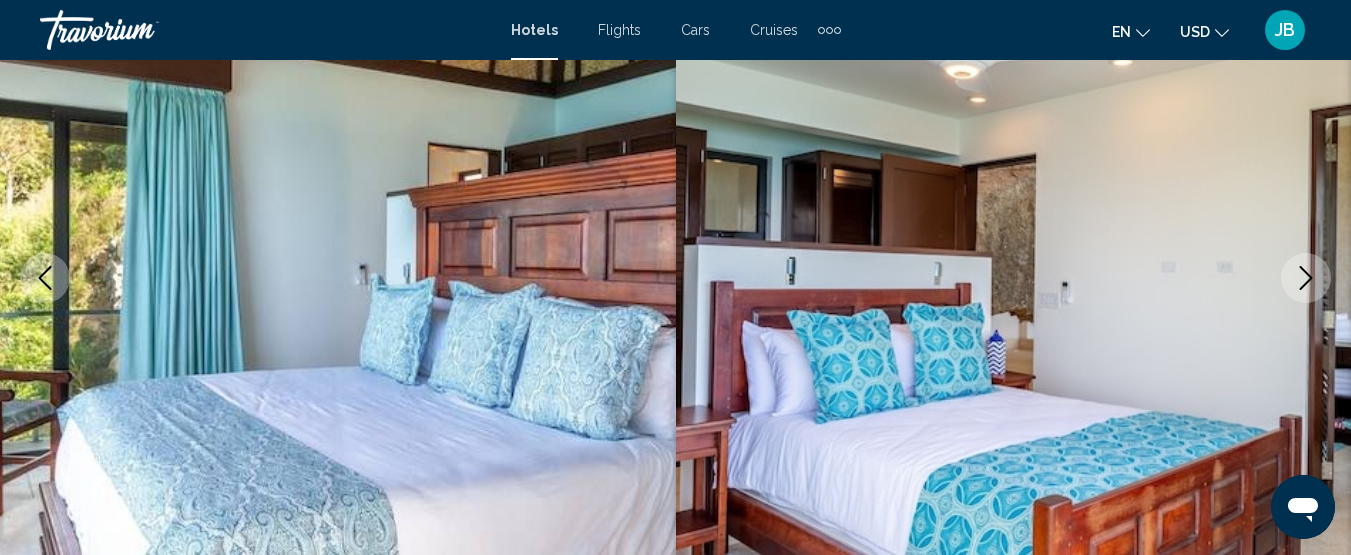 click 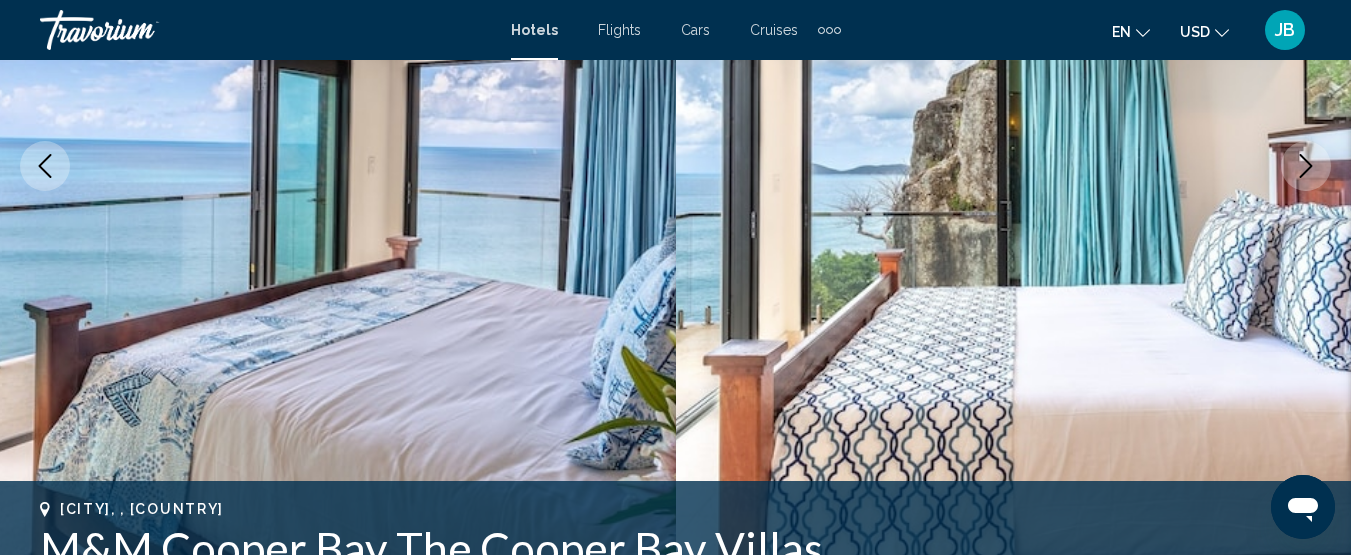 scroll, scrollTop: 357, scrollLeft: 0, axis: vertical 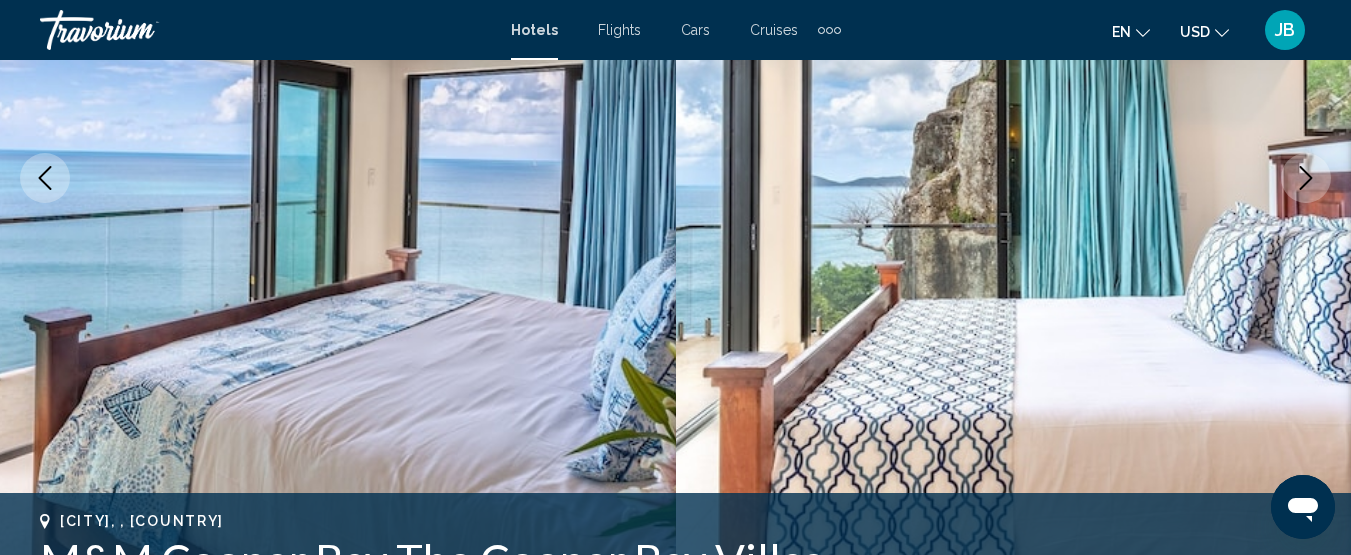 click at bounding box center (1306, 178) 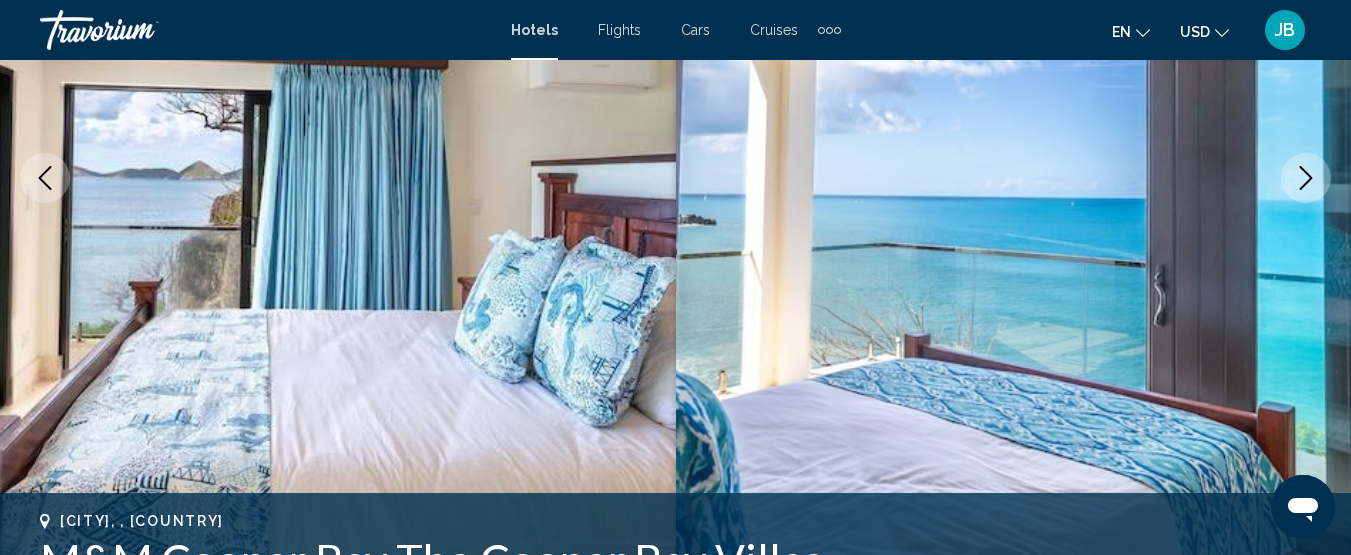click at bounding box center (1306, 178) 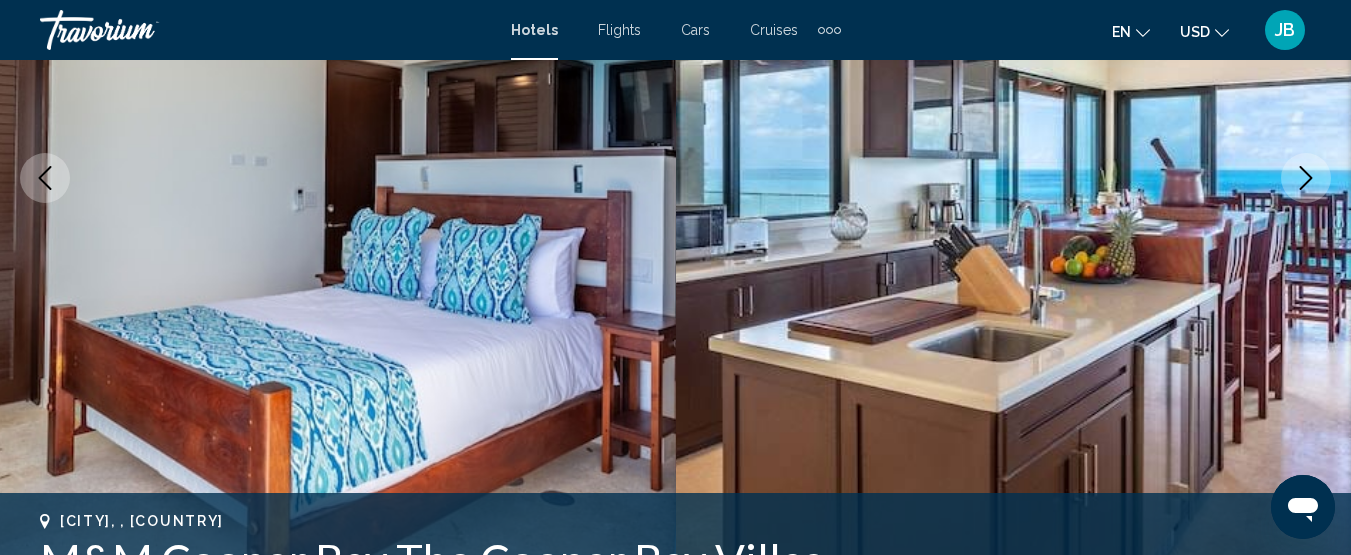 click at bounding box center (1306, 178) 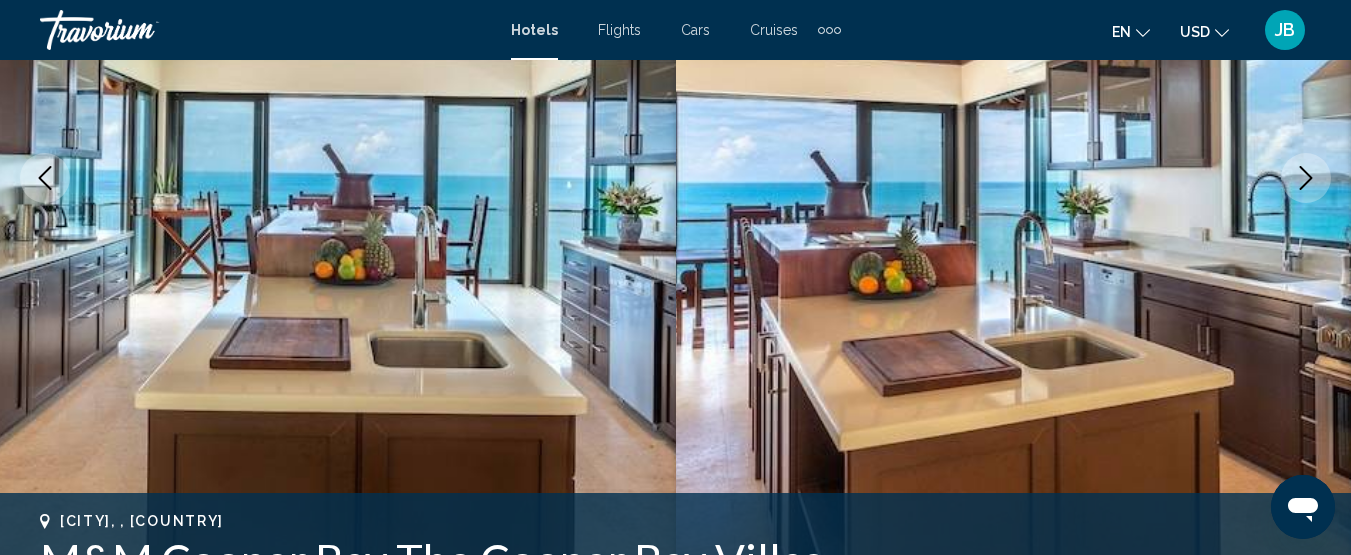 click at bounding box center [1306, 178] 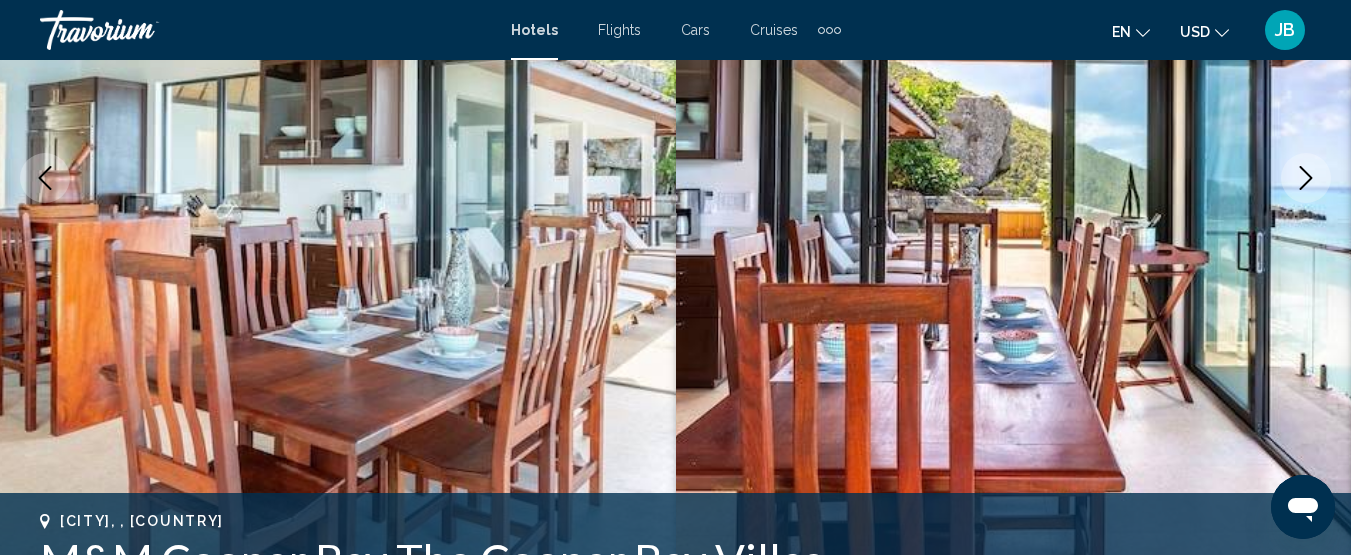 click at bounding box center [1306, 178] 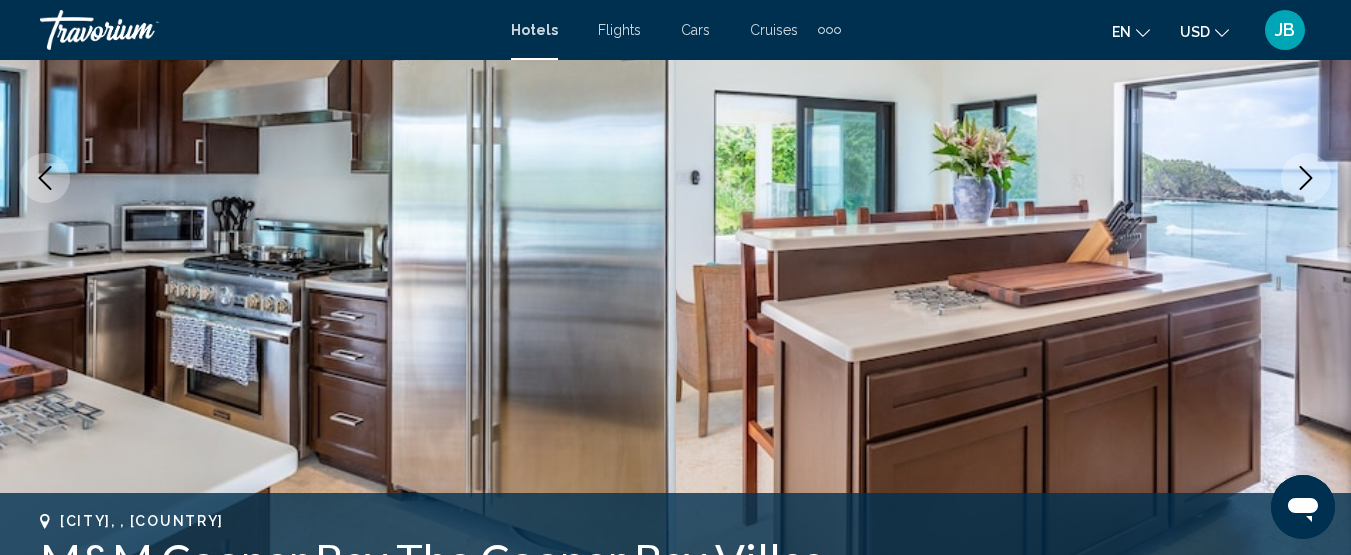 click at bounding box center (1306, 178) 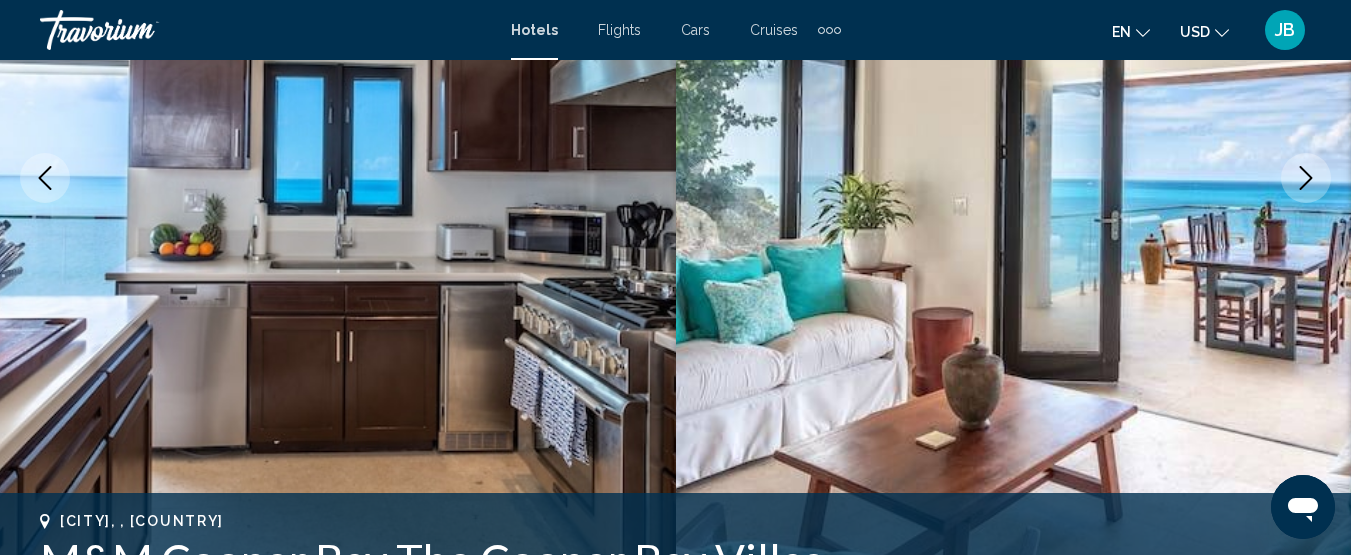 click at bounding box center [1306, 178] 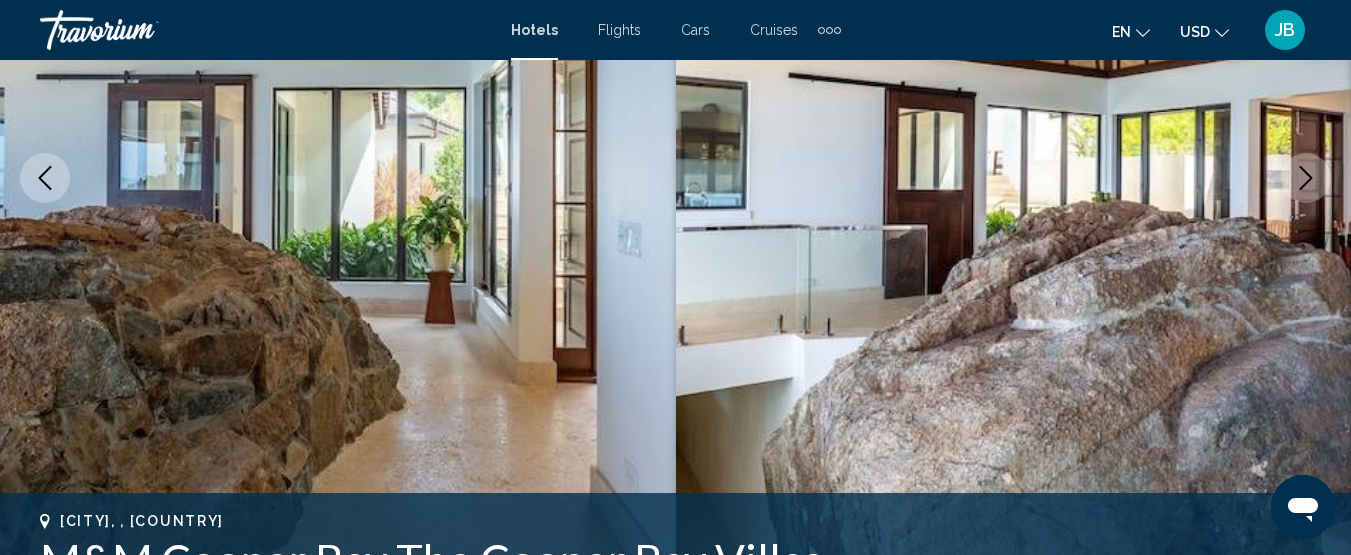 click at bounding box center [1306, 178] 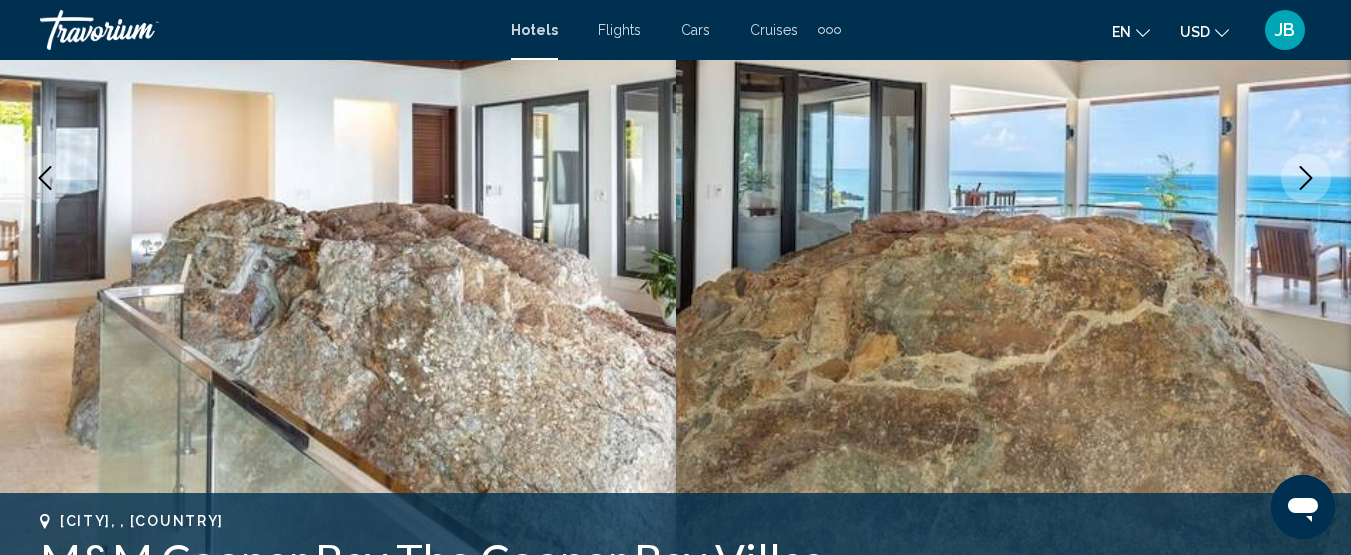 click at bounding box center (1306, 178) 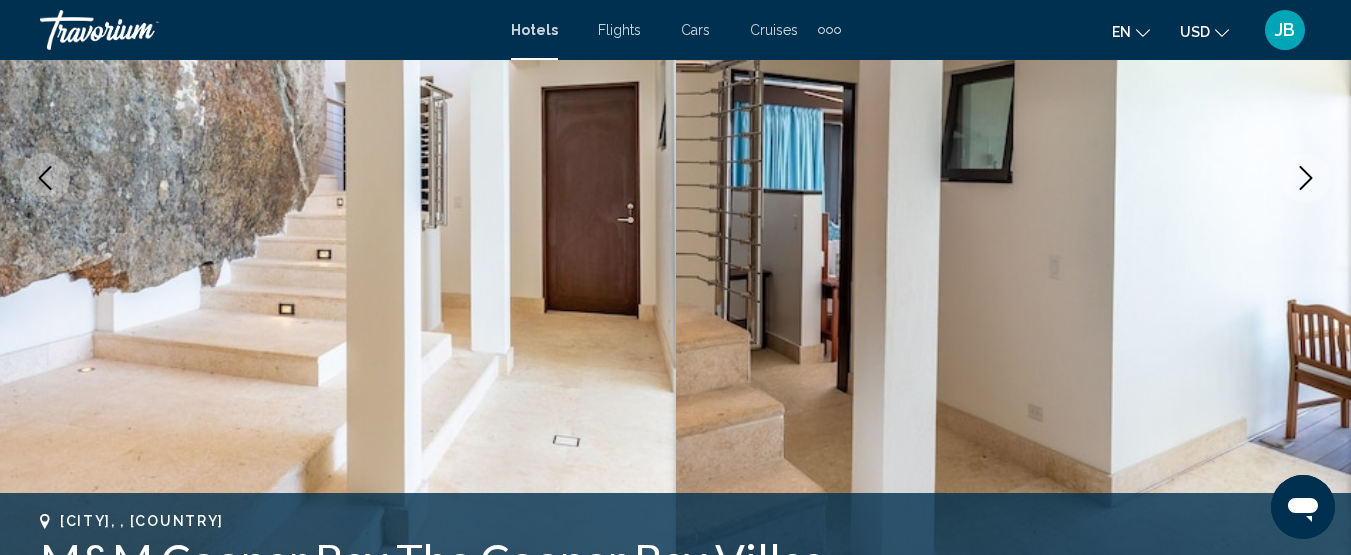 click at bounding box center (1306, 178) 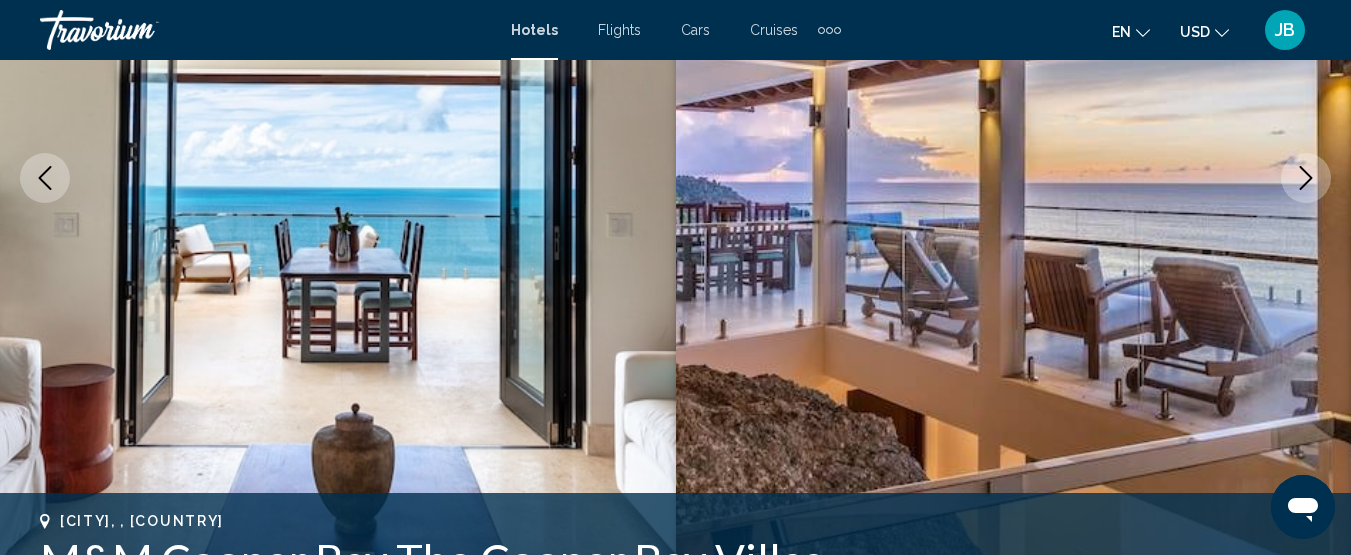 click 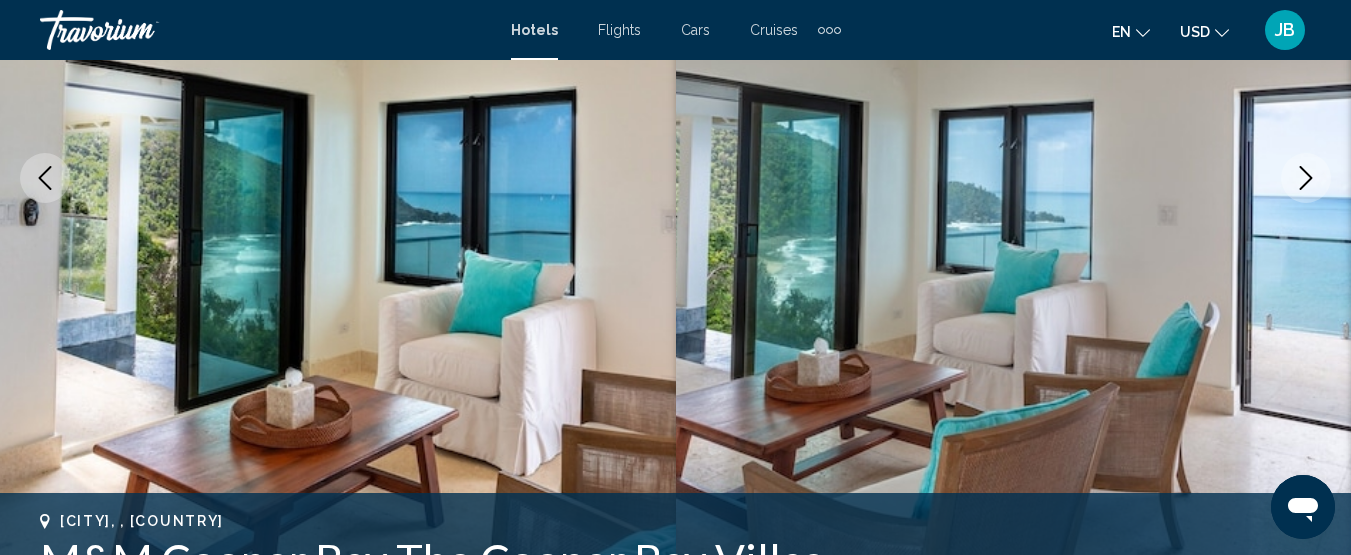 click 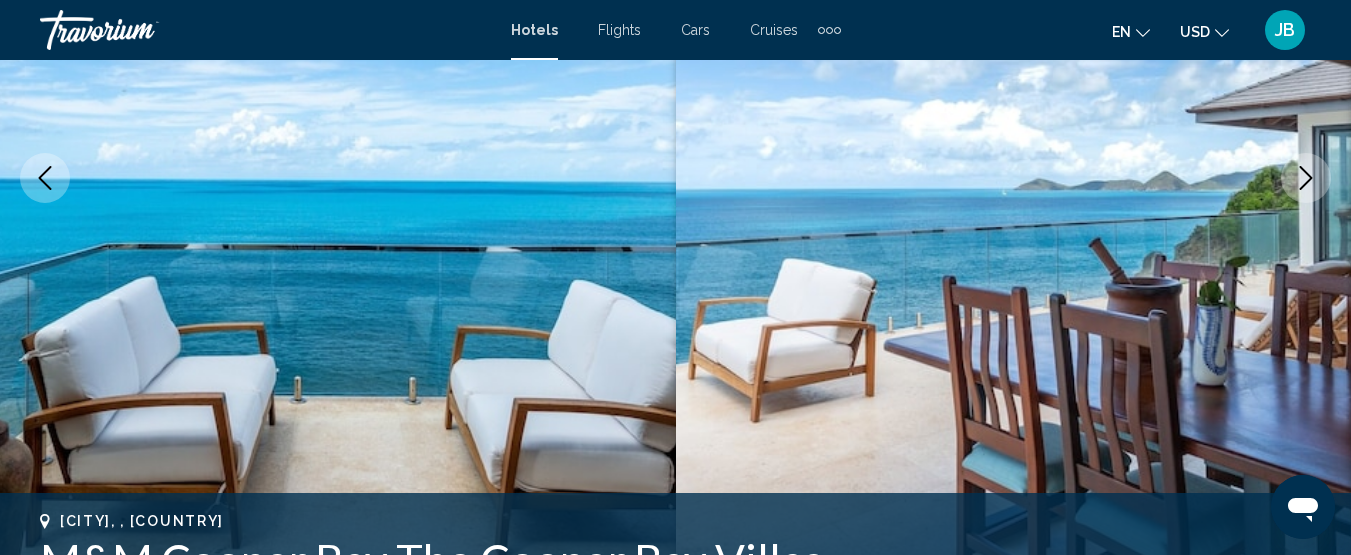 click 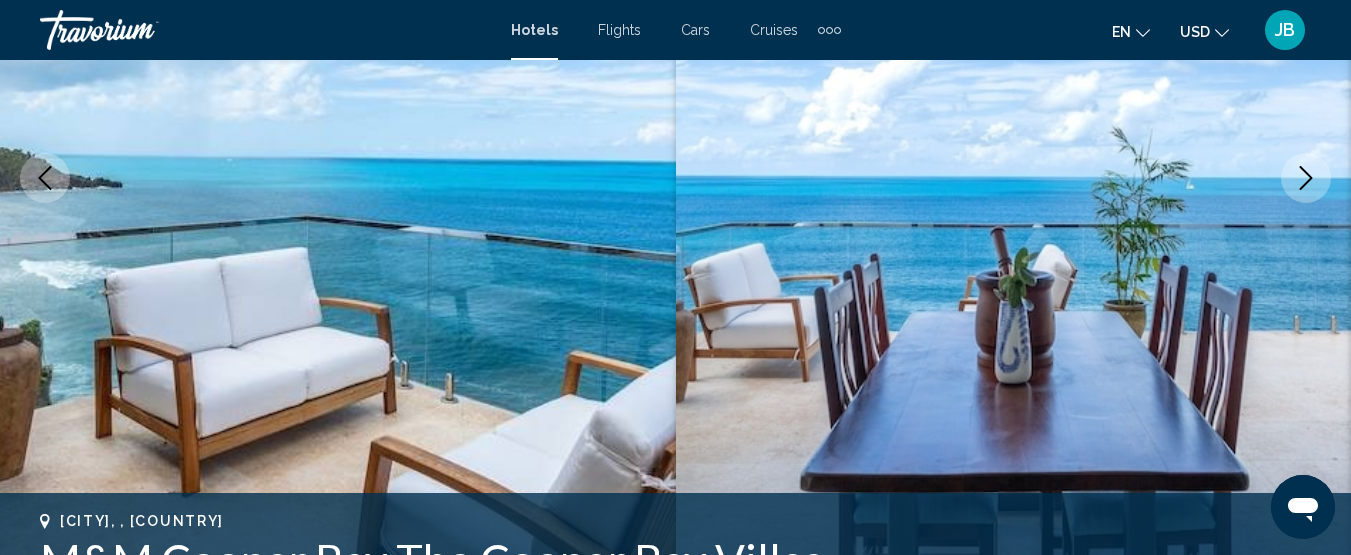click 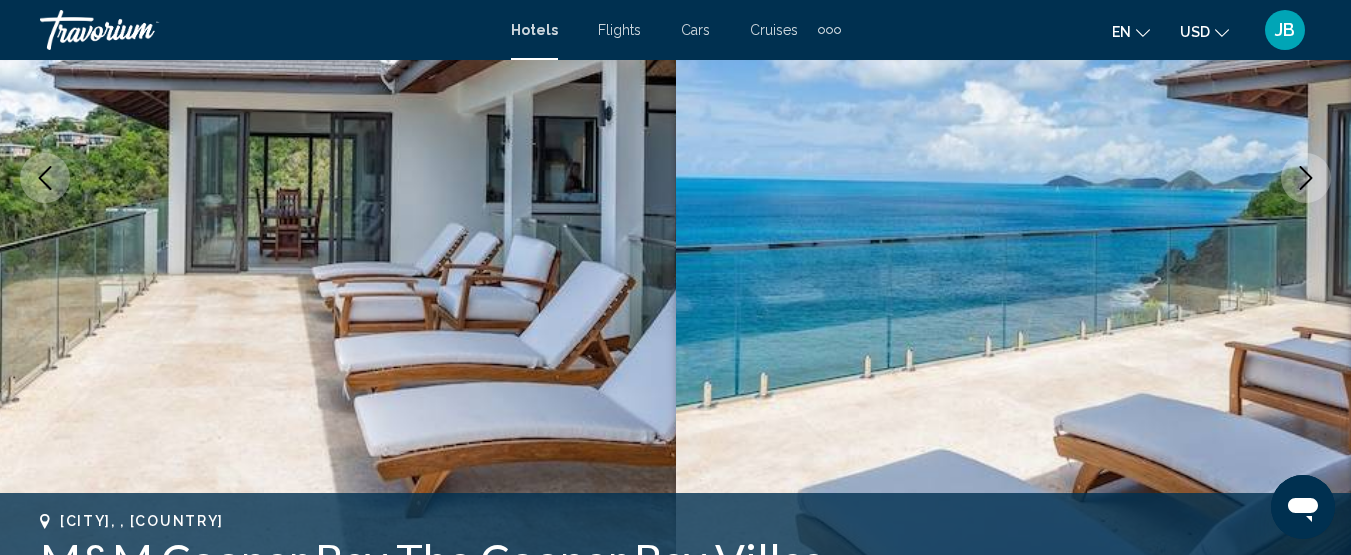 click 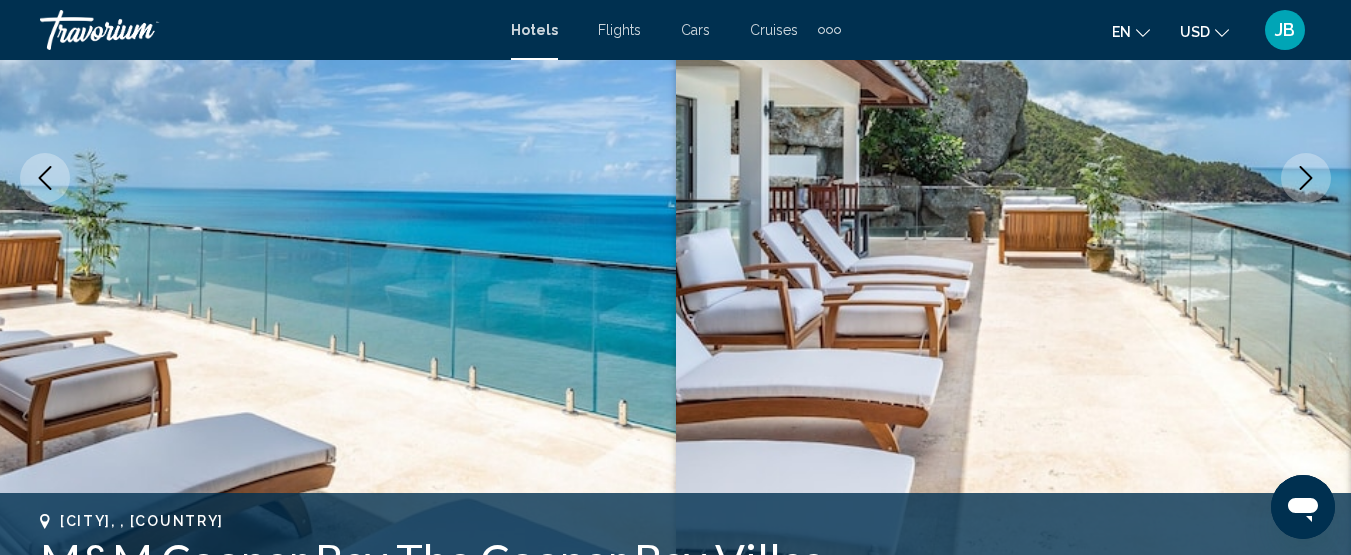 click 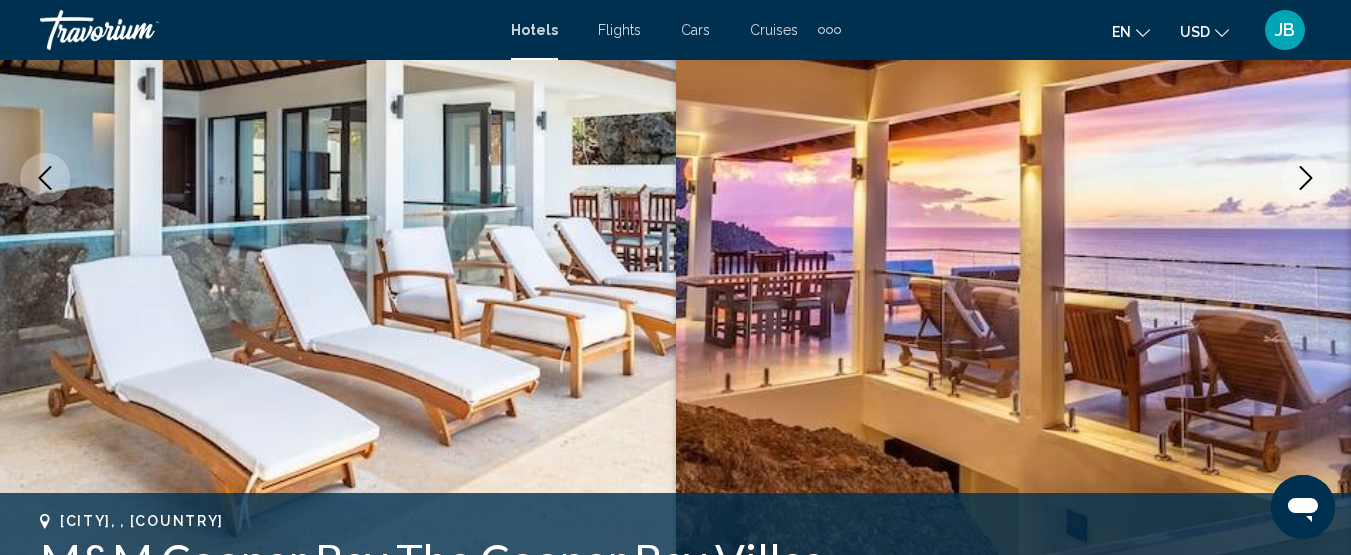 click 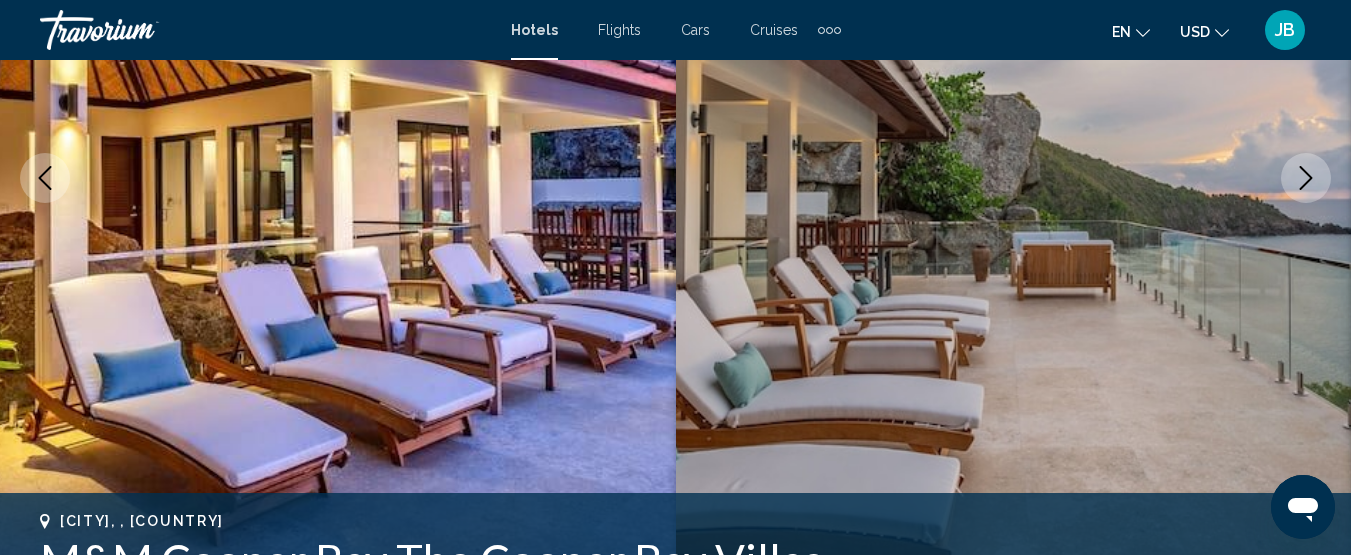 click 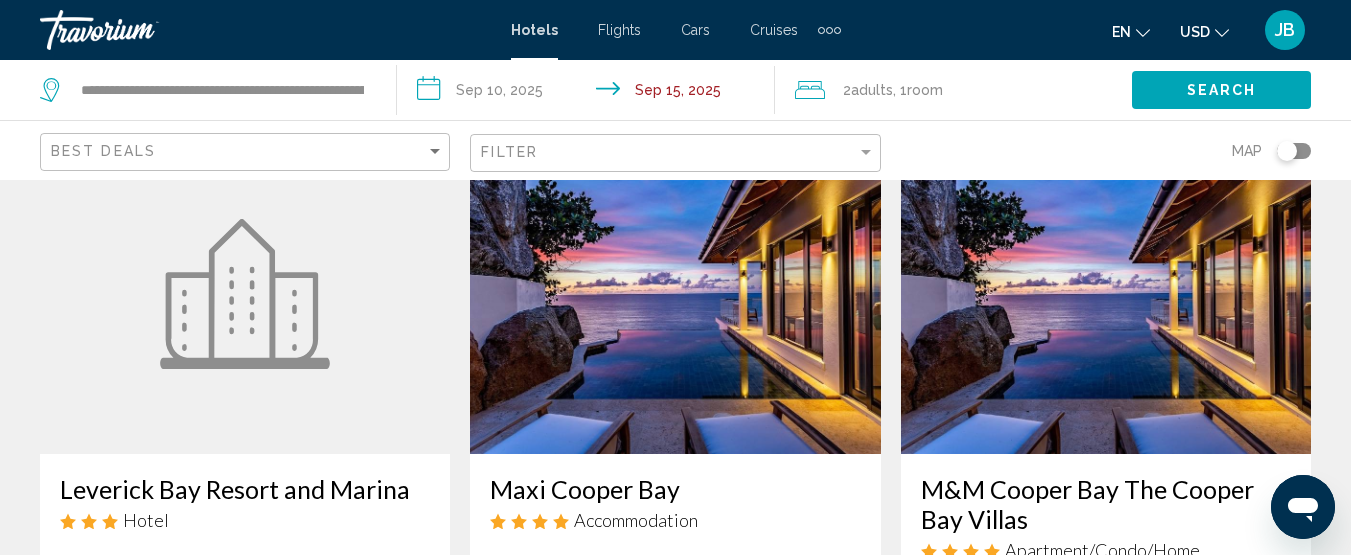 scroll, scrollTop: 0, scrollLeft: 0, axis: both 